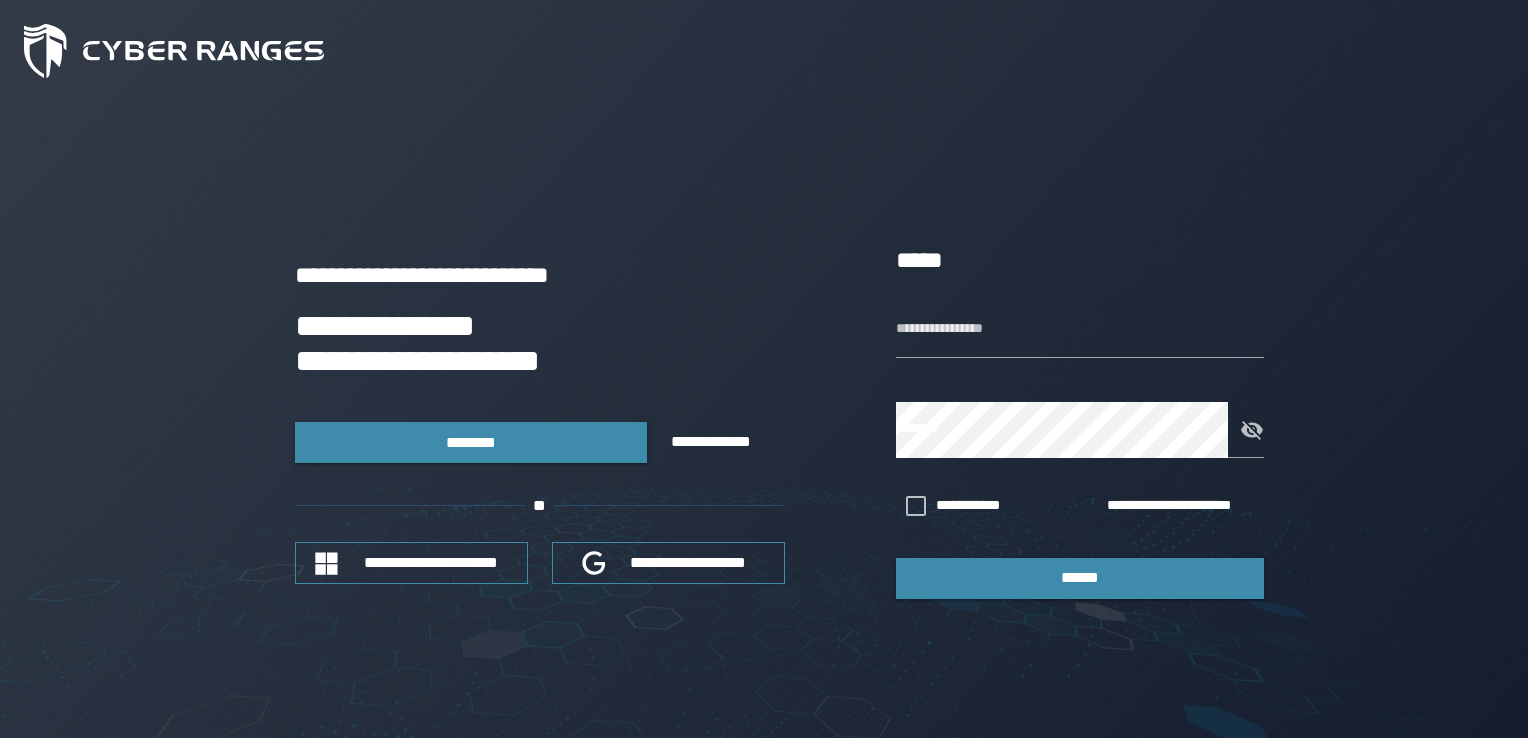 scroll, scrollTop: 0, scrollLeft: 0, axis: both 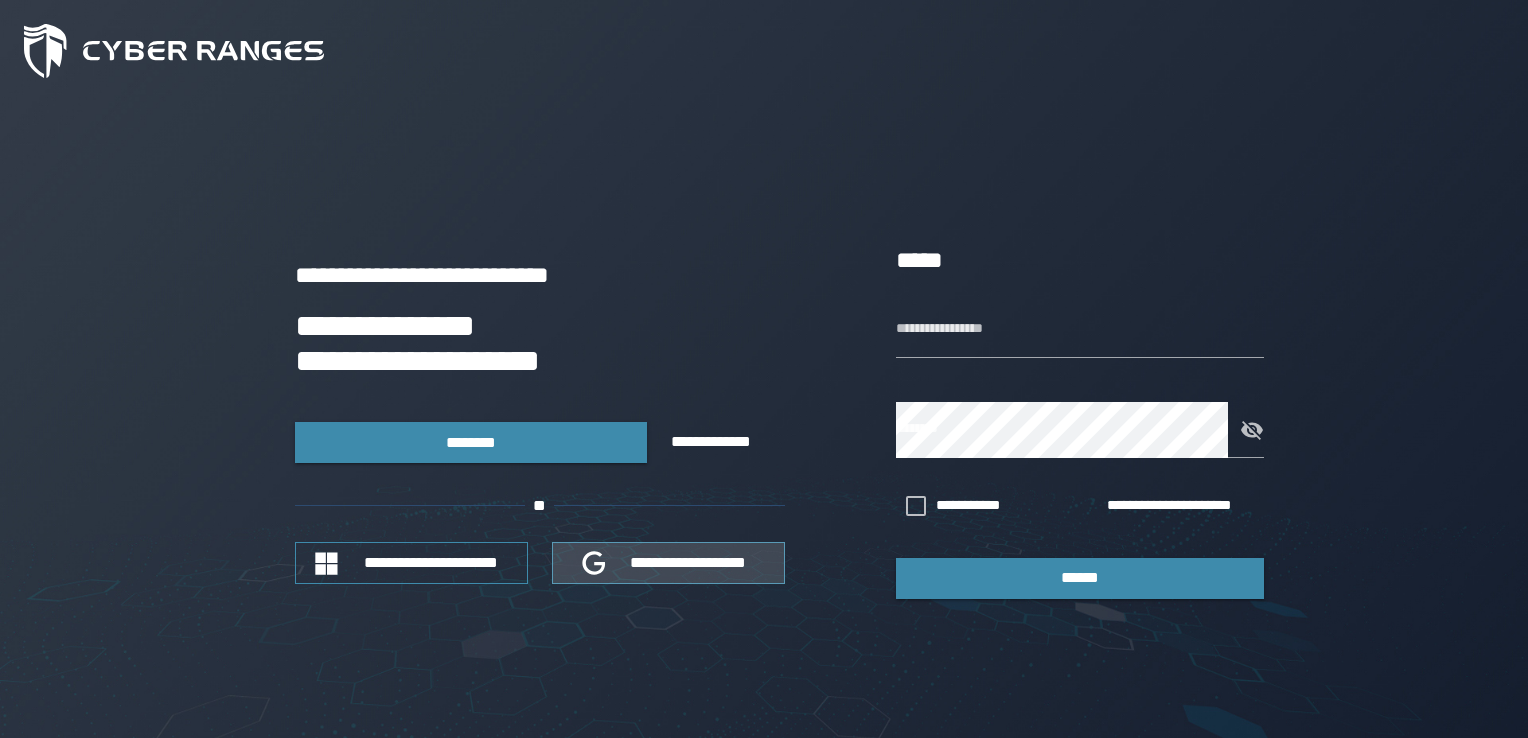 click on "**********" at bounding box center (668, 562) 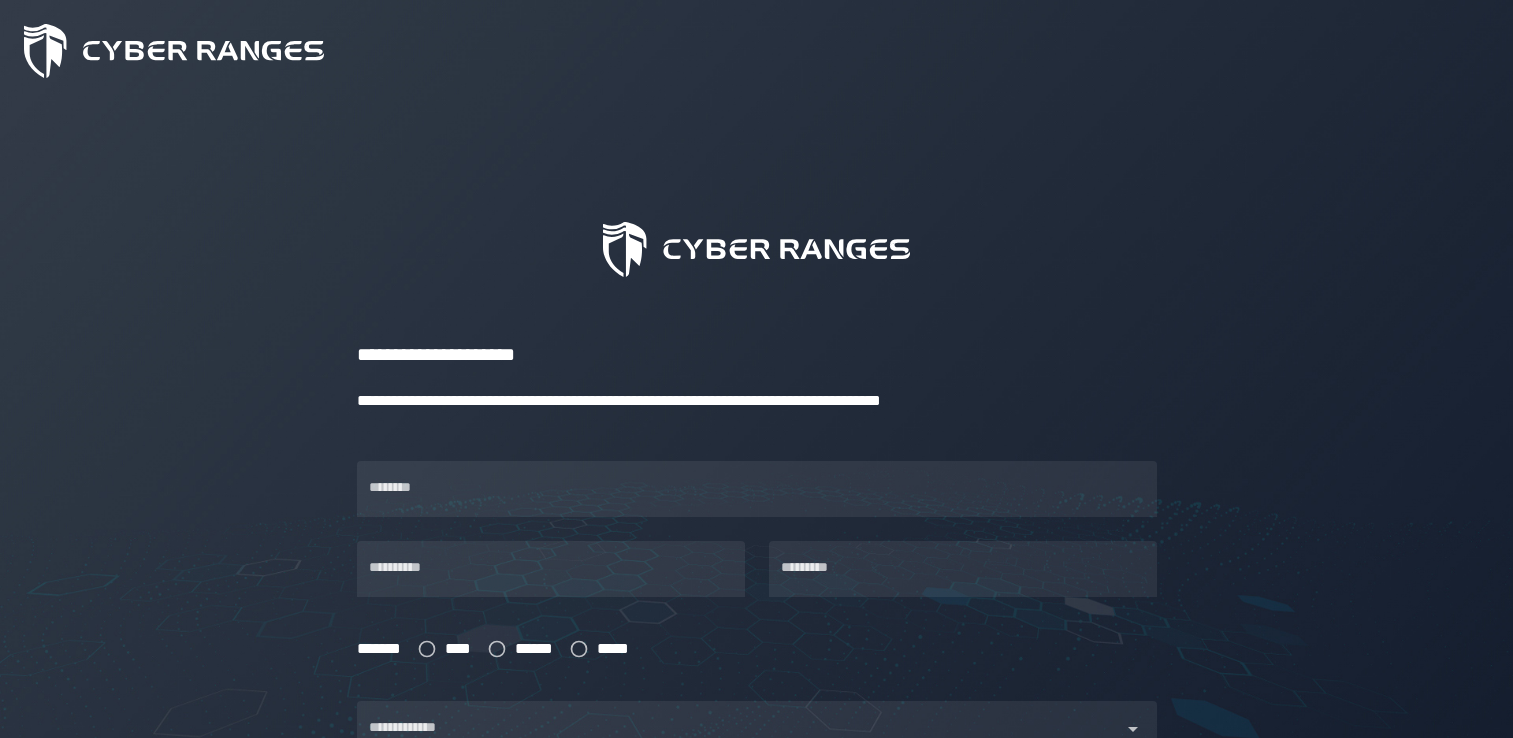 scroll, scrollTop: 0, scrollLeft: 0, axis: both 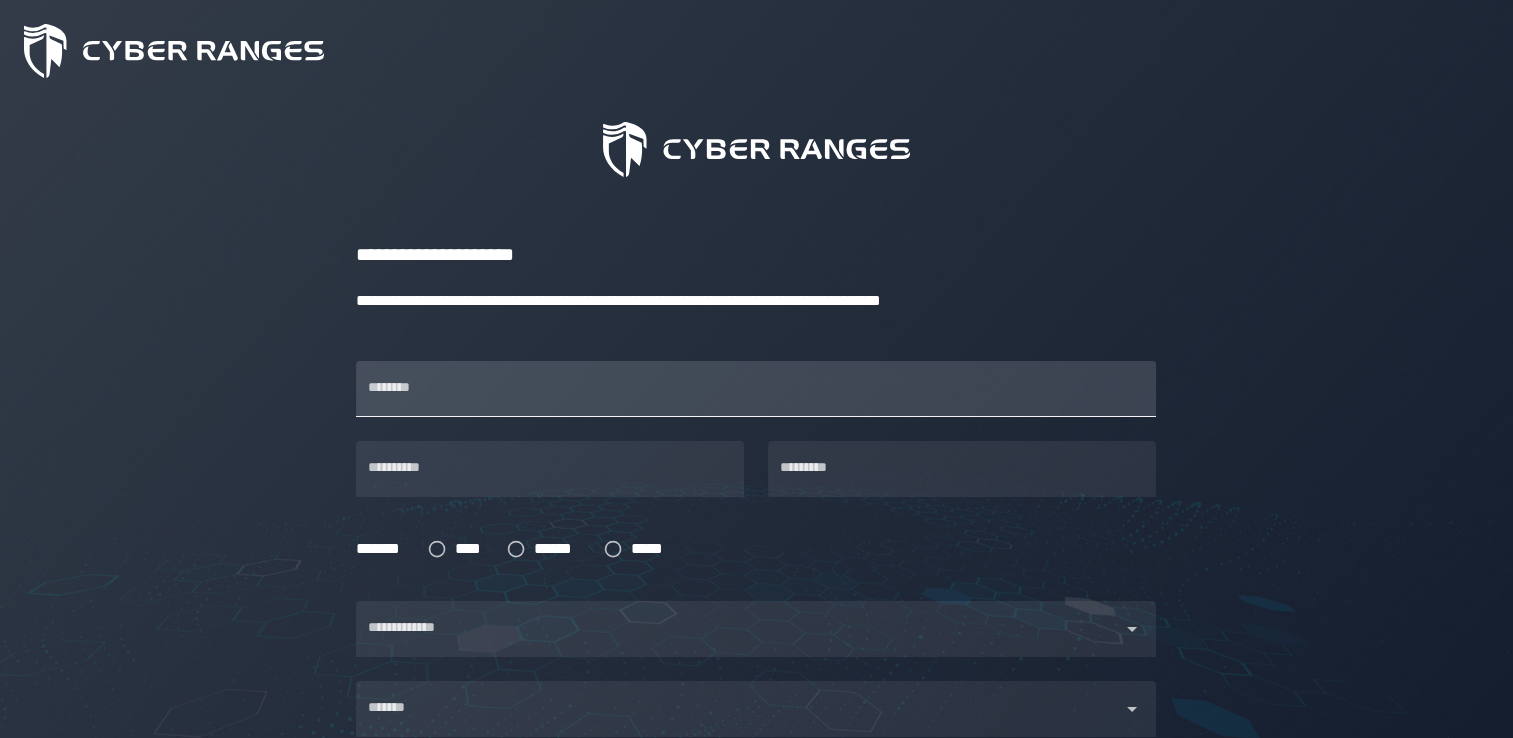 click on "********" at bounding box center (756, 389) 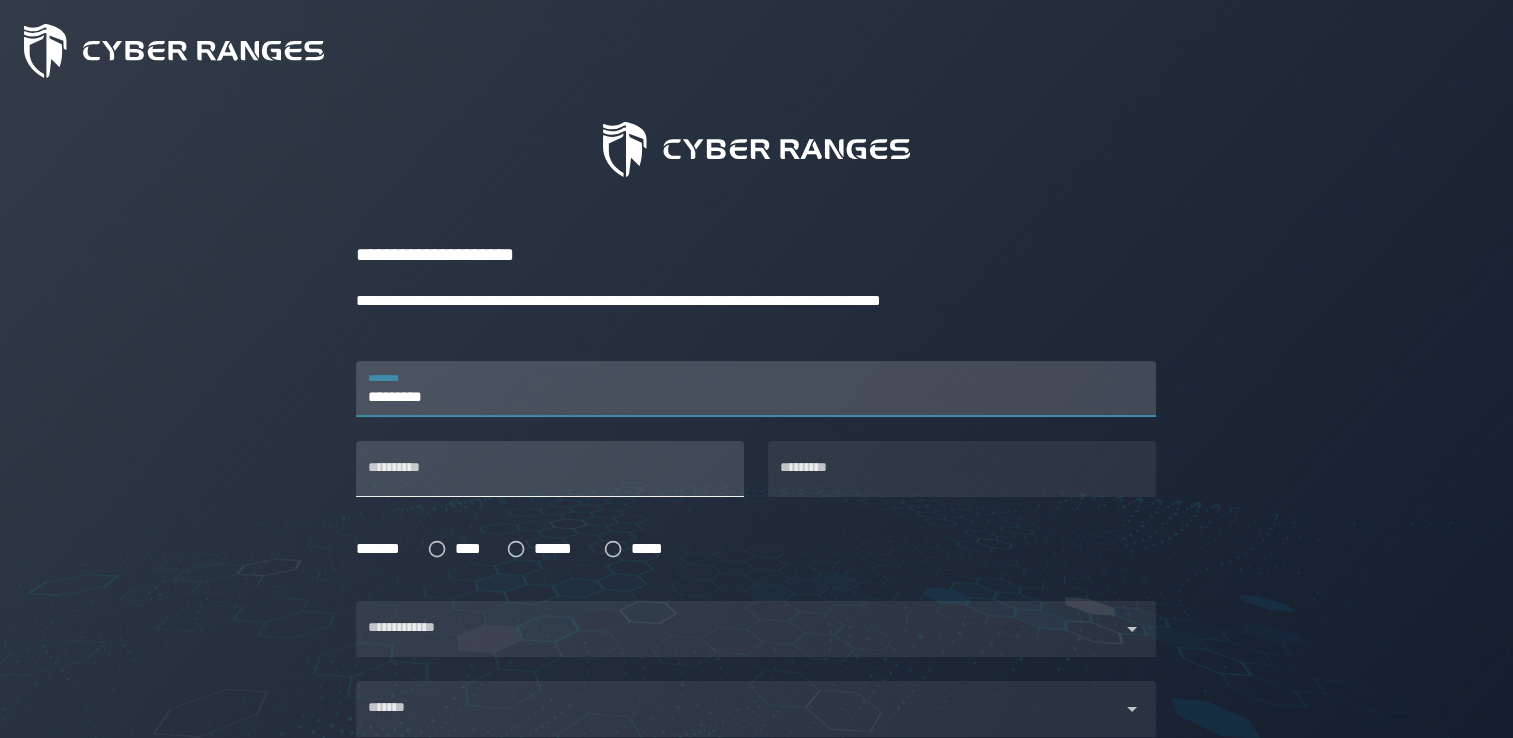 type on "*********" 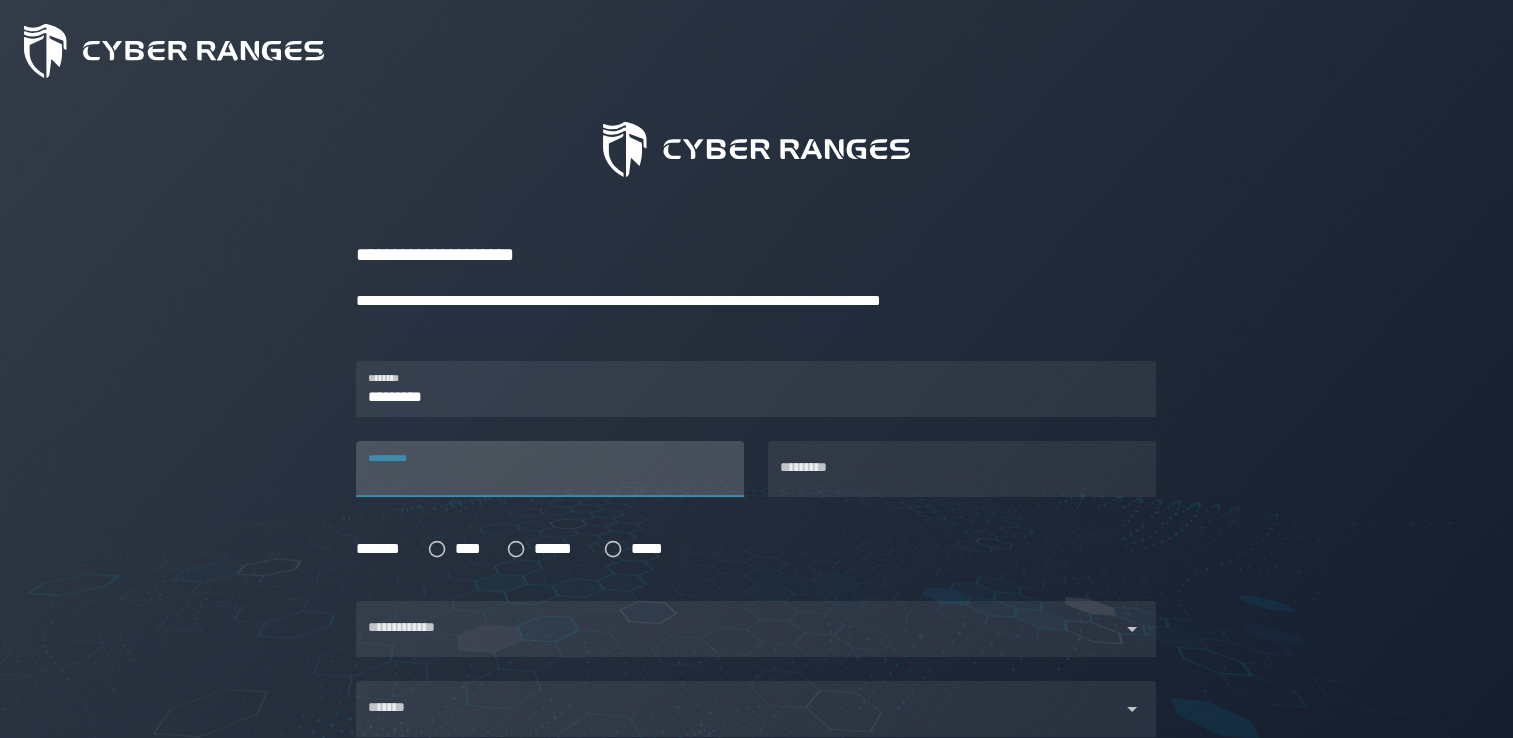 type on "**********" 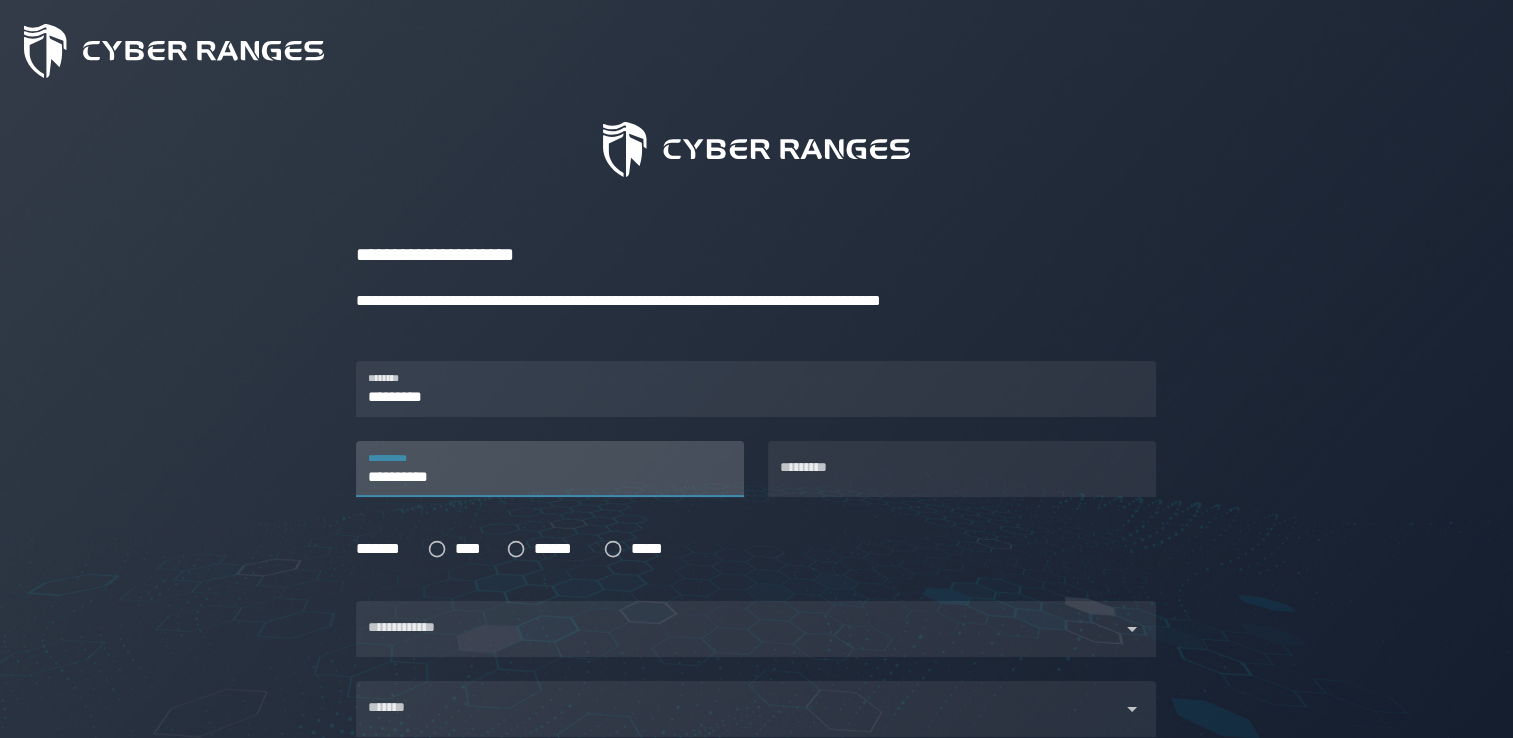 type on "*****" 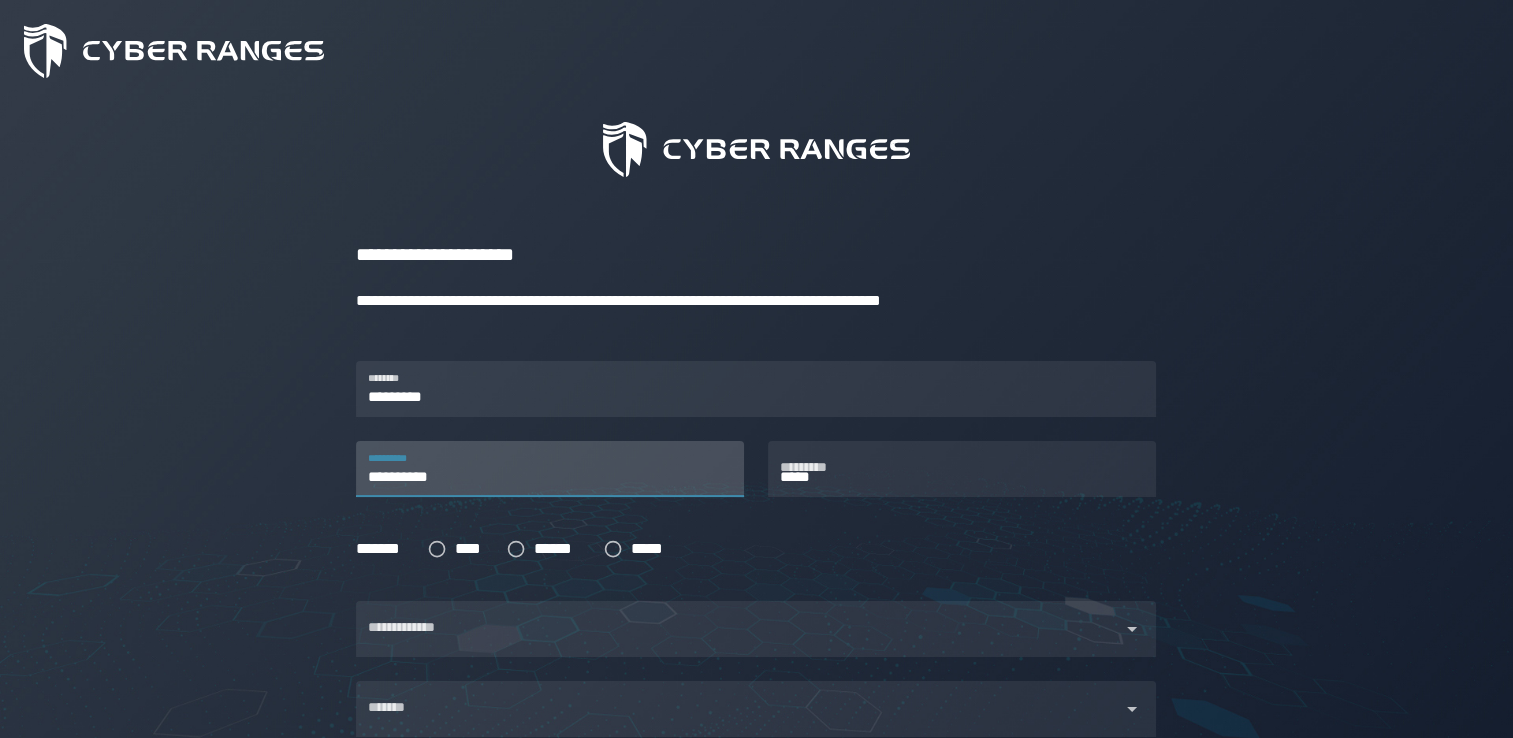type on "*******" 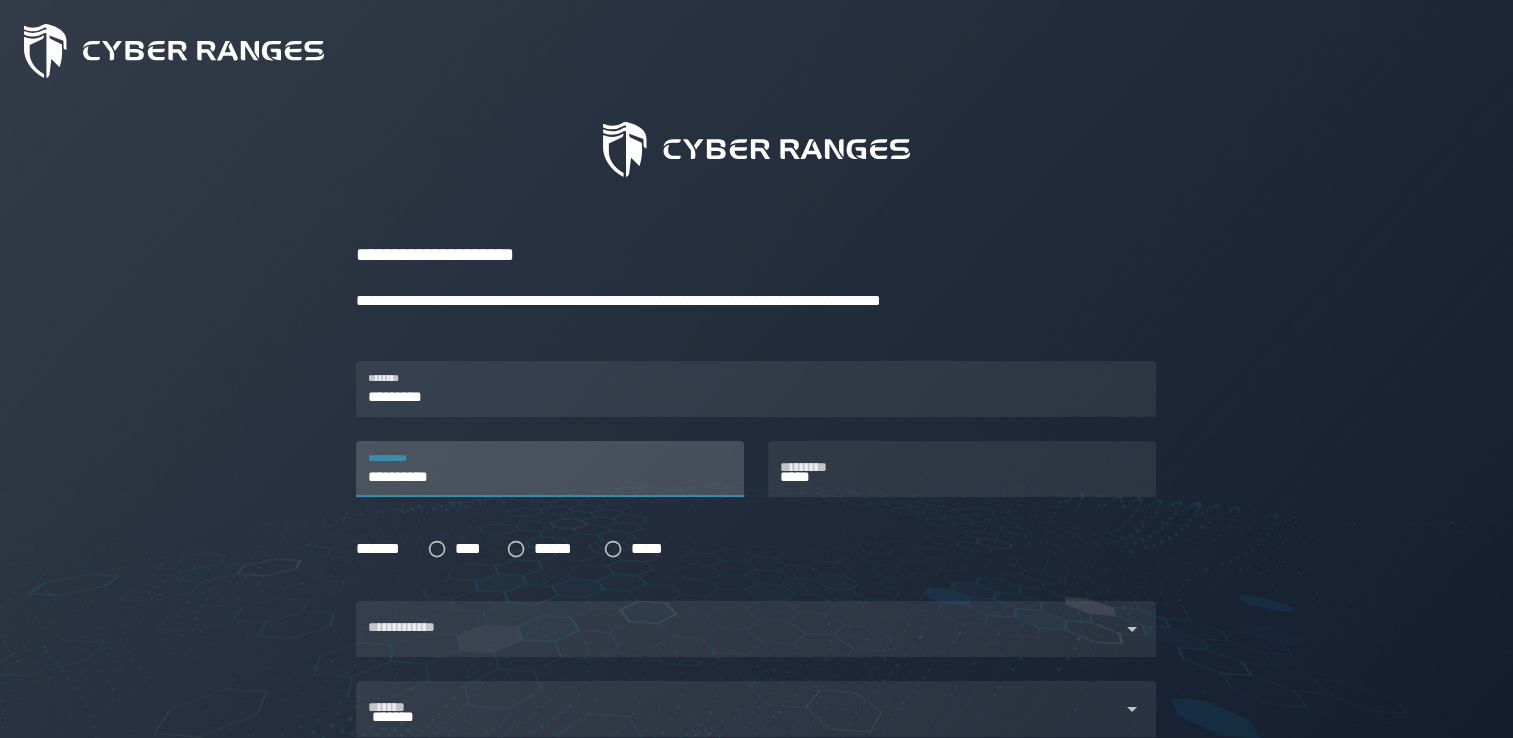 type 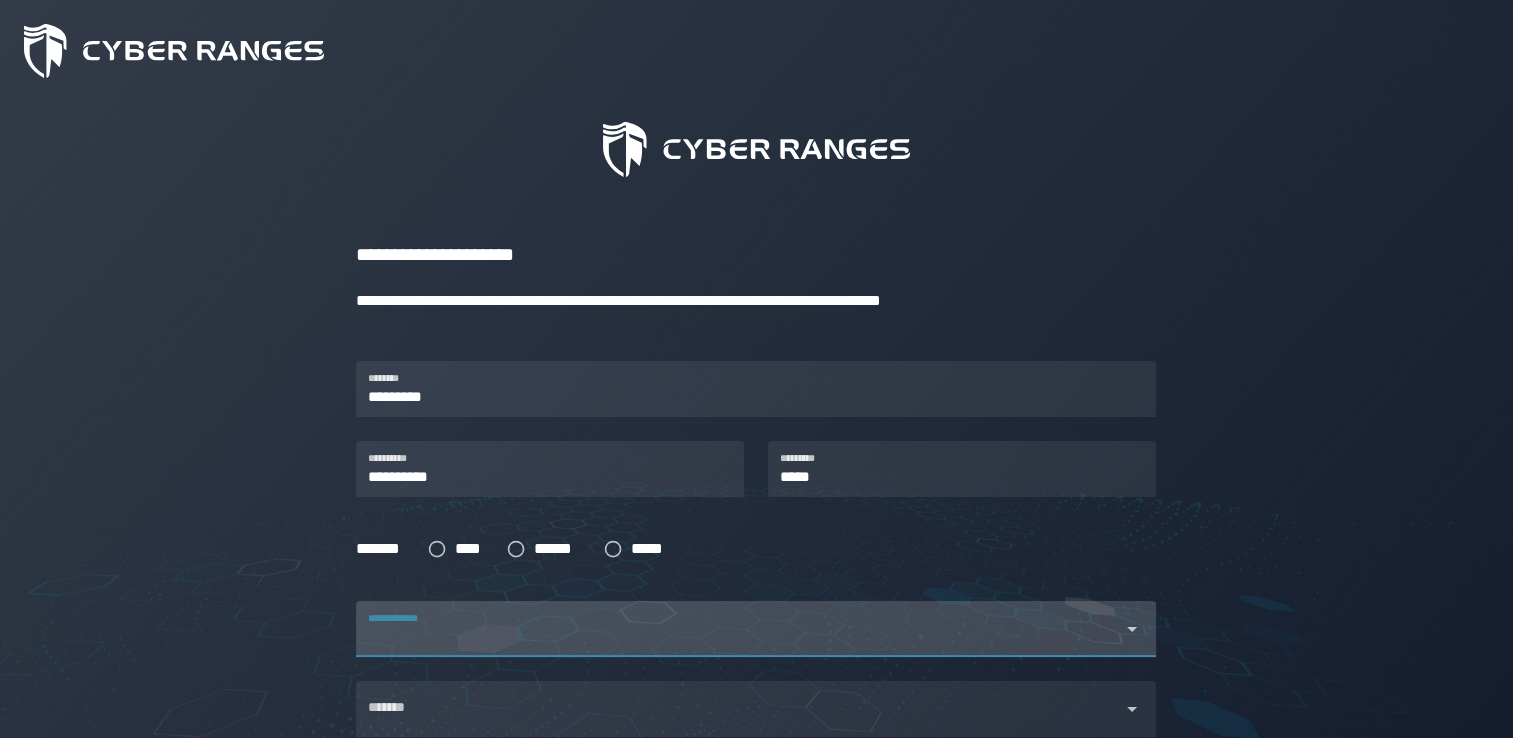 click at bounding box center [738, 641] 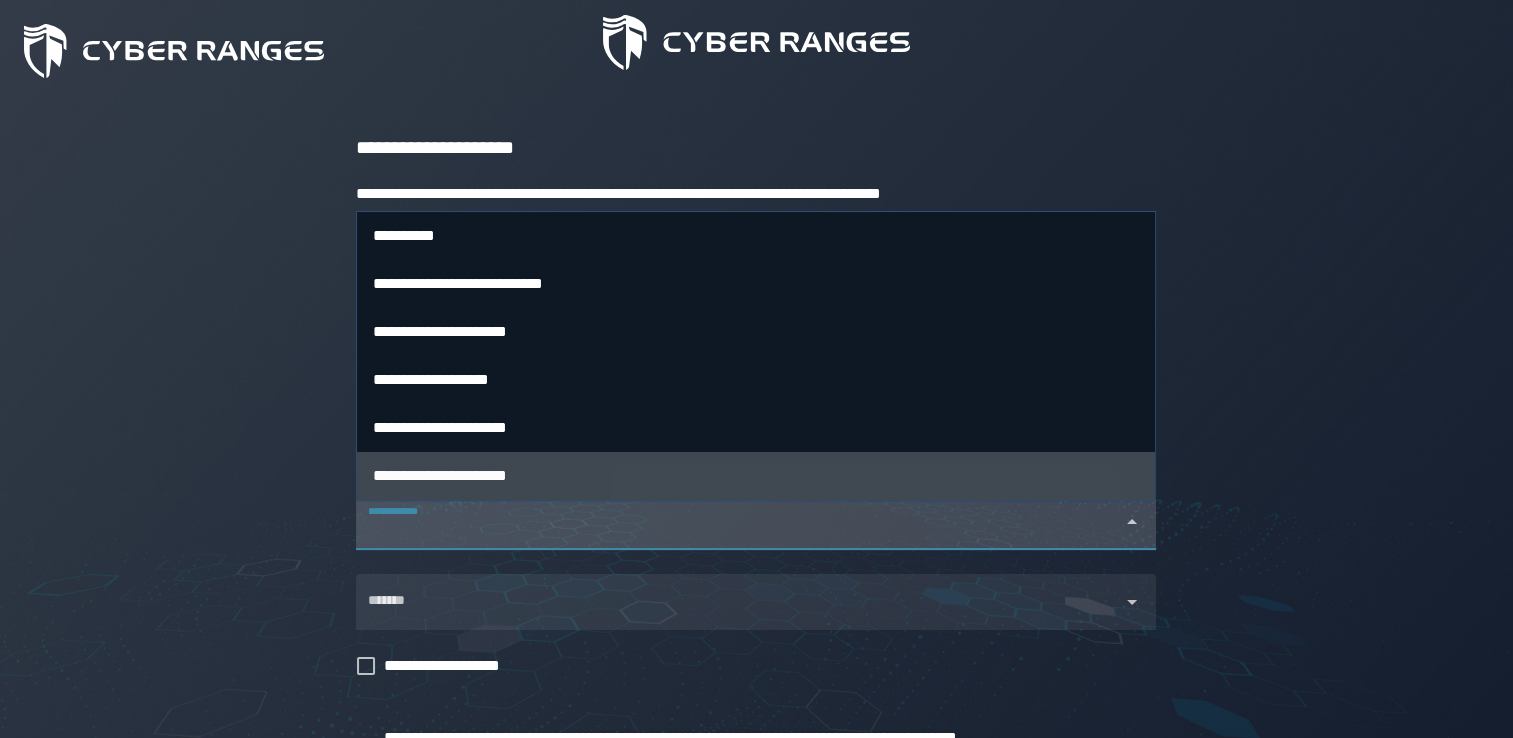 click on "**********" at bounding box center [756, 475] 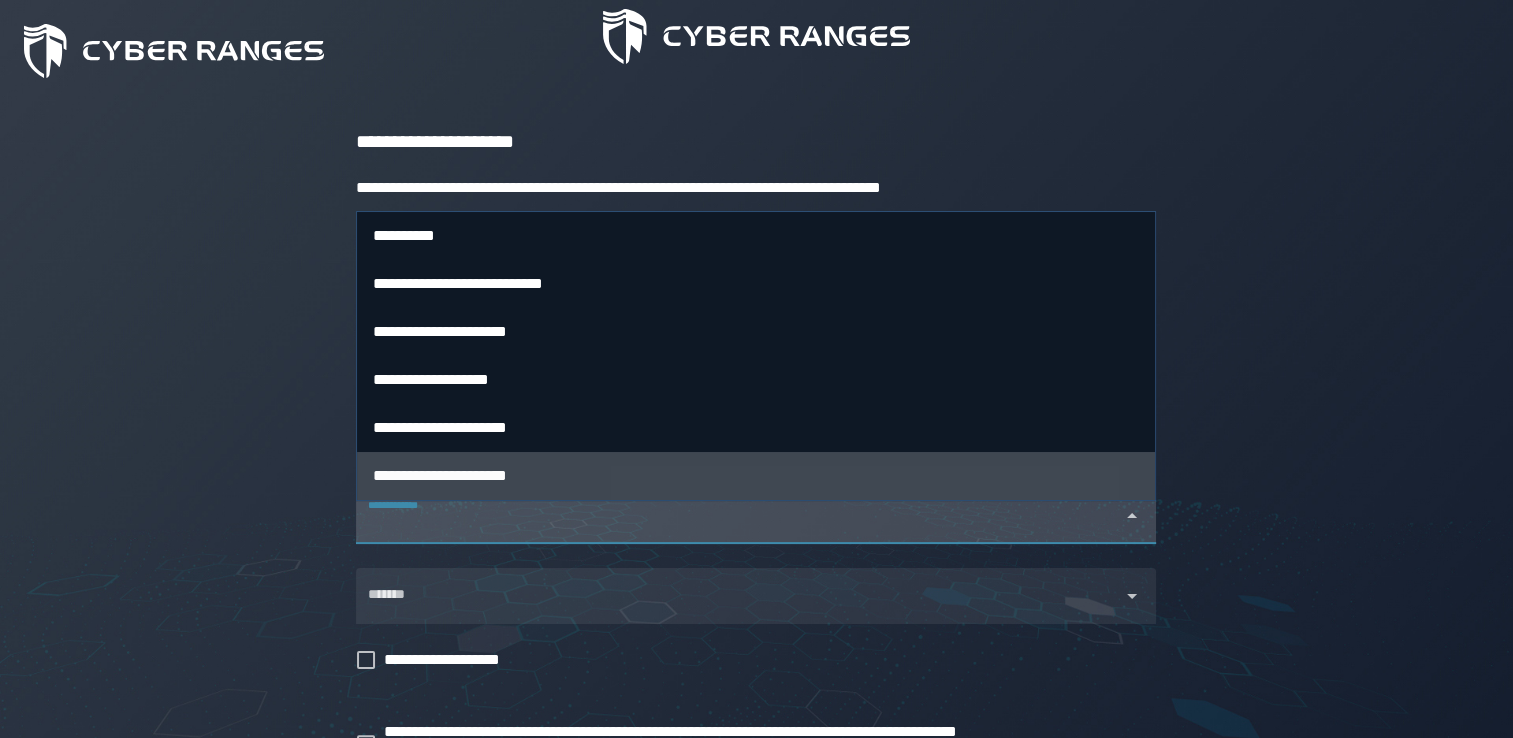 type on "**********" 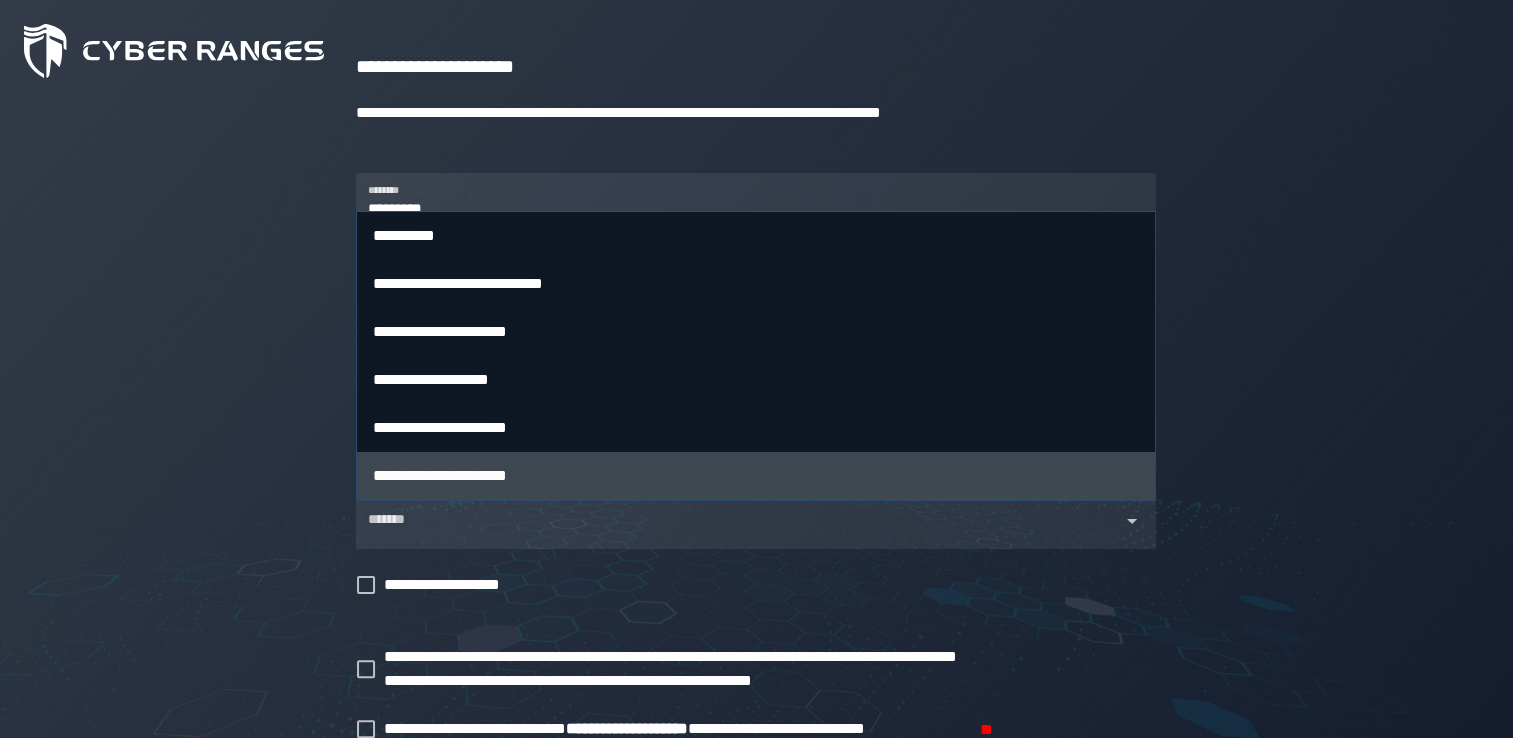 scroll, scrollTop: 300, scrollLeft: 0, axis: vertical 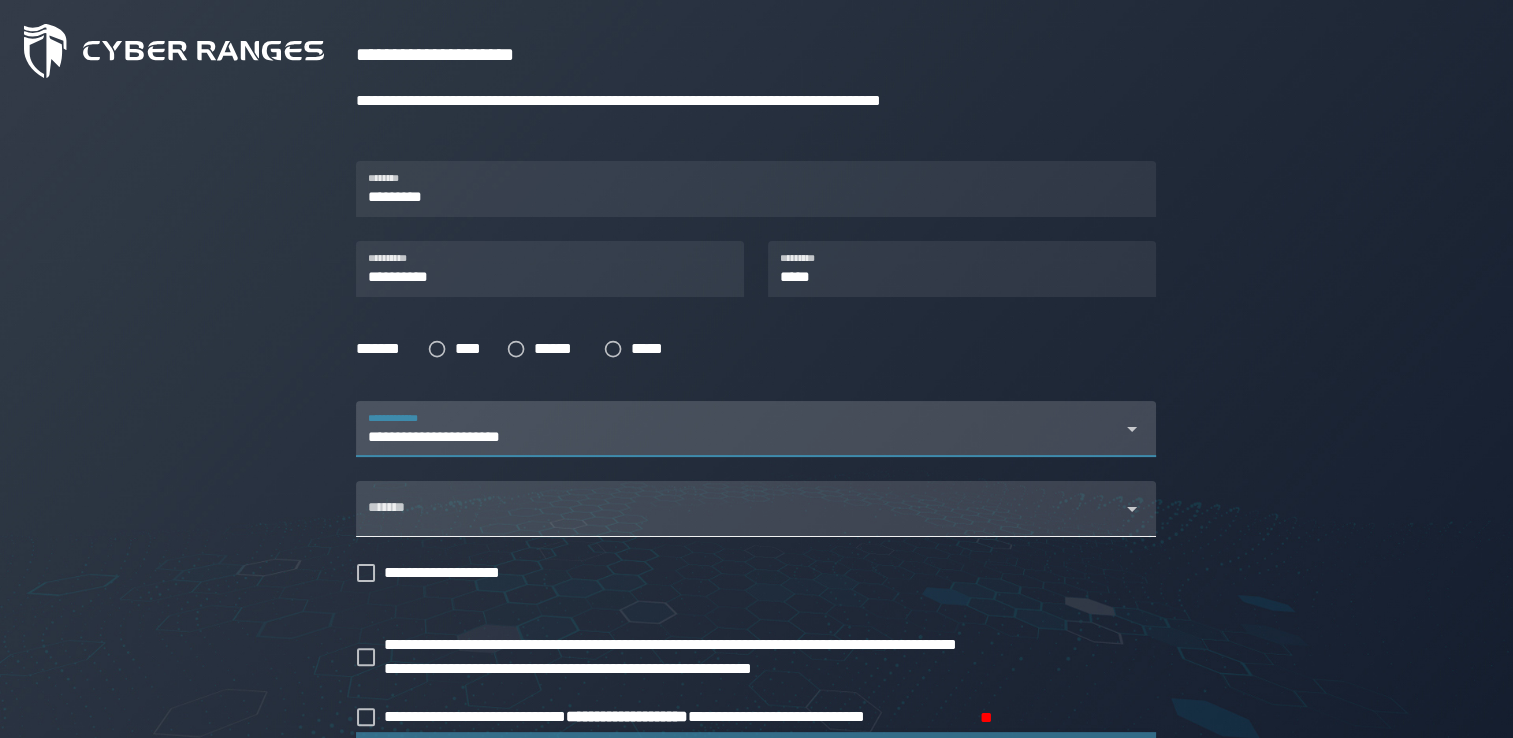 click on "*******" at bounding box center (738, 509) 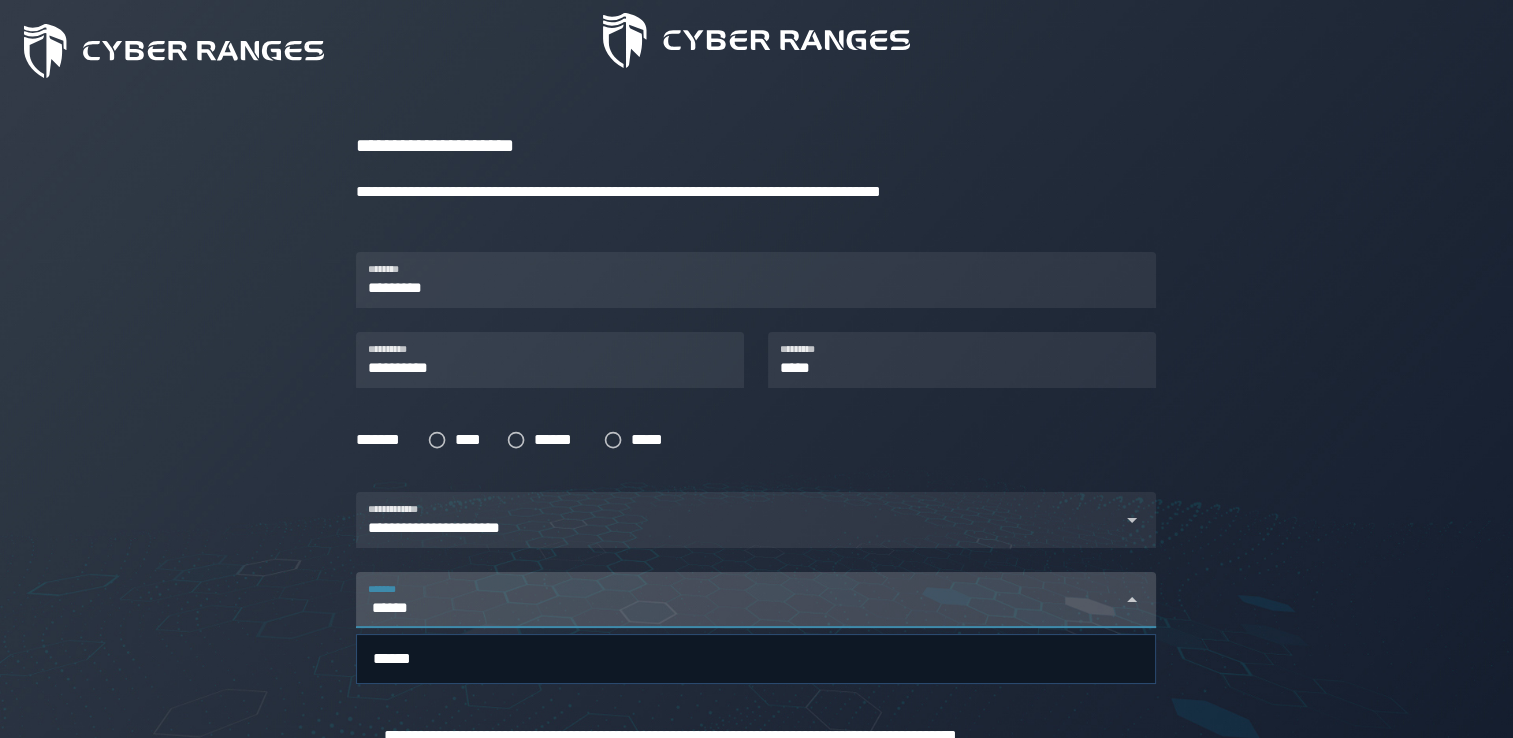 scroll, scrollTop: 200, scrollLeft: 0, axis: vertical 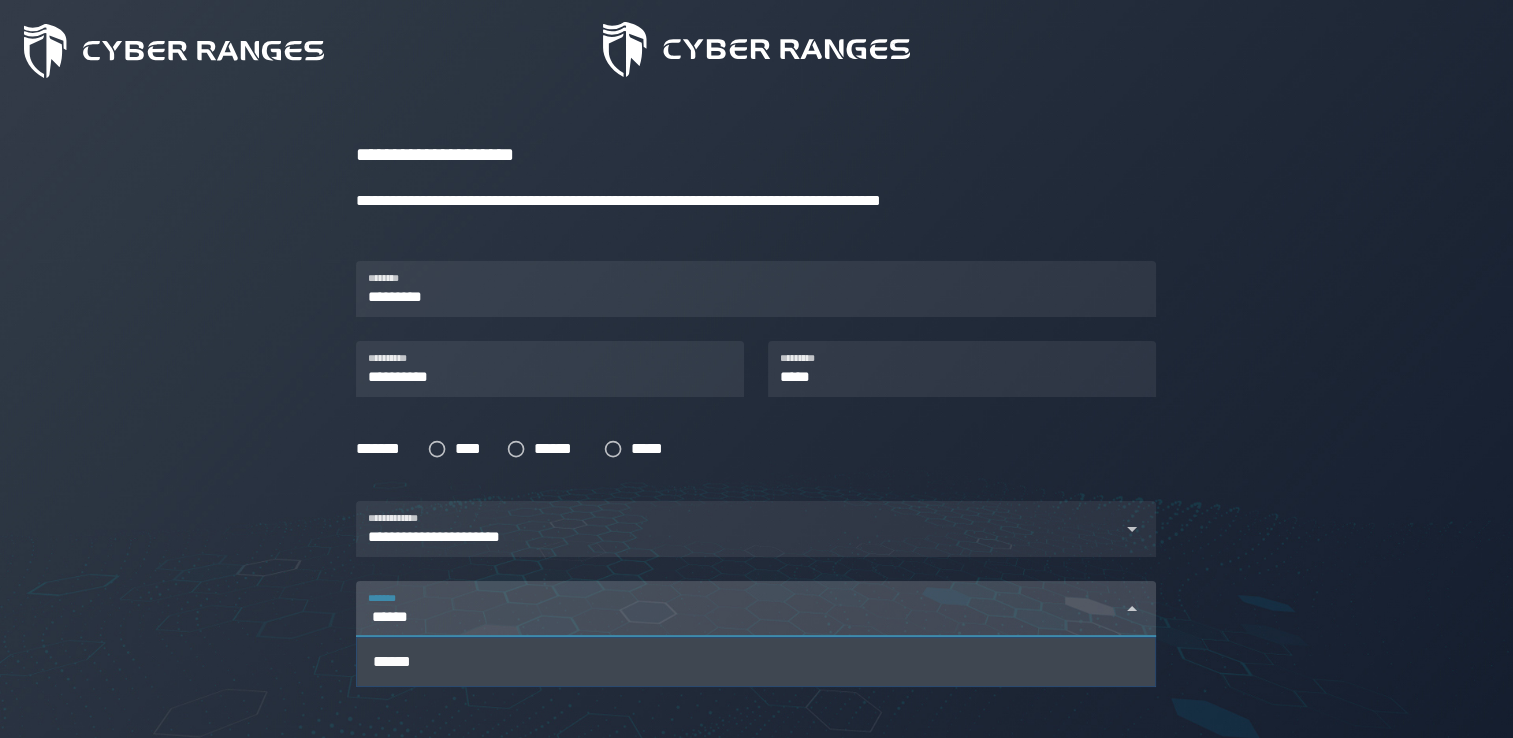 type on "******" 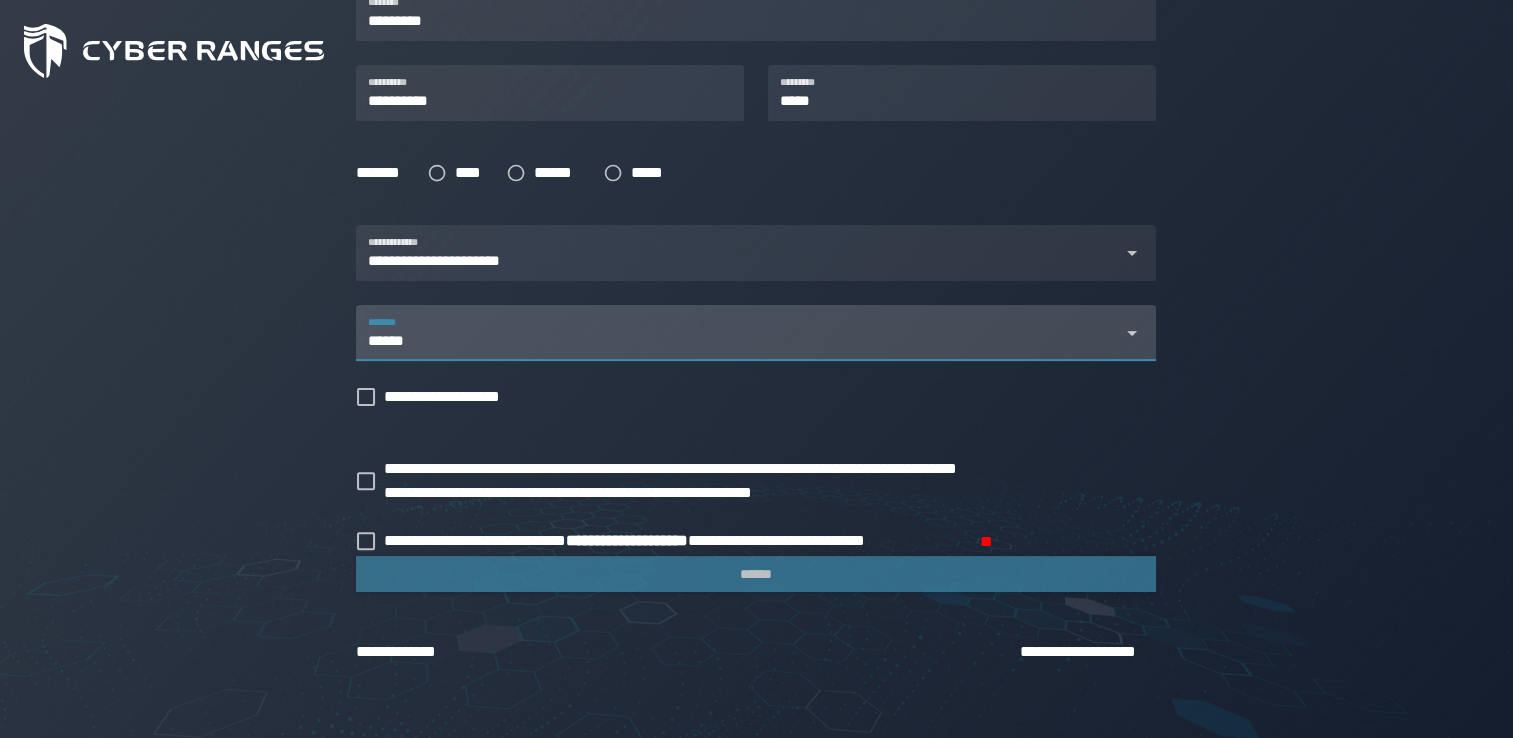 scroll, scrollTop: 500, scrollLeft: 0, axis: vertical 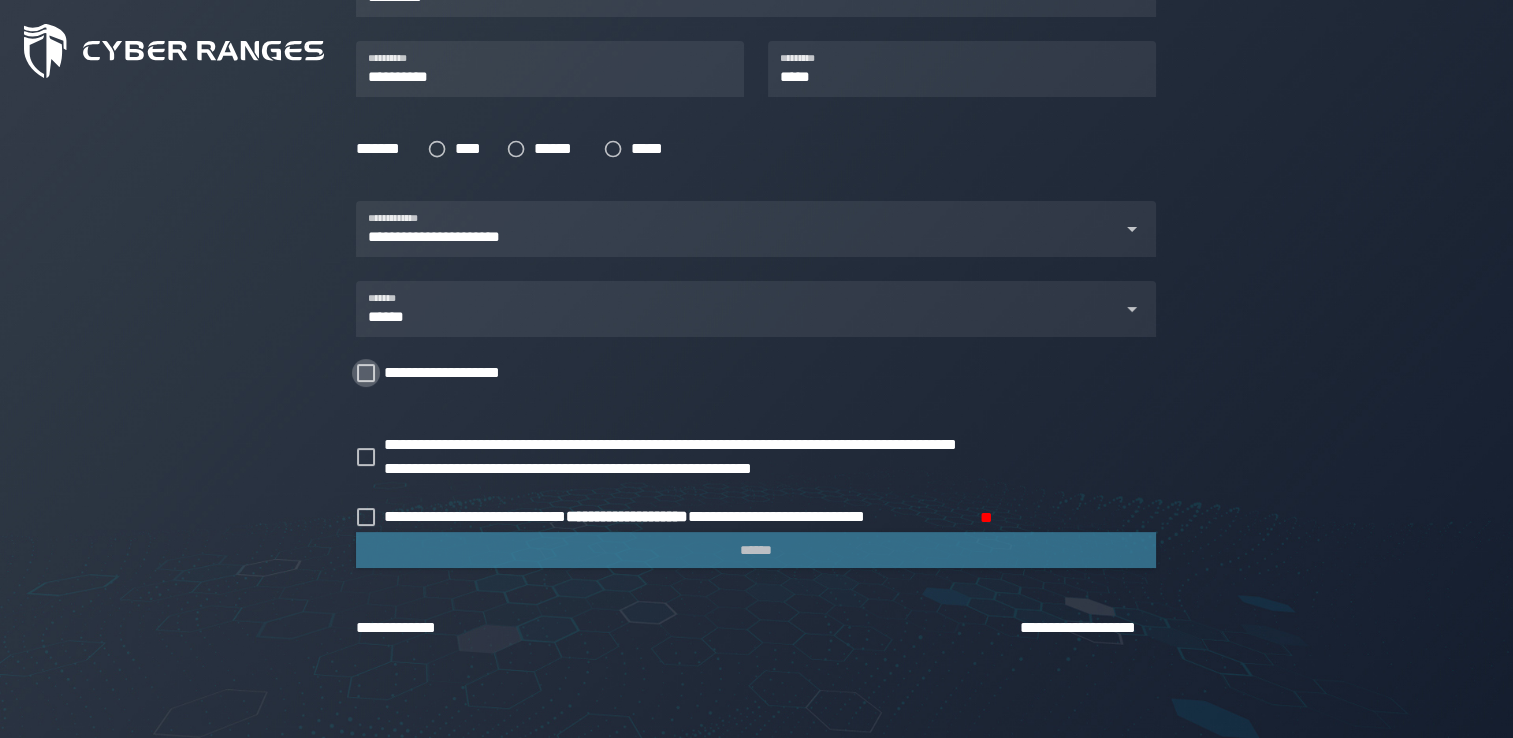 click on "**********" at bounding box center [452, 373] 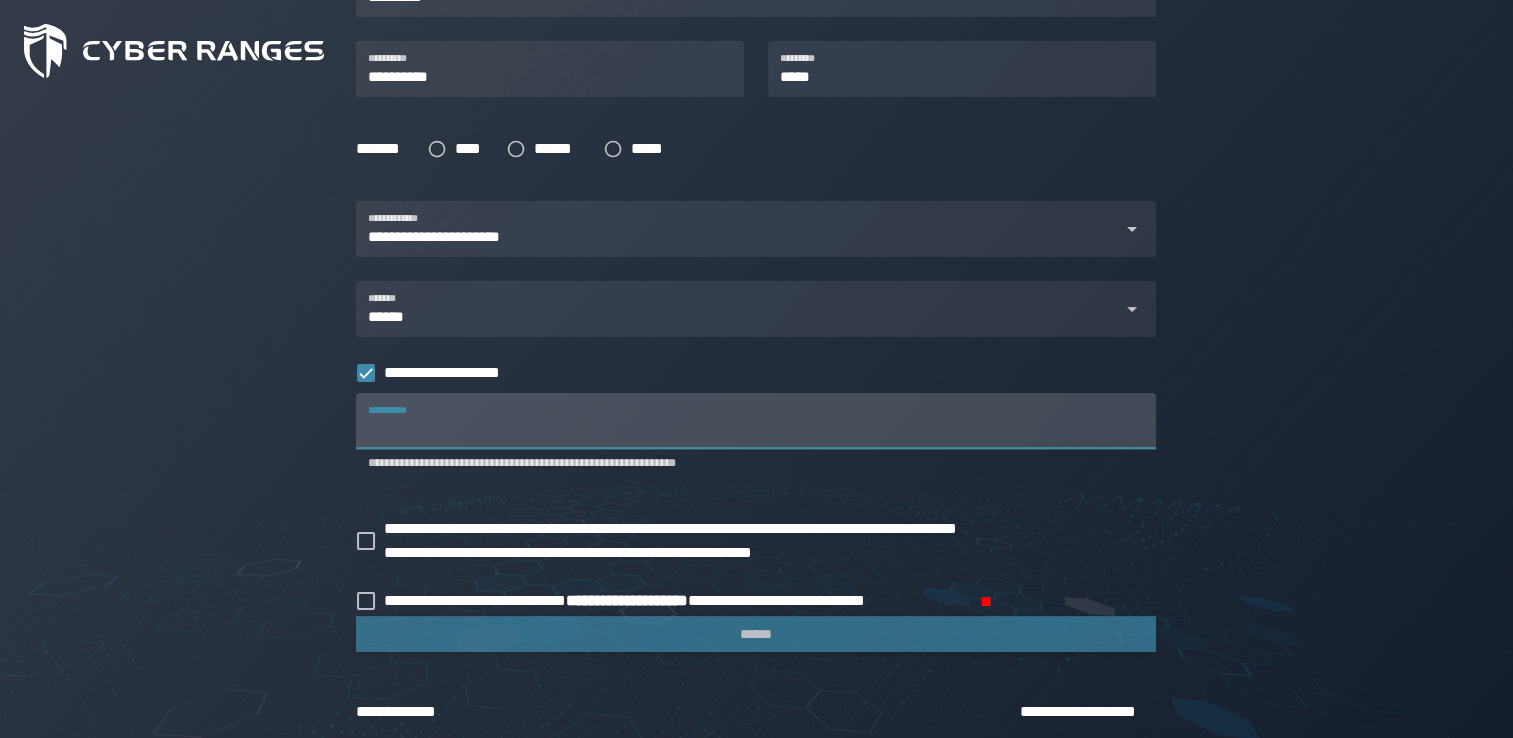 click on "**********" at bounding box center (756, 421) 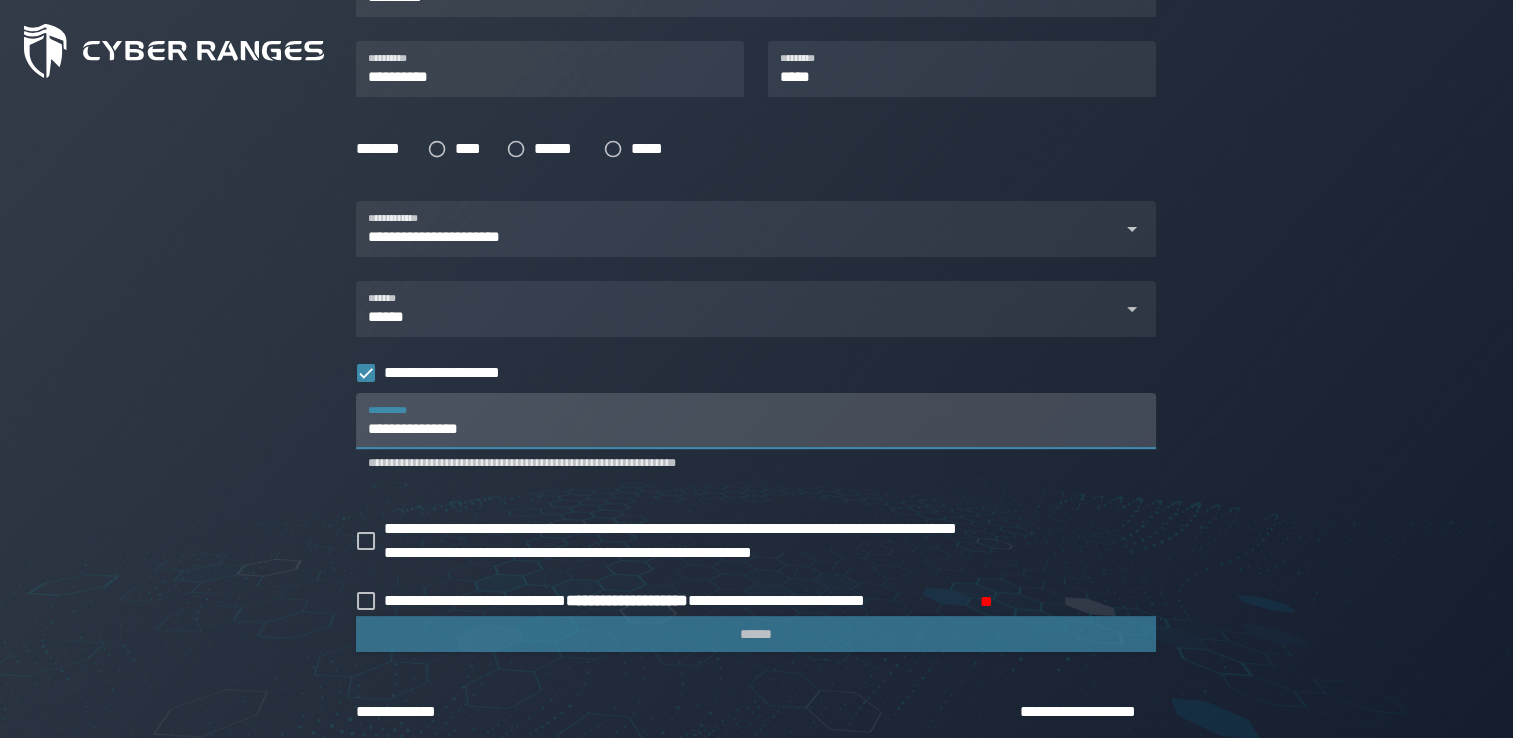 scroll, scrollTop: 540, scrollLeft: 0, axis: vertical 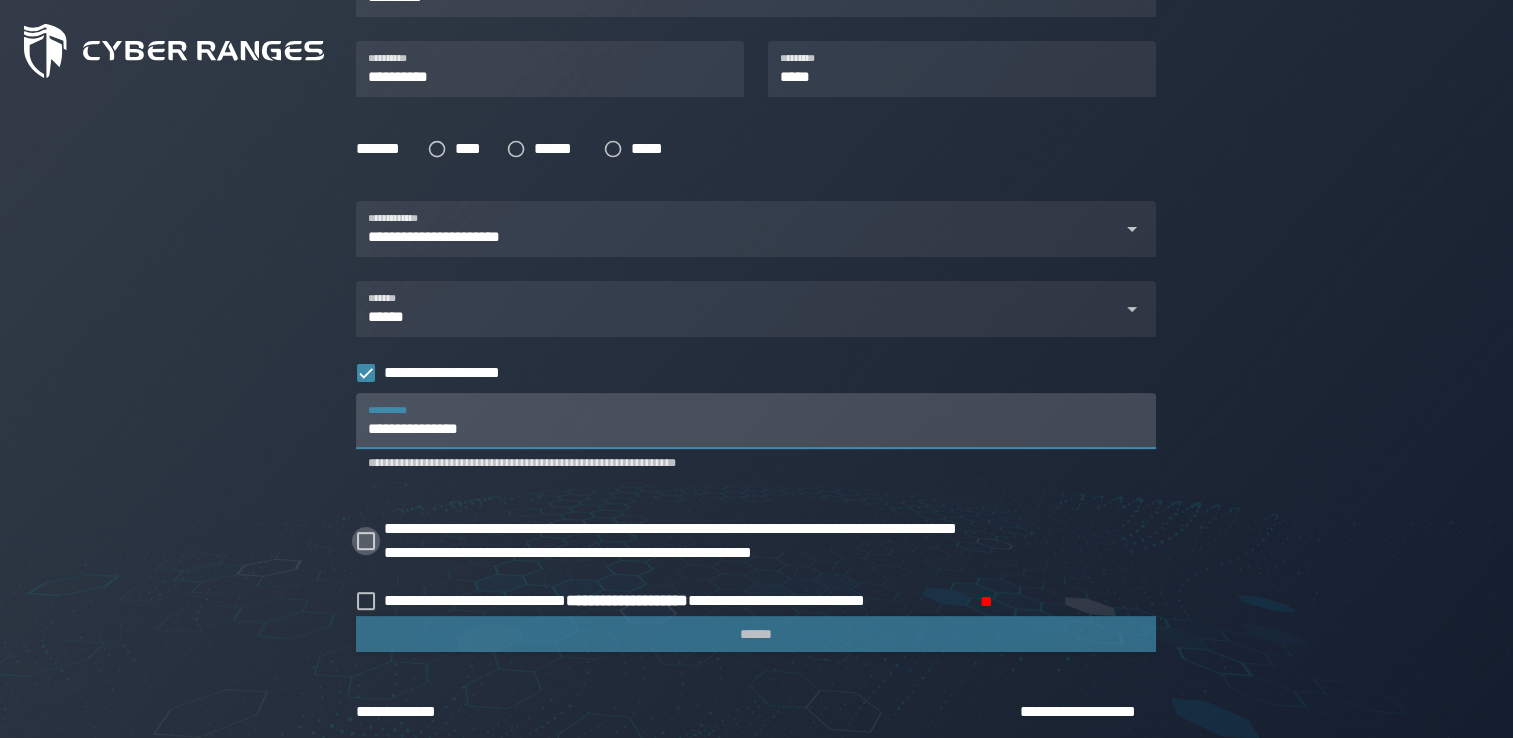 type on "**********" 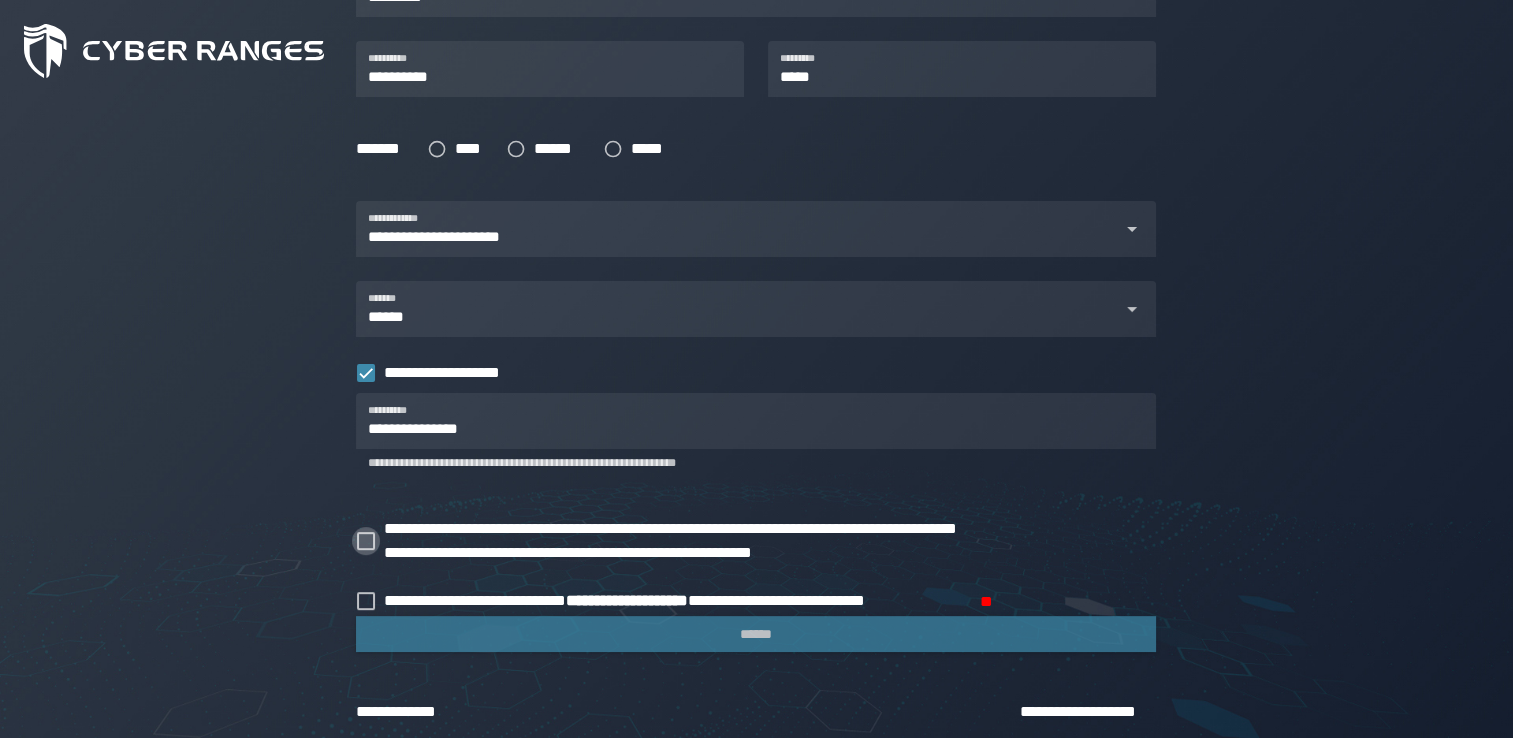 click at bounding box center (366, 541) 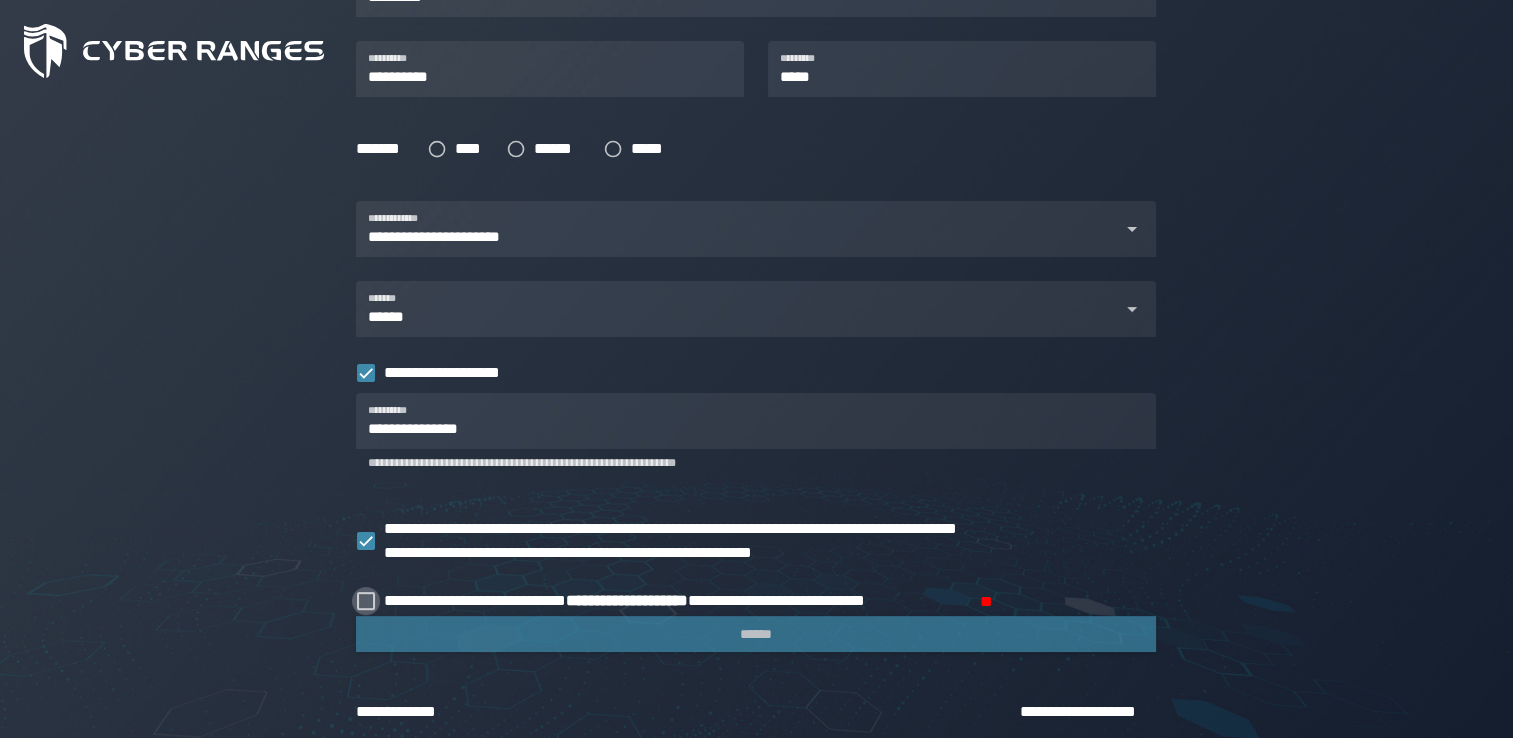 click at bounding box center [366, 601] 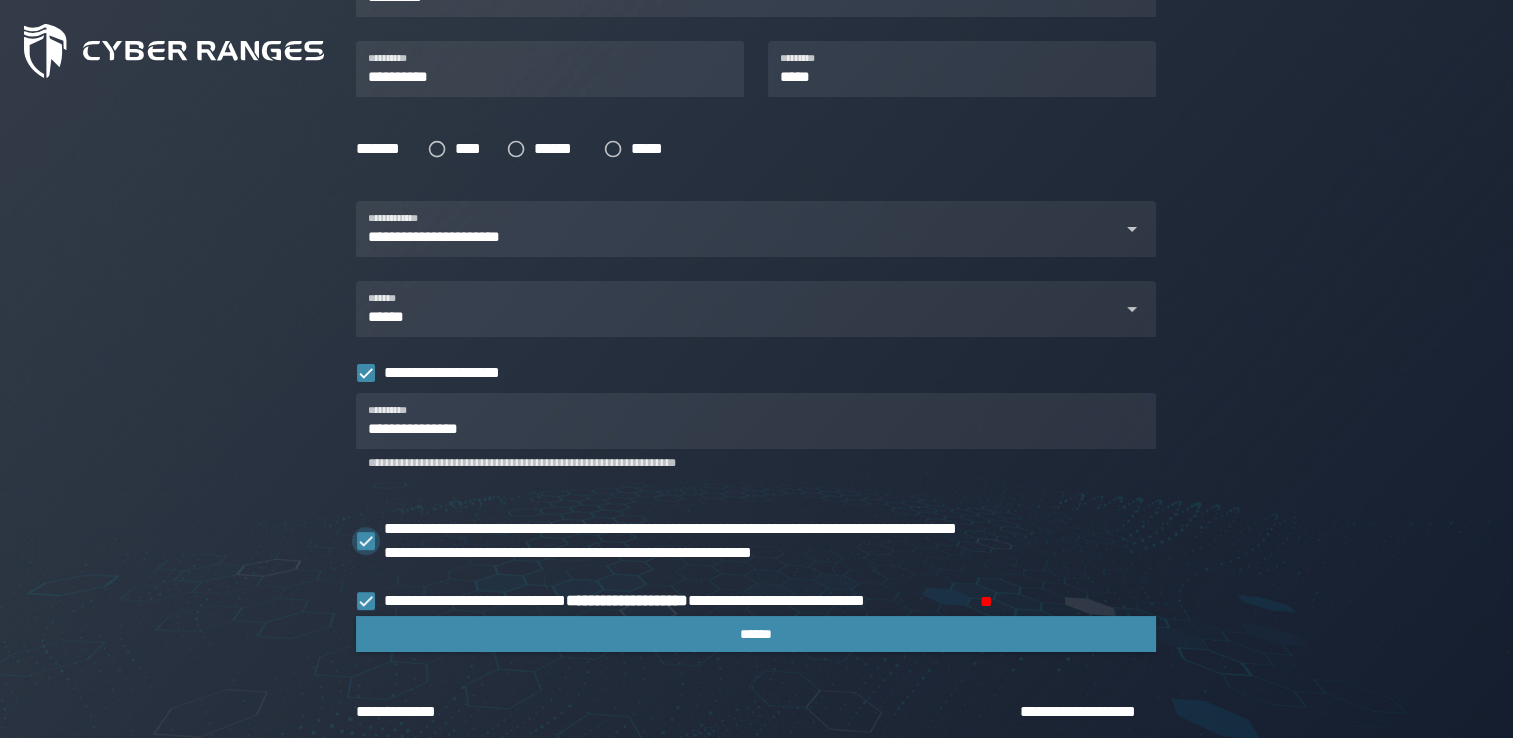 click at bounding box center [366, 541] 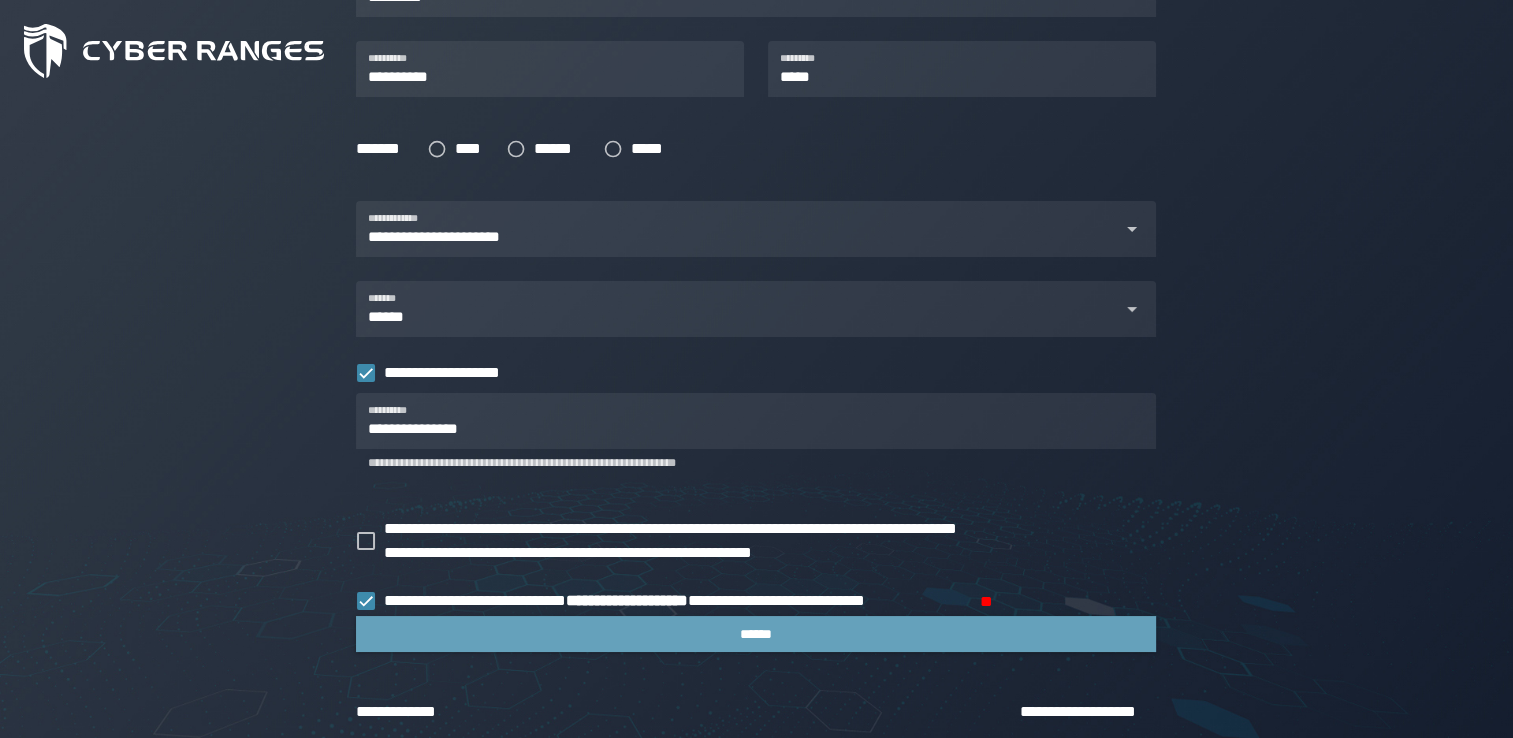 click on "******" at bounding box center [756, 634] 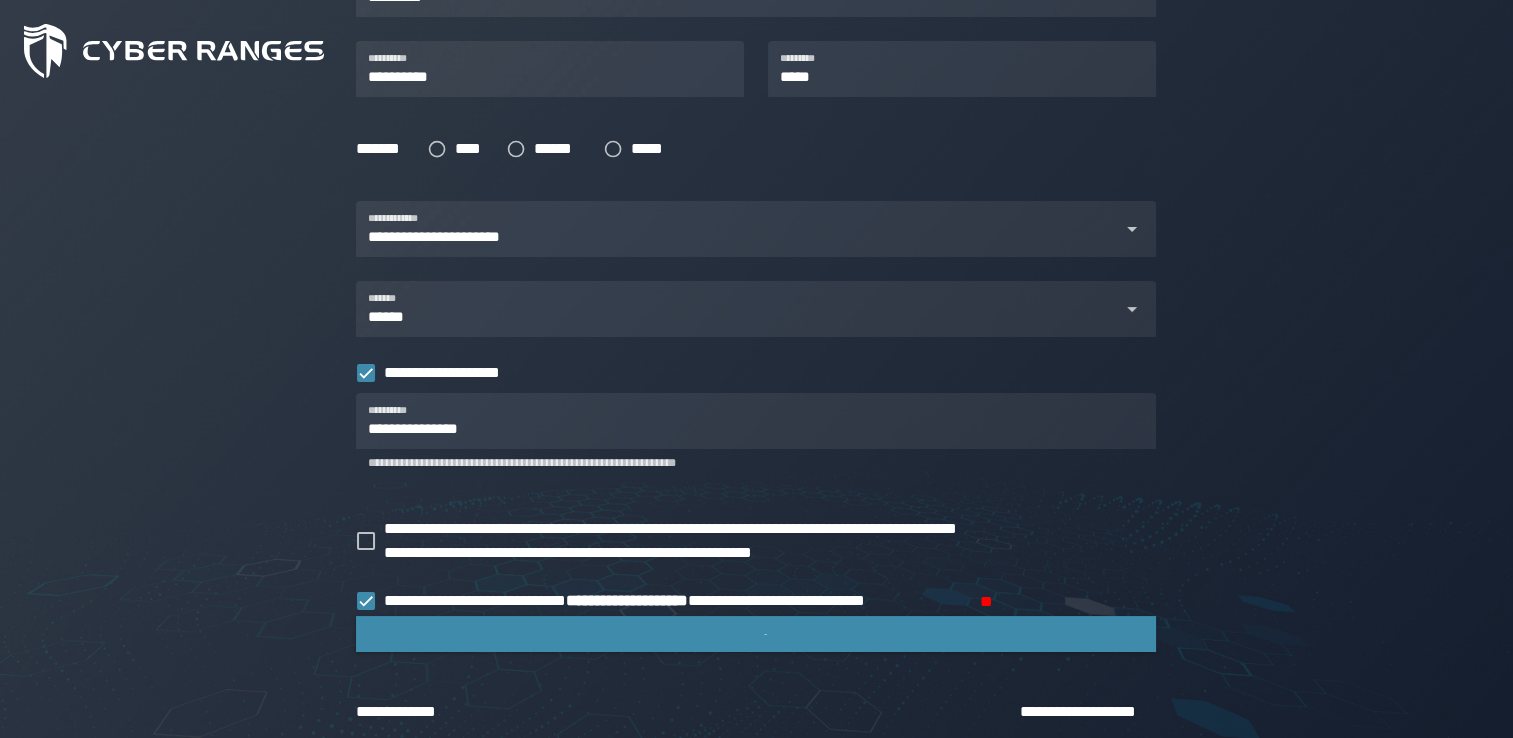 scroll, scrollTop: 0, scrollLeft: 0, axis: both 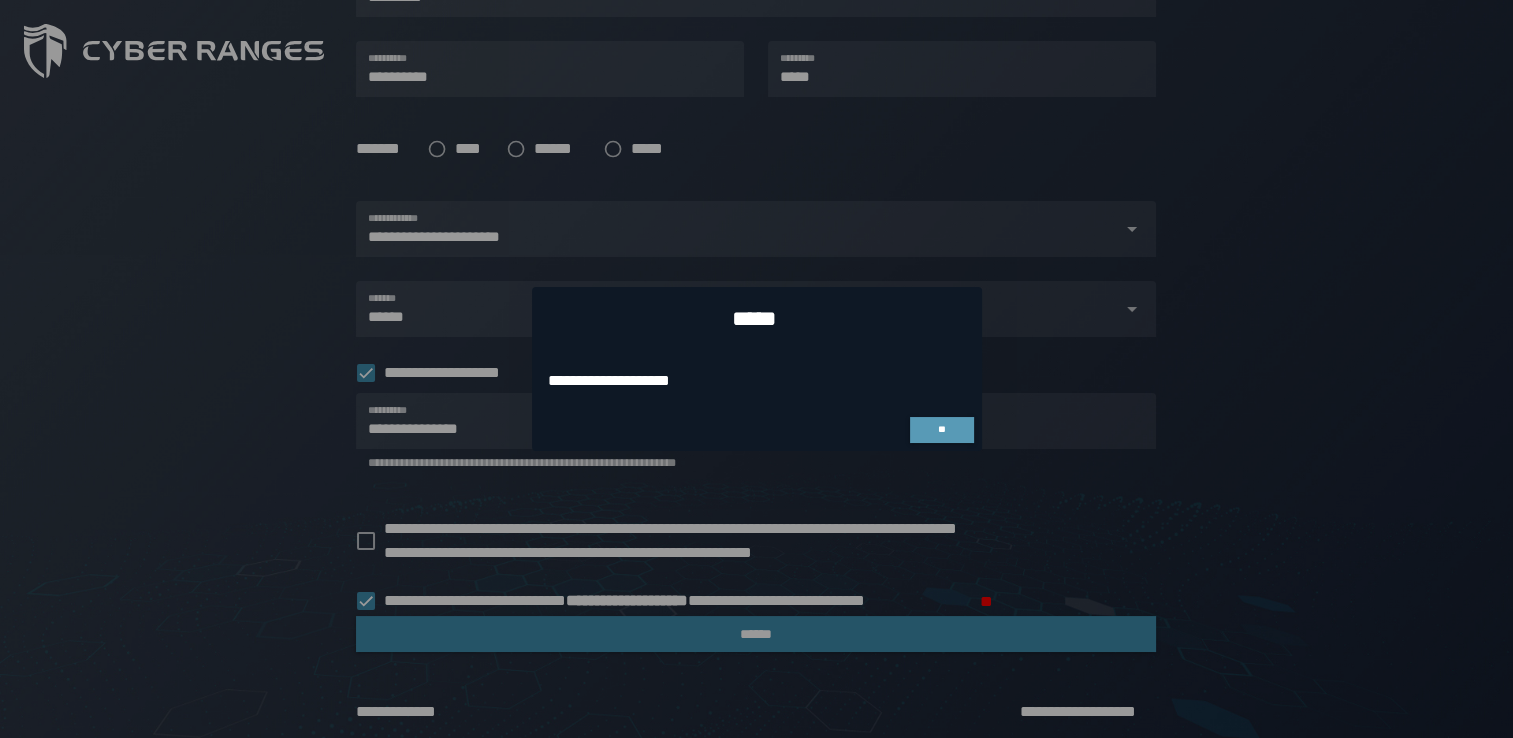 click on "**" at bounding box center (942, 430) 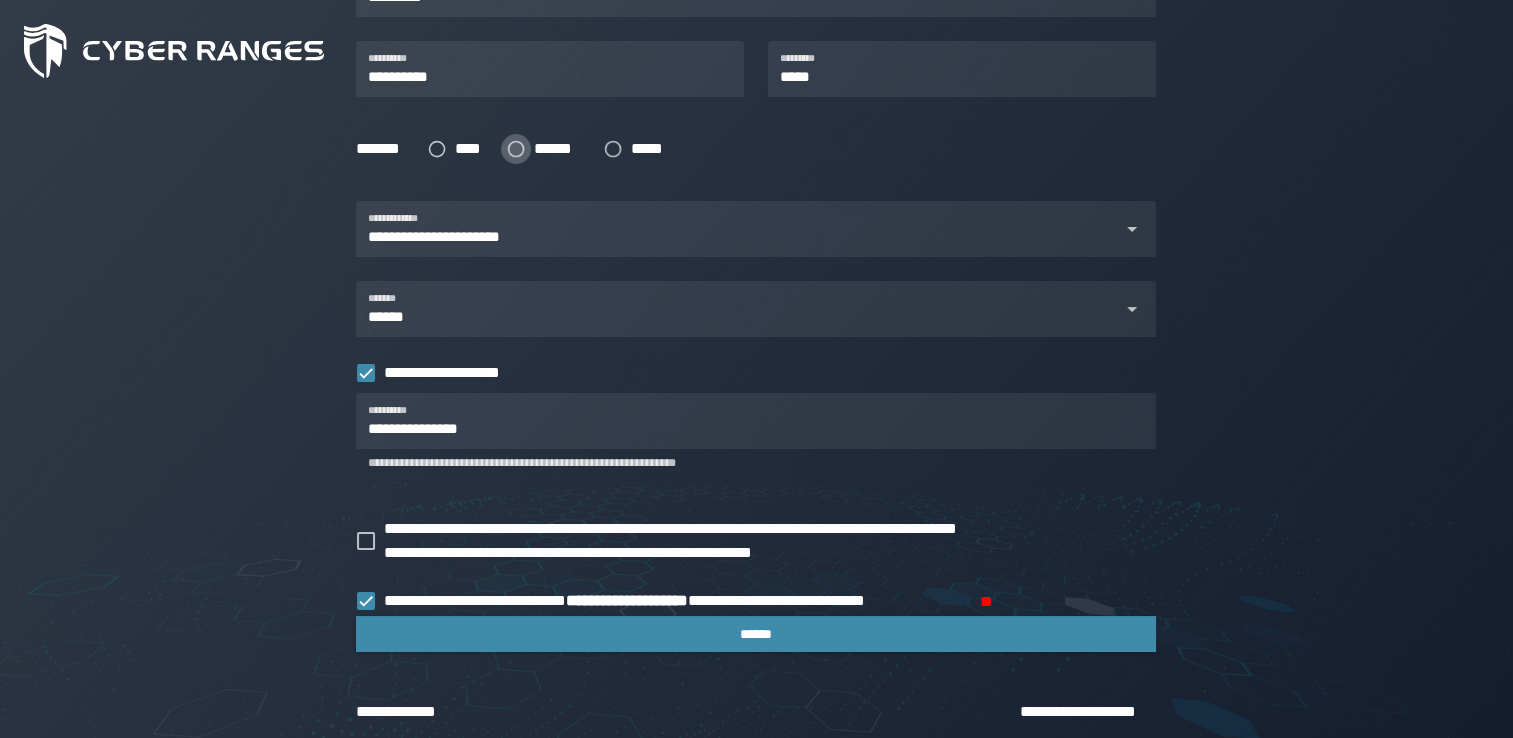 click on "******" at bounding box center (556, 149) 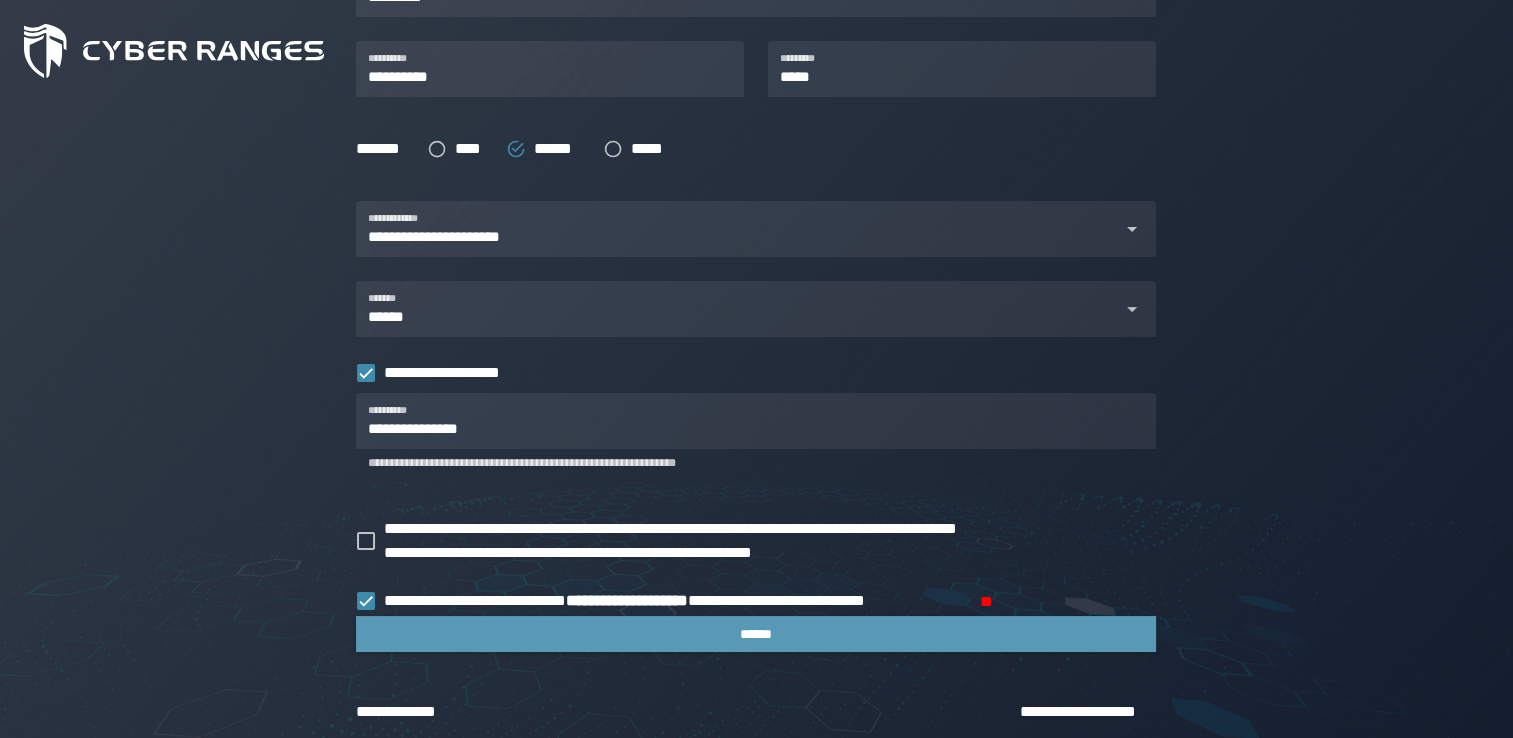 click on "******" at bounding box center (756, 634) 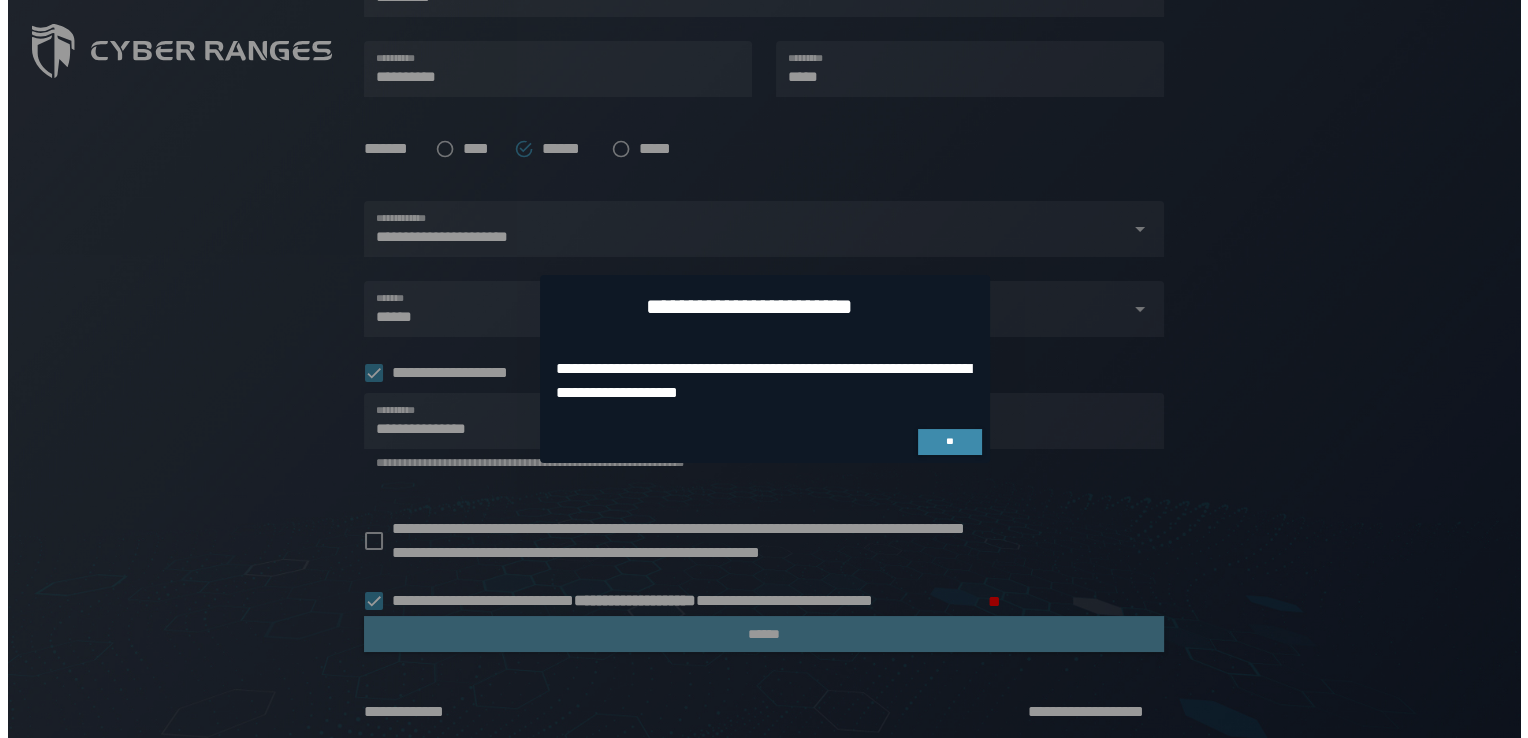 scroll, scrollTop: 0, scrollLeft: 0, axis: both 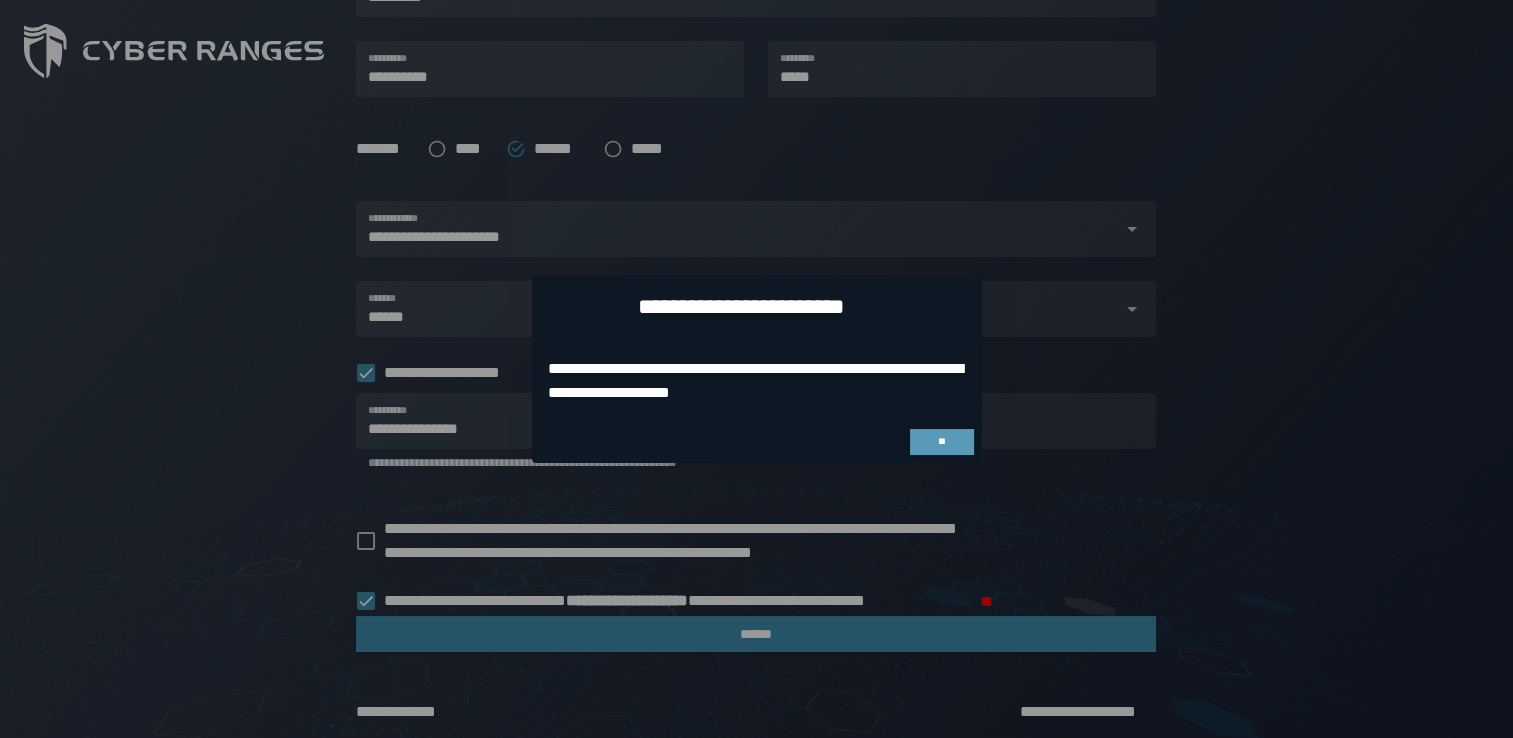 click on "**" at bounding box center [941, 441] 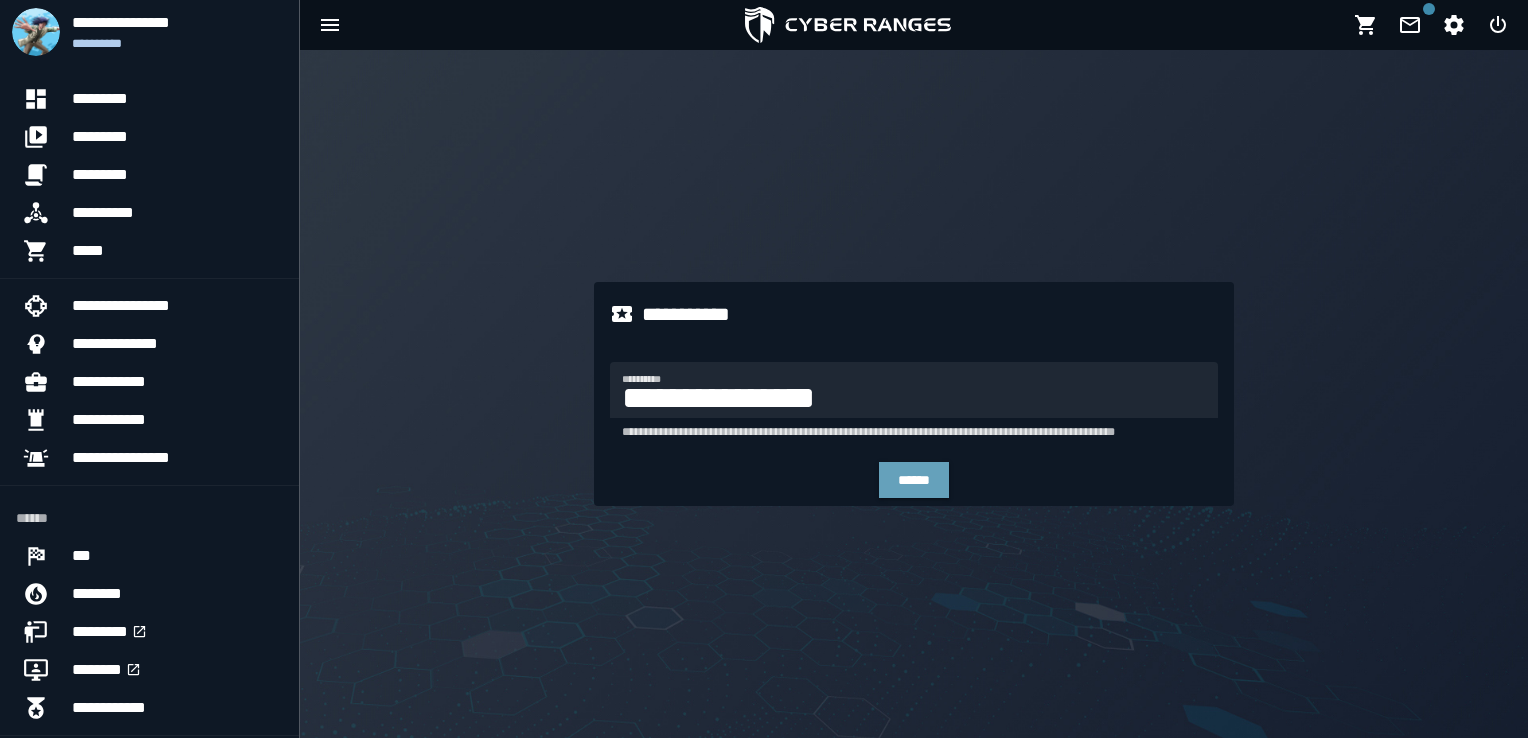 click on "******" at bounding box center [914, 480] 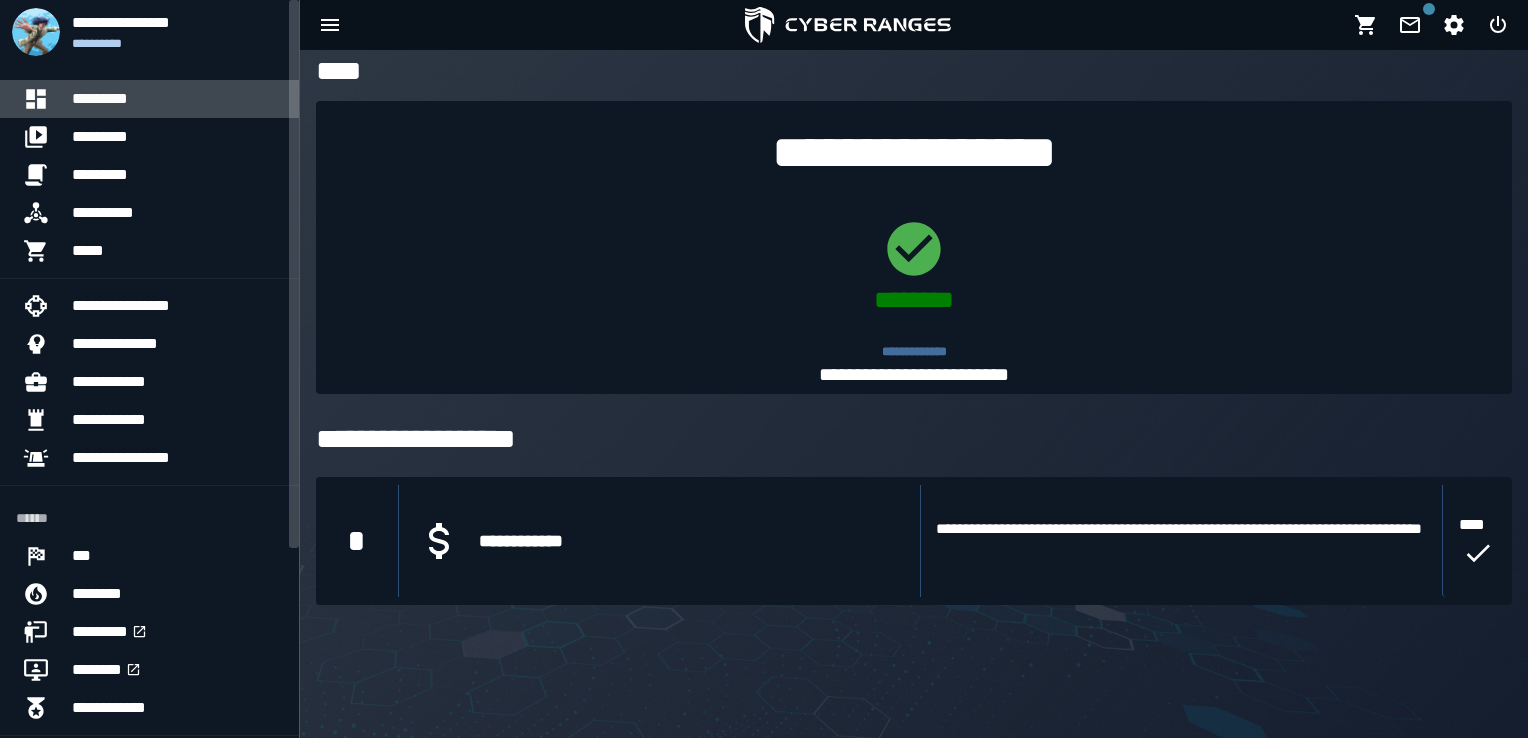 click on "*********" at bounding box center (177, 99) 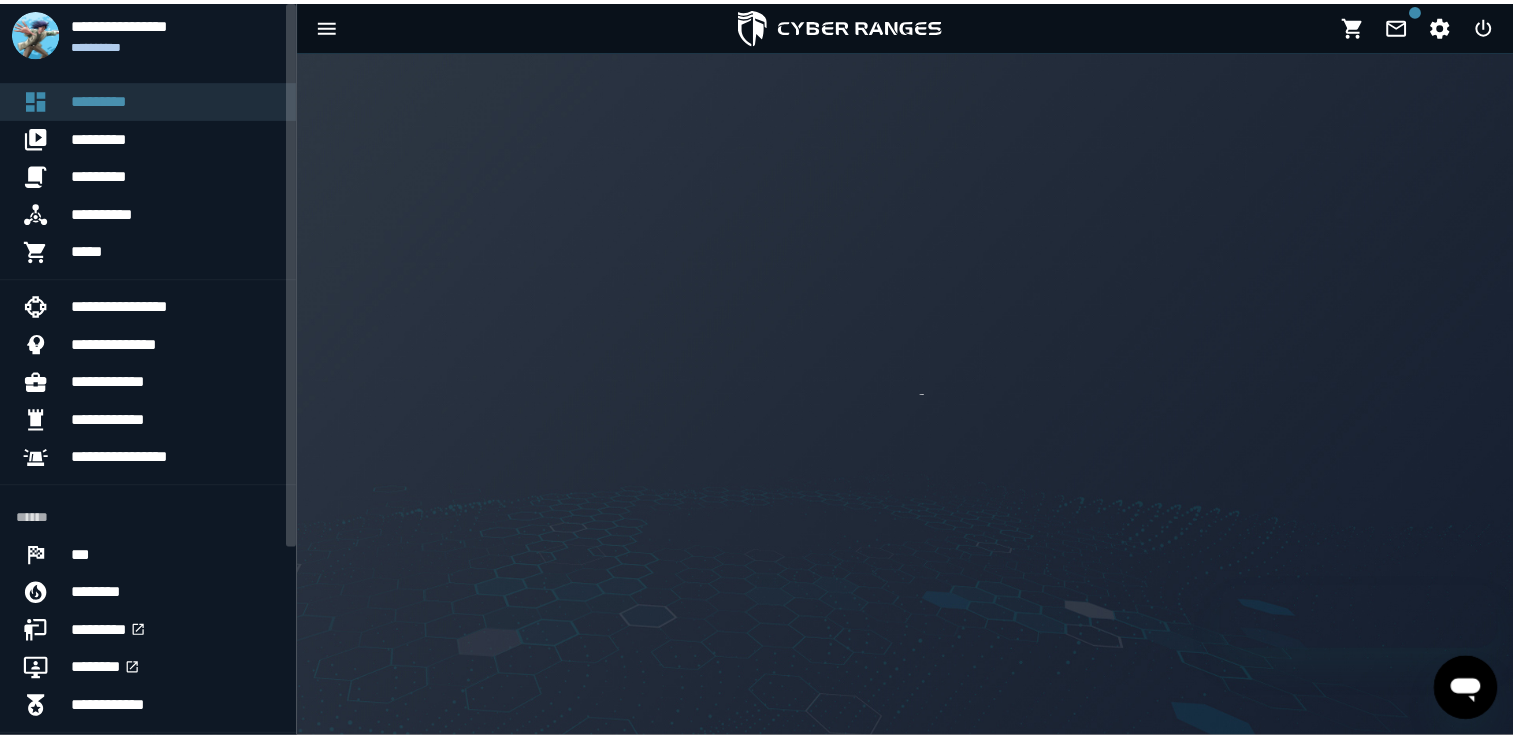 scroll, scrollTop: 0, scrollLeft: 0, axis: both 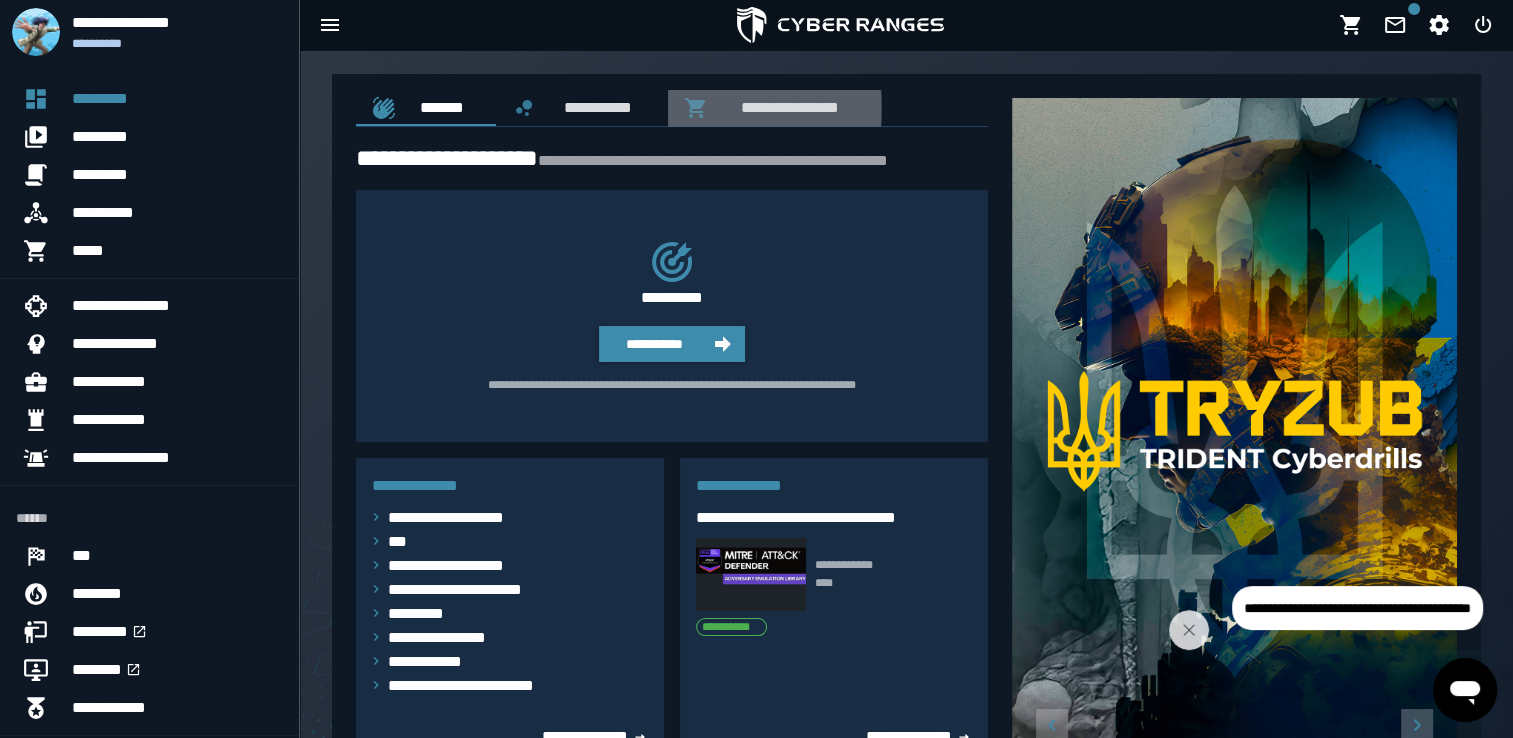 click 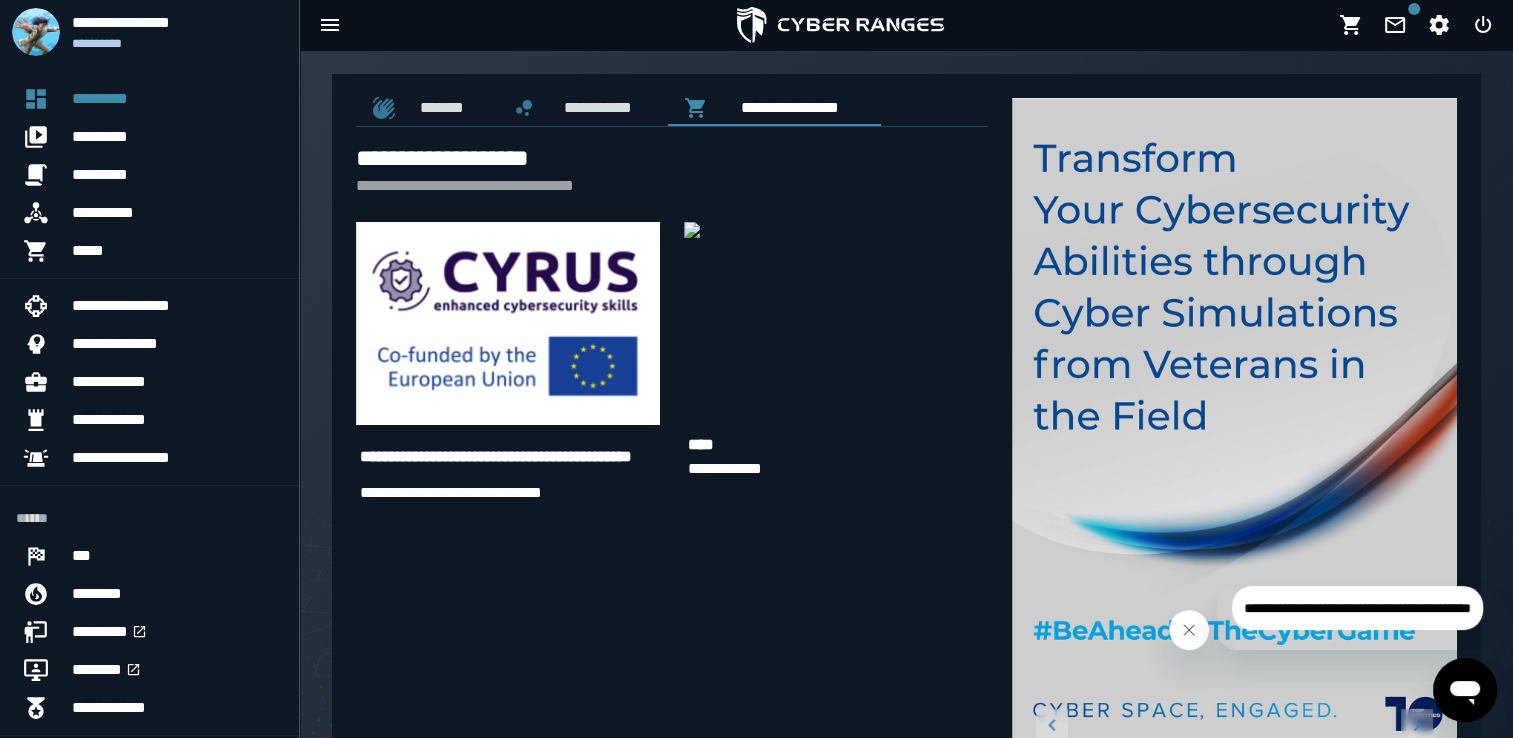 click at bounding box center [1189, 630] 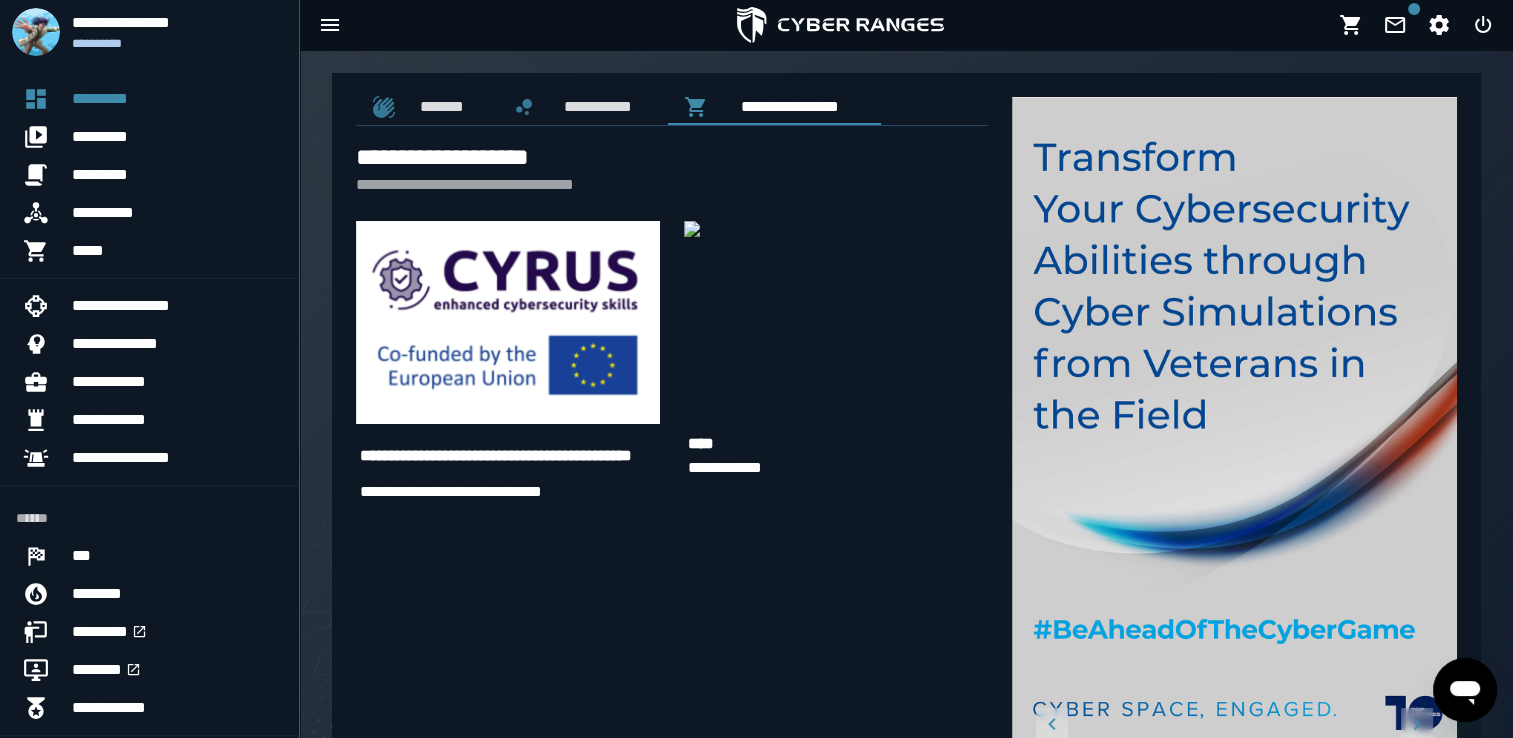 scroll, scrollTop: 0, scrollLeft: 0, axis: both 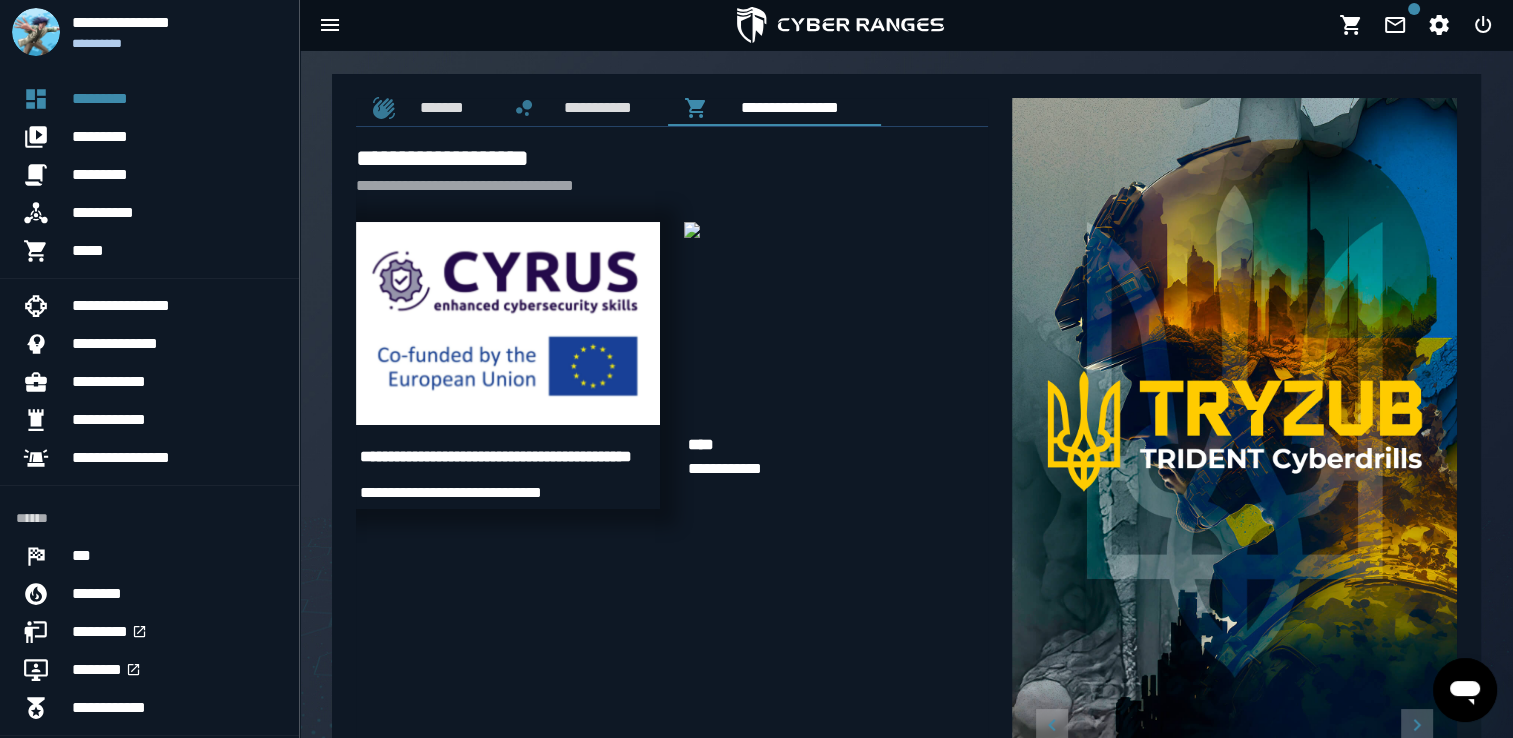 click at bounding box center (508, 323) 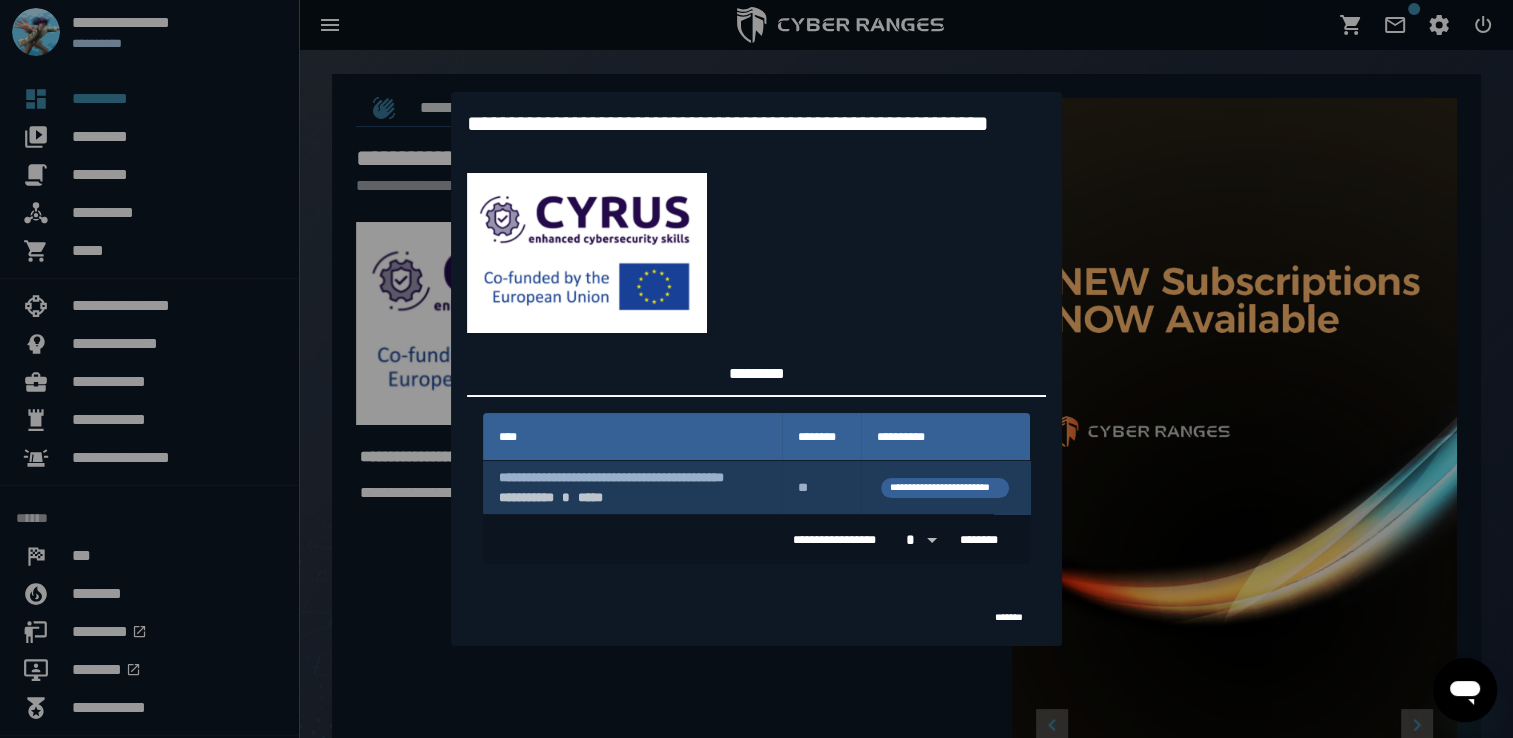 click on "**********" at bounding box center [633, 487] 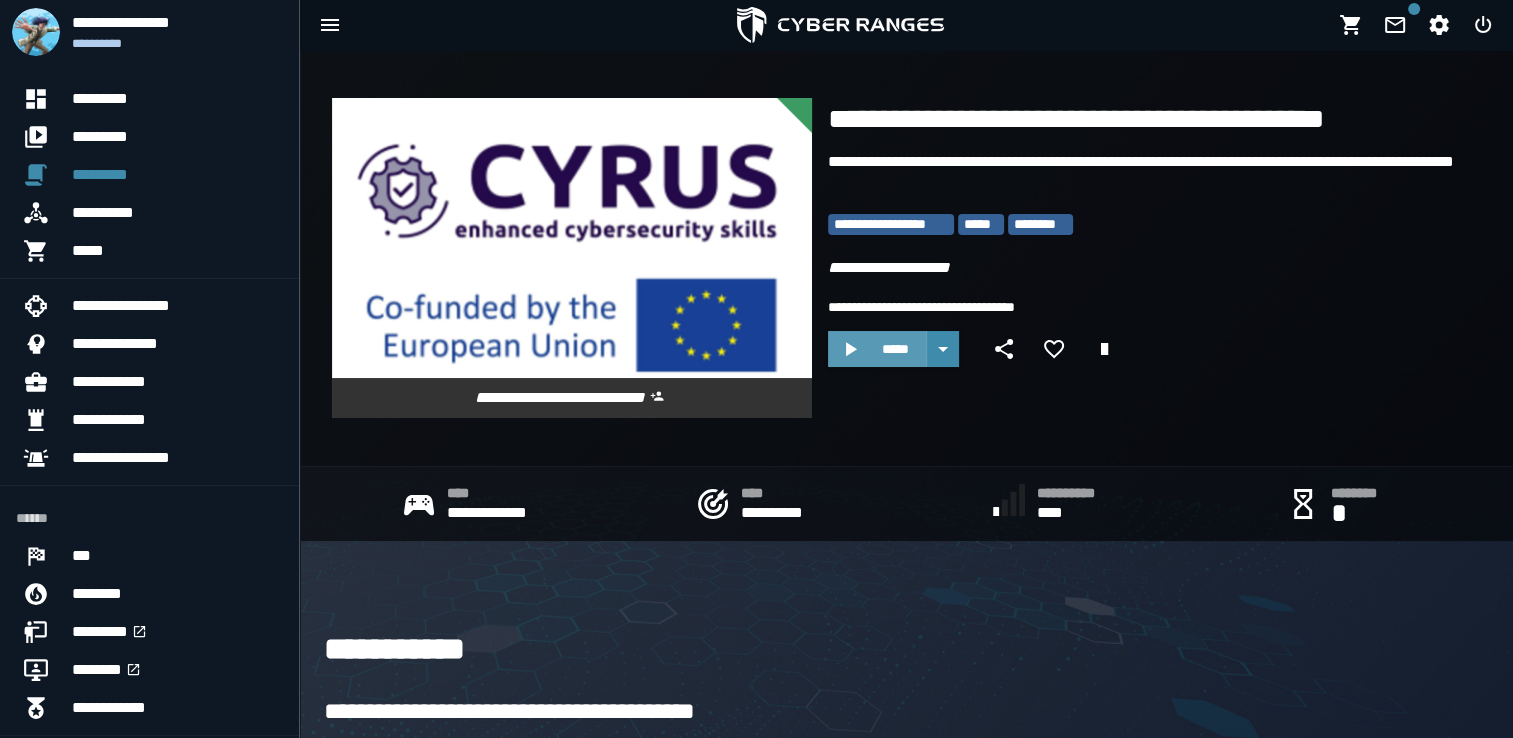 click on "*****" at bounding box center [877, 349] 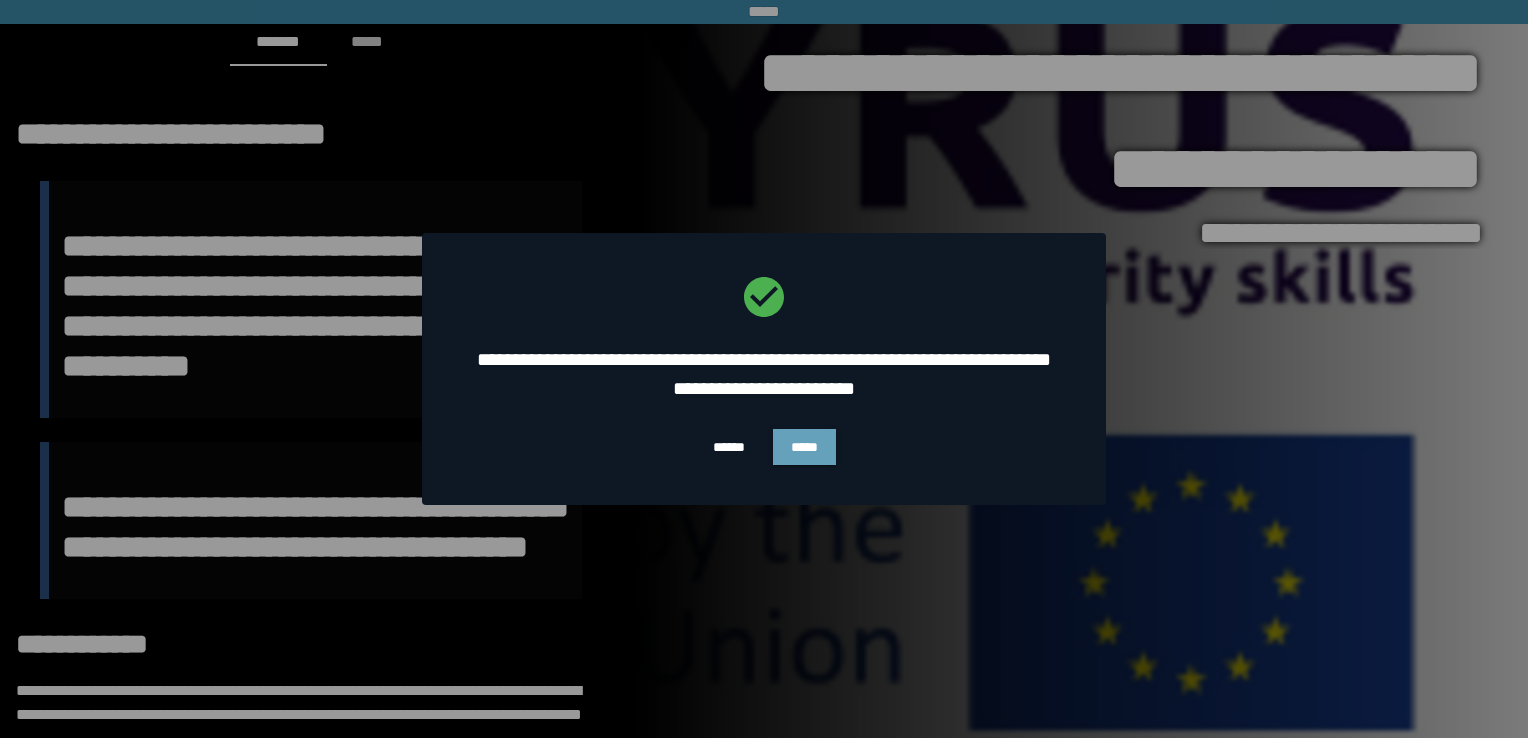 click on "*****" at bounding box center [804, 447] 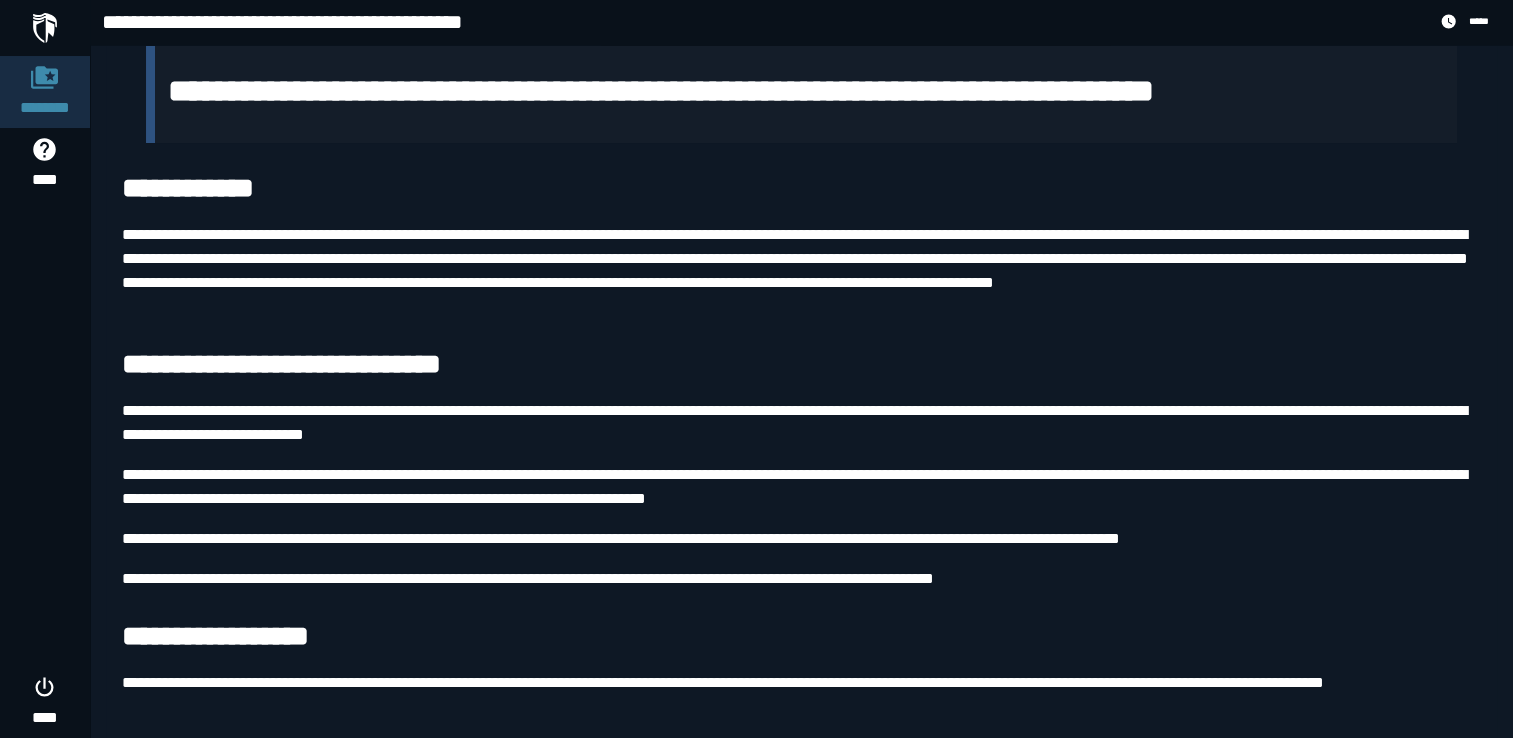 scroll, scrollTop: 400, scrollLeft: 0, axis: vertical 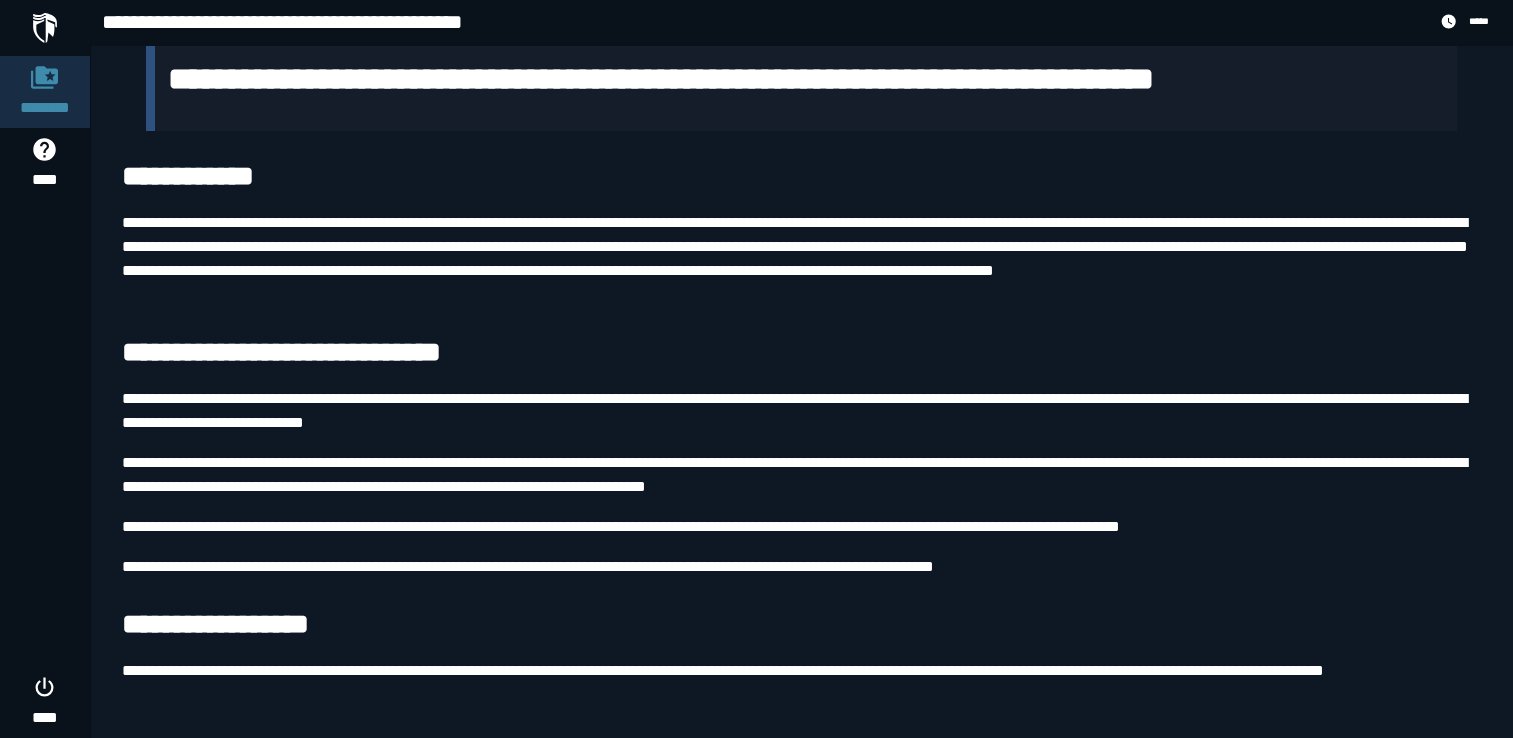 click on "**********" at bounding box center (801, 567) 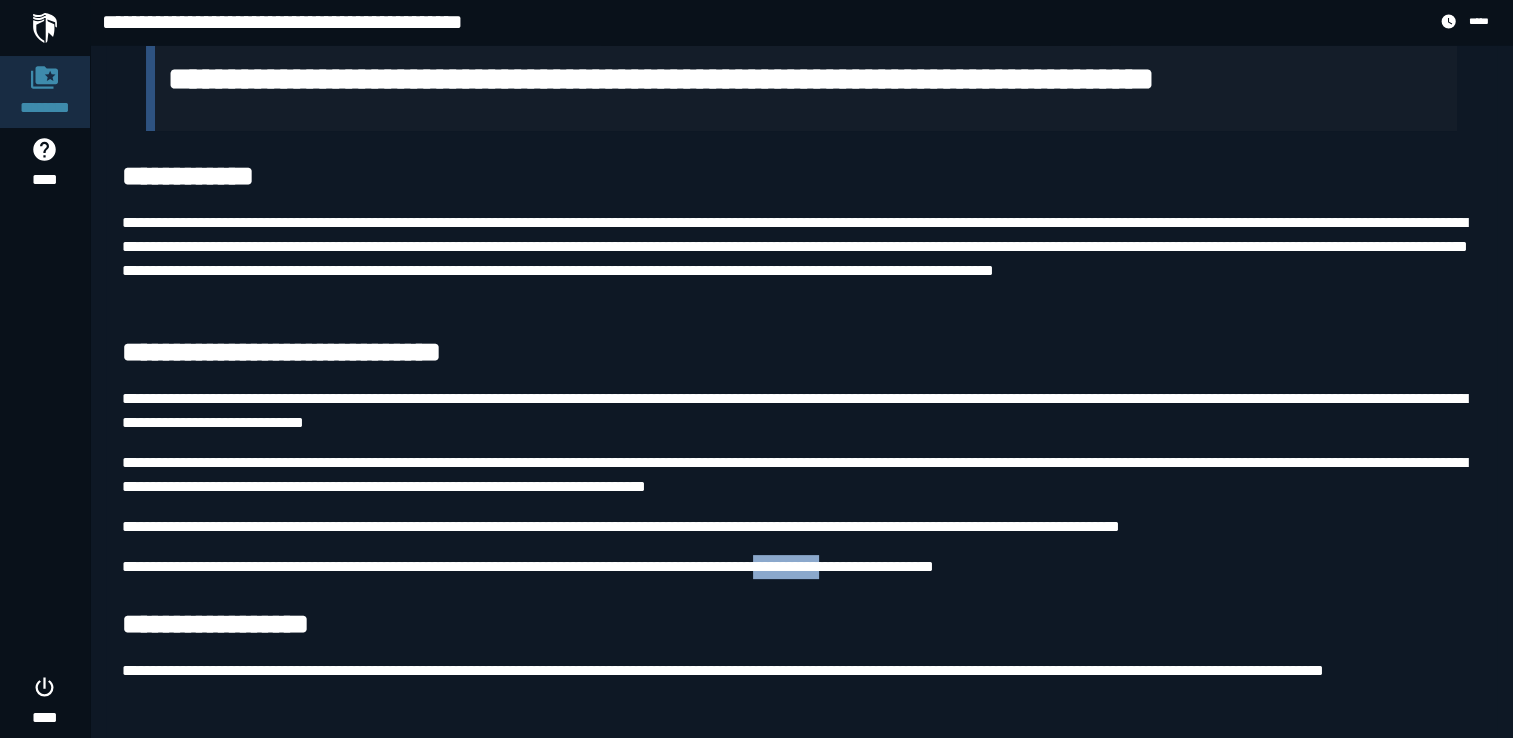 click on "**********" at bounding box center (801, 567) 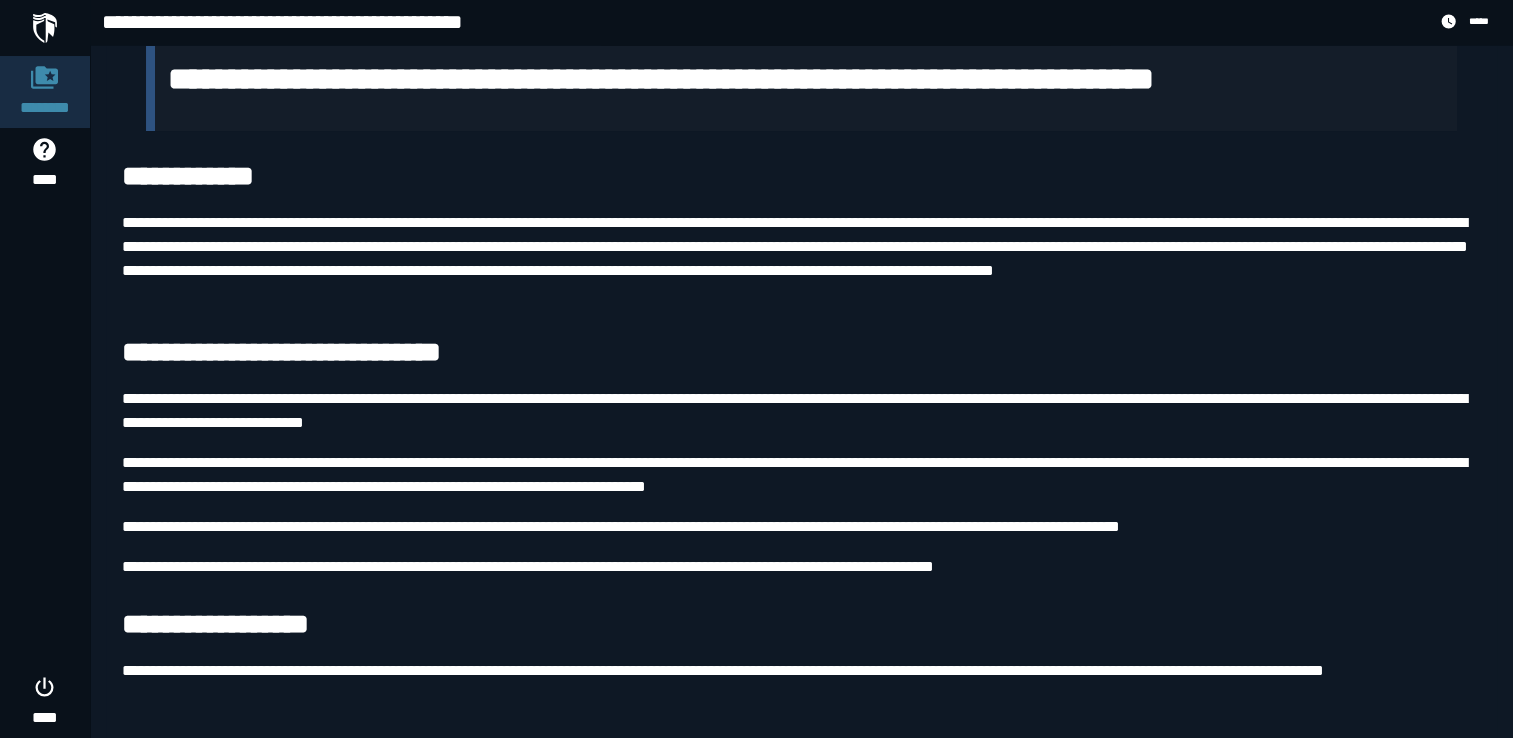 click on "**********" at bounding box center [801, 259] 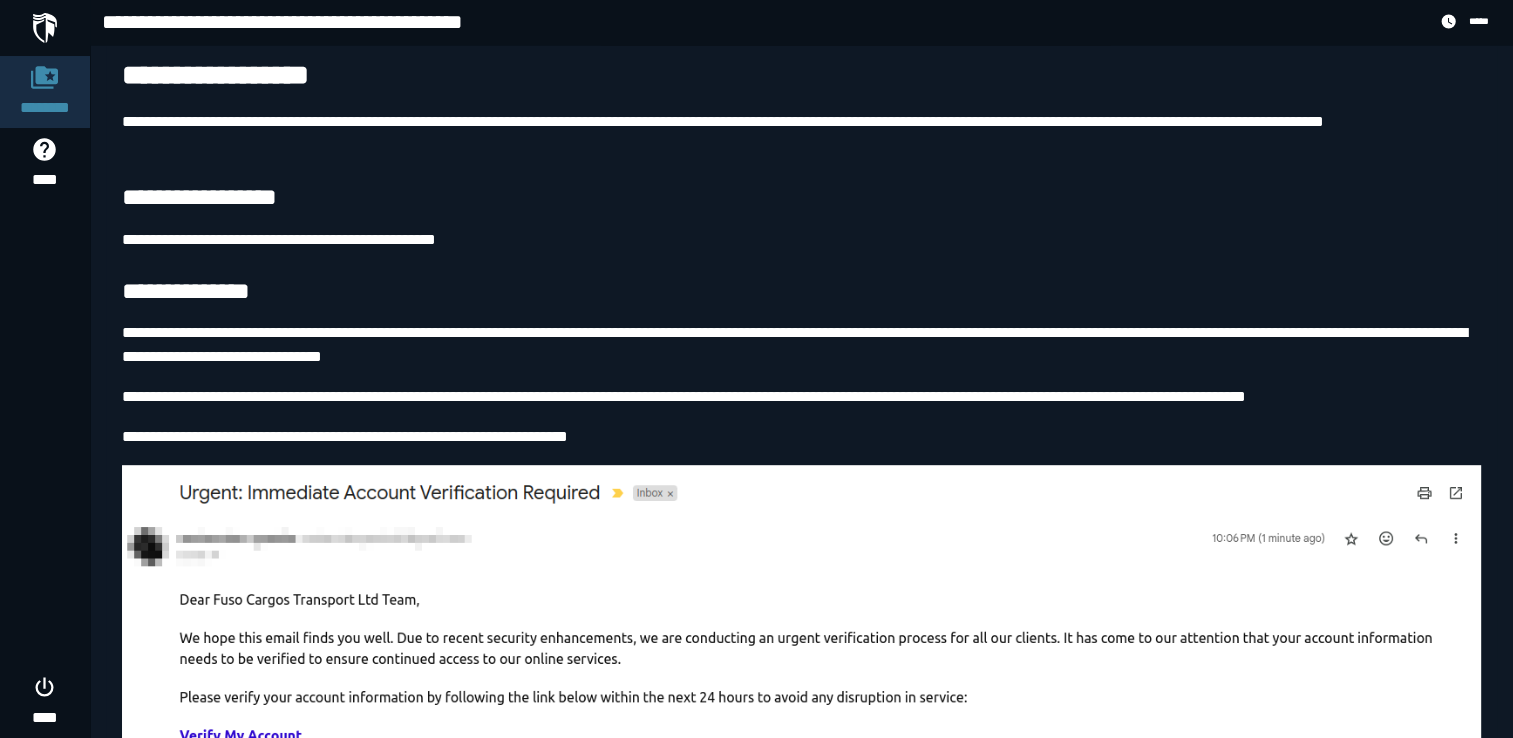 scroll, scrollTop: 900, scrollLeft: 0, axis: vertical 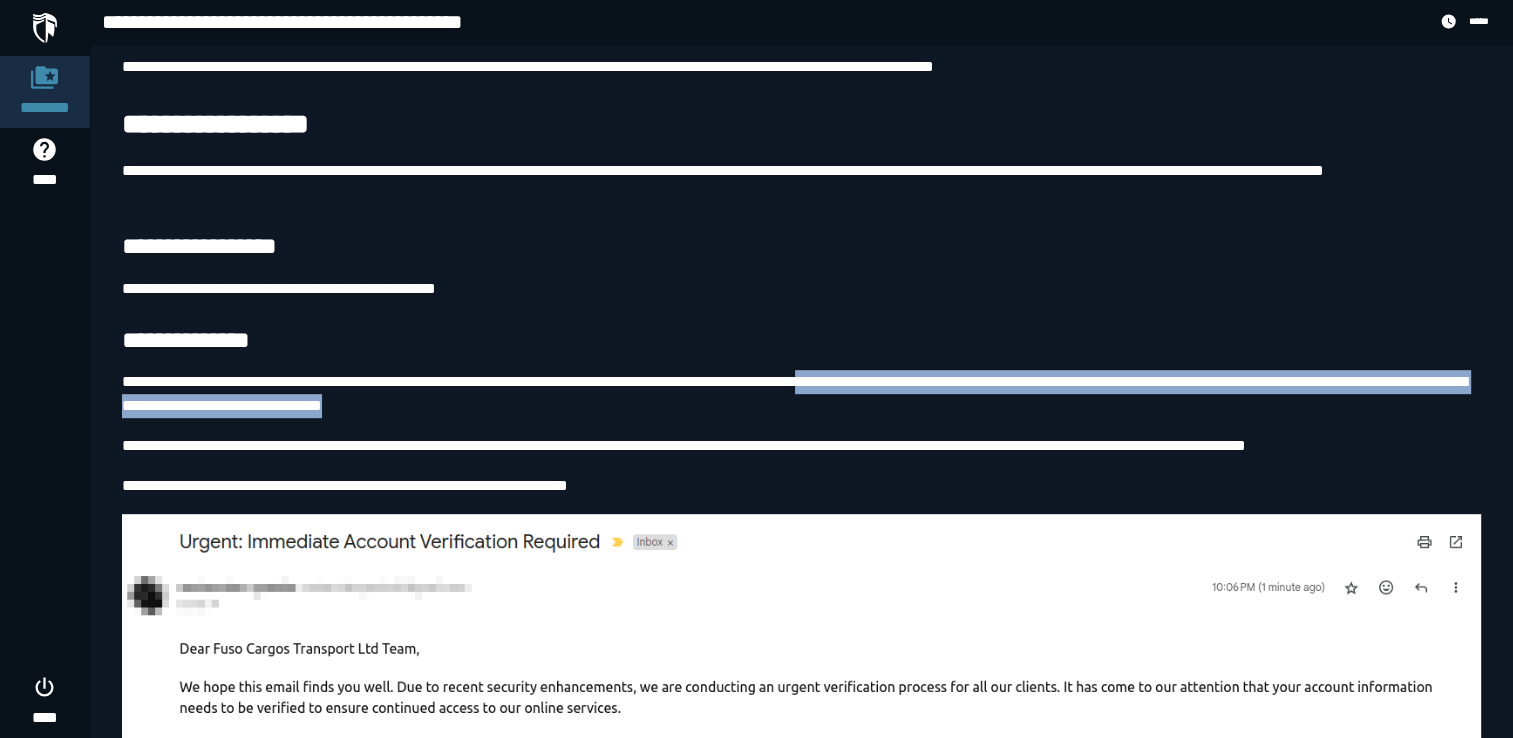 drag, startPoint x: 875, startPoint y: 428, endPoint x: 1091, endPoint y: 453, distance: 217.44194 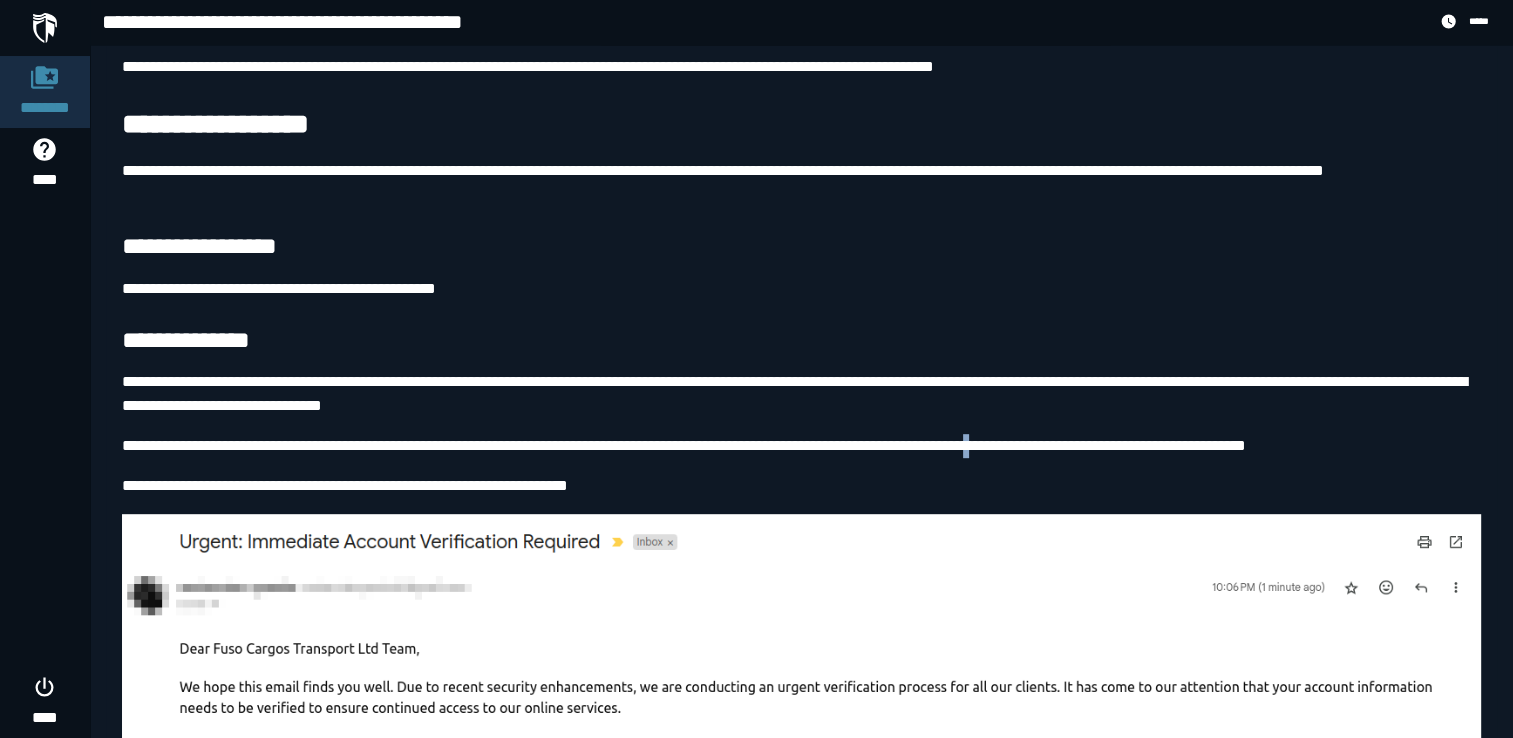 drag, startPoint x: 1091, startPoint y: 453, endPoint x: 1080, endPoint y: 473, distance: 22.825424 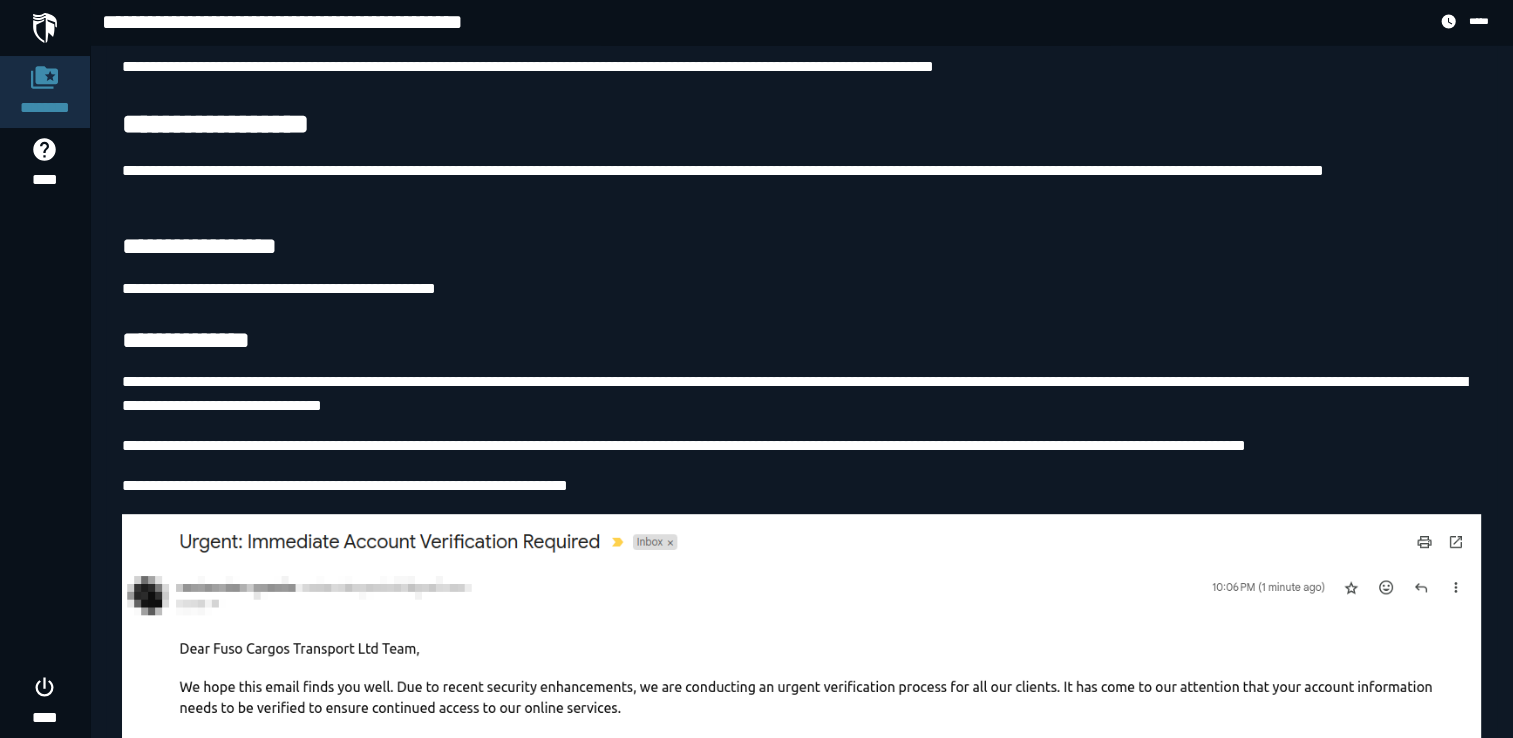 drag, startPoint x: 1080, startPoint y: 473, endPoint x: 885, endPoint y: 477, distance: 195.04102 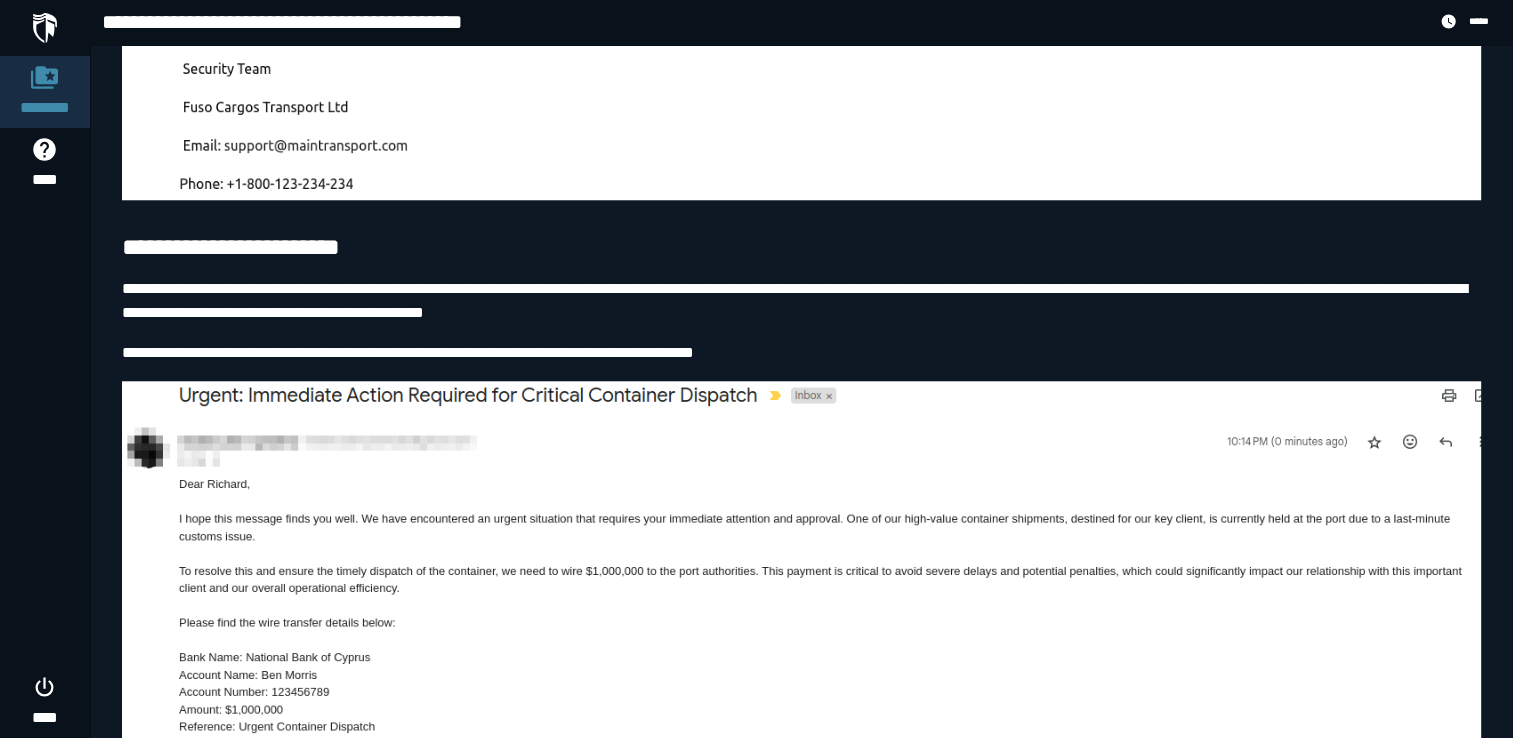 scroll, scrollTop: 1900, scrollLeft: 0, axis: vertical 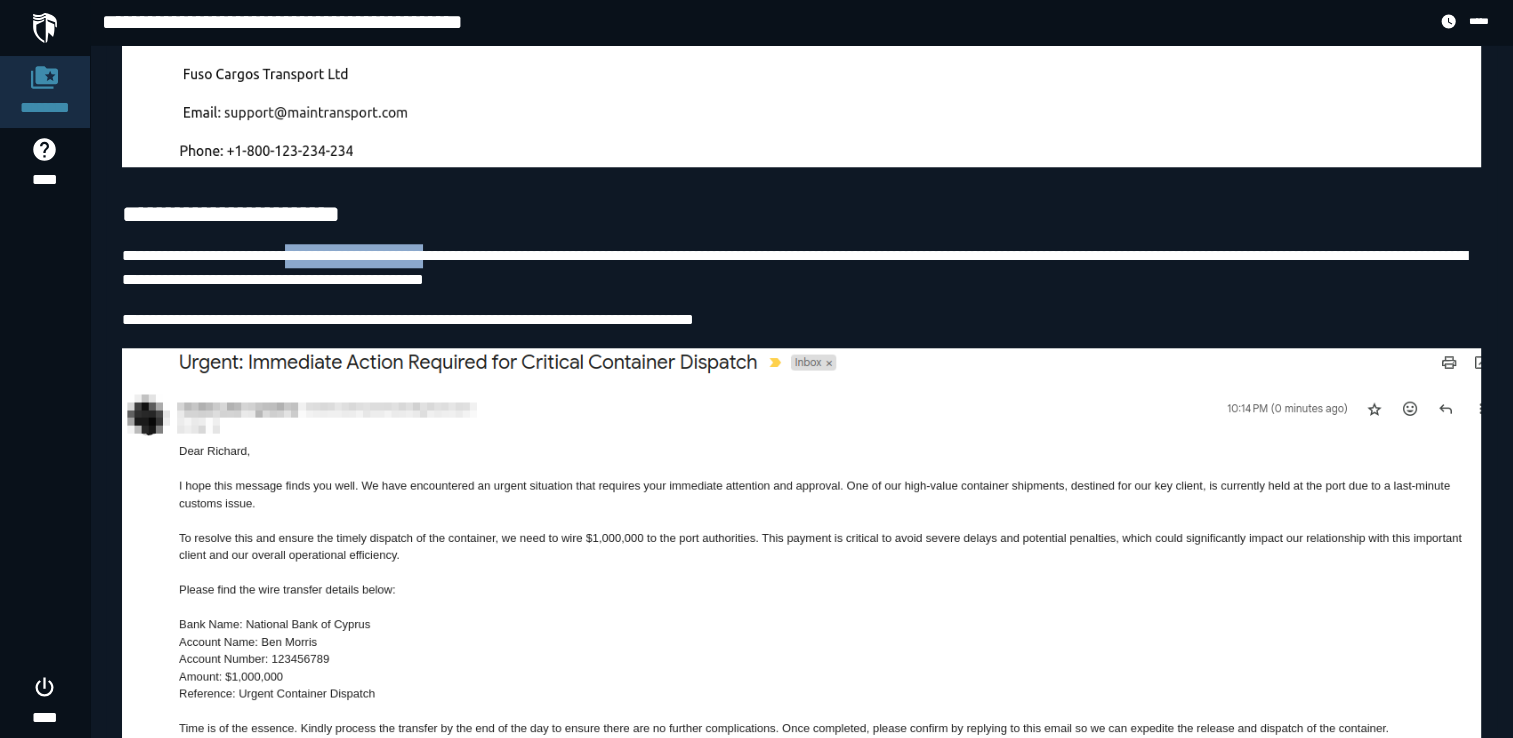 drag, startPoint x: 313, startPoint y: 290, endPoint x: 498, endPoint y: 301, distance: 185.32674 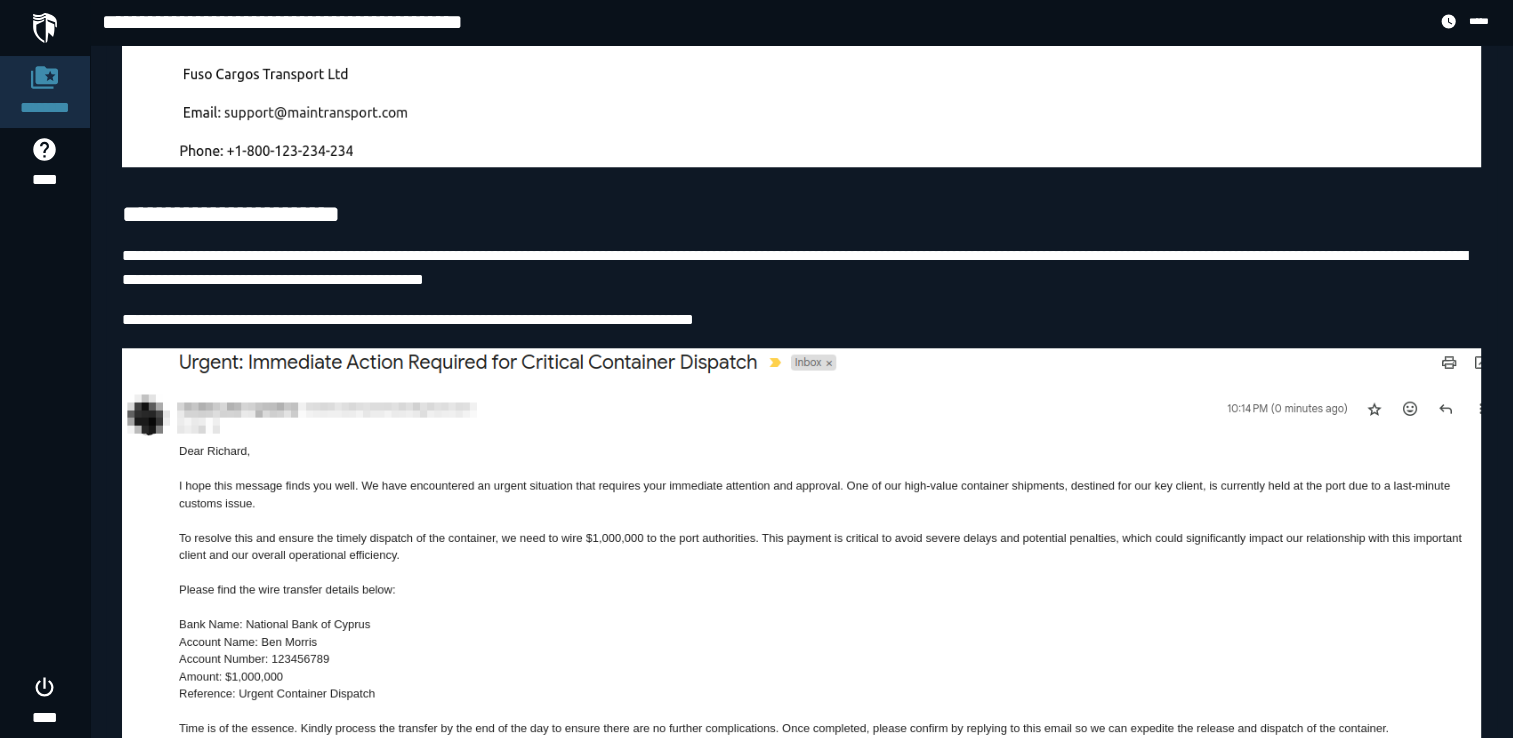 click on "**********" at bounding box center [801, 320] 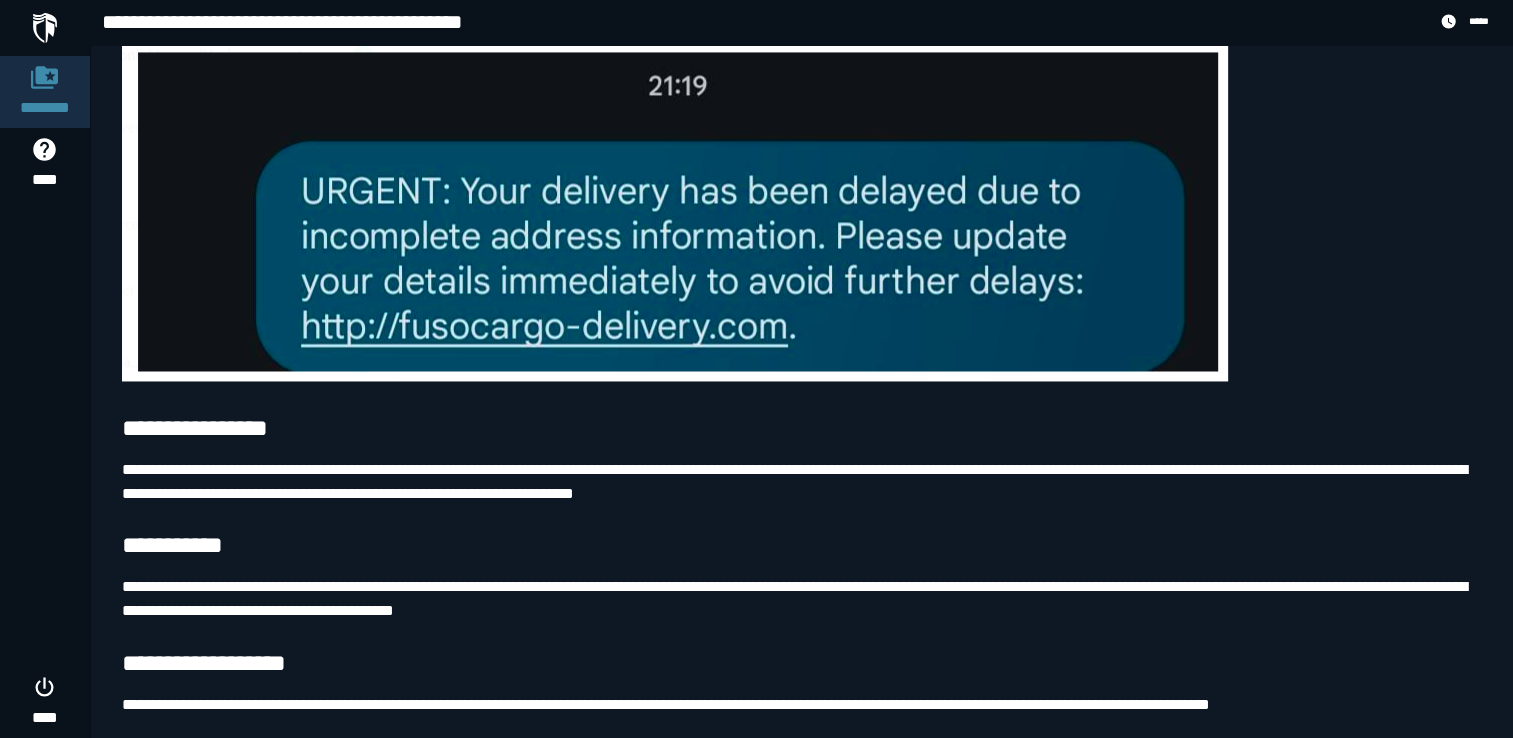scroll, scrollTop: 3300, scrollLeft: 0, axis: vertical 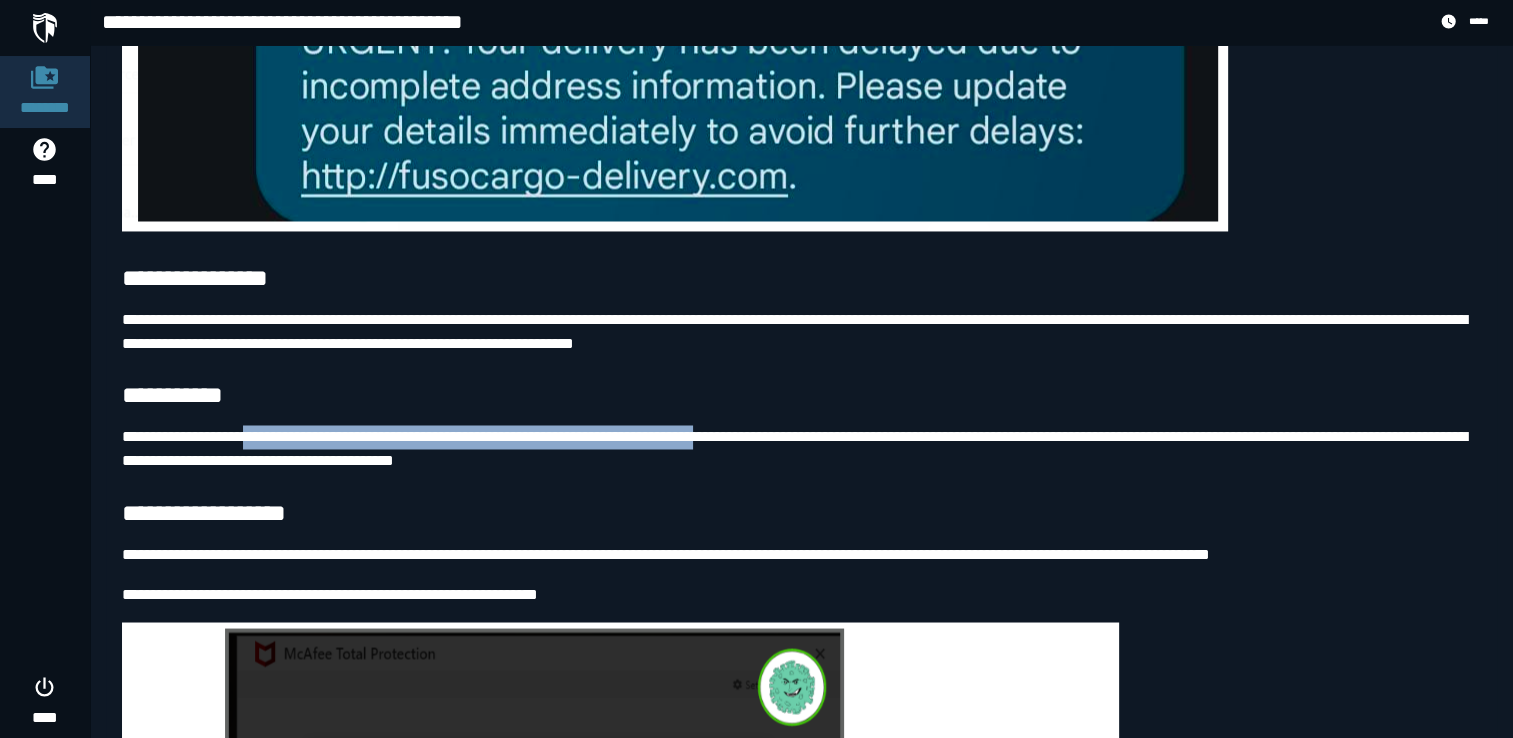 drag, startPoint x: 268, startPoint y: 471, endPoint x: 809, endPoint y: 461, distance: 541.0924 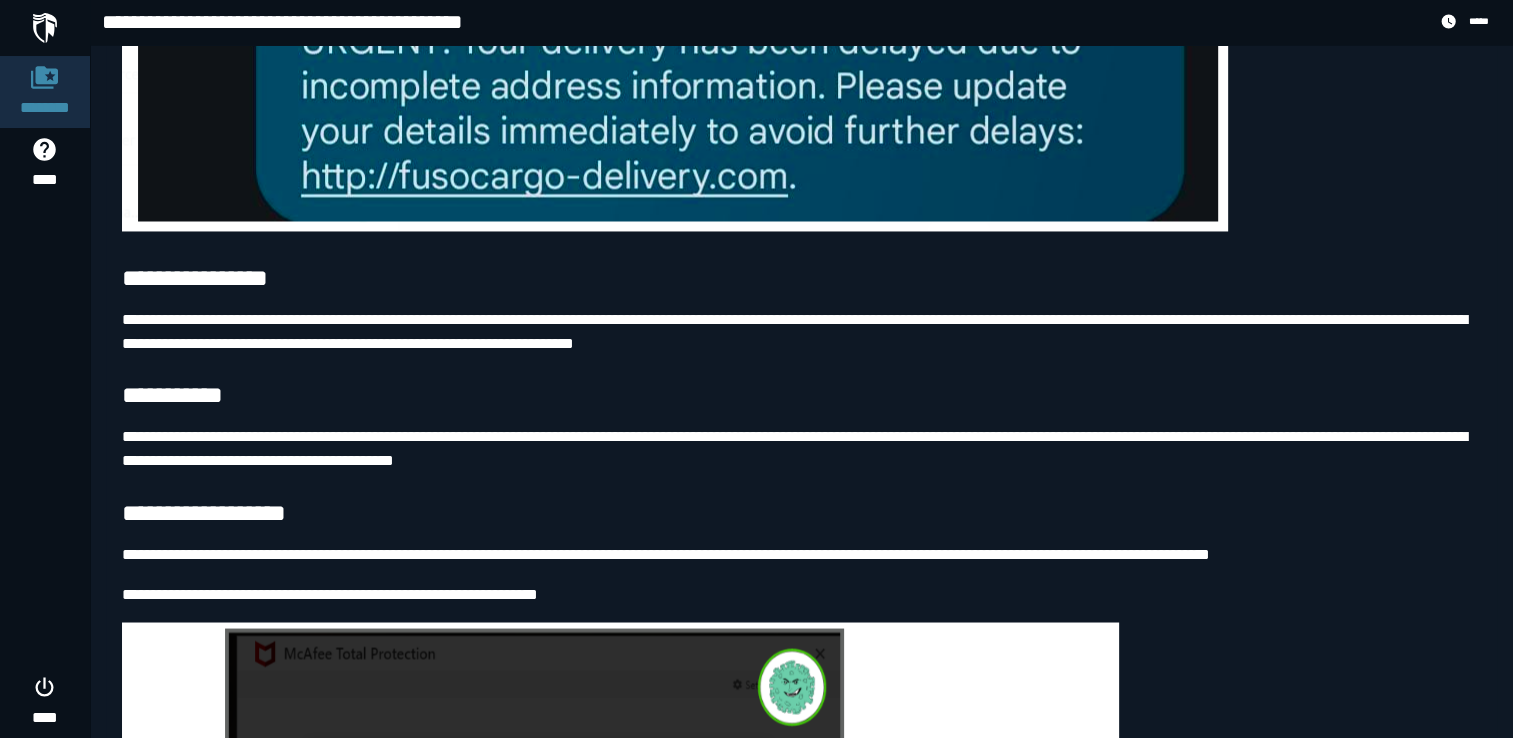 drag, startPoint x: 809, startPoint y: 461, endPoint x: 783, endPoint y: 515, distance: 59.933296 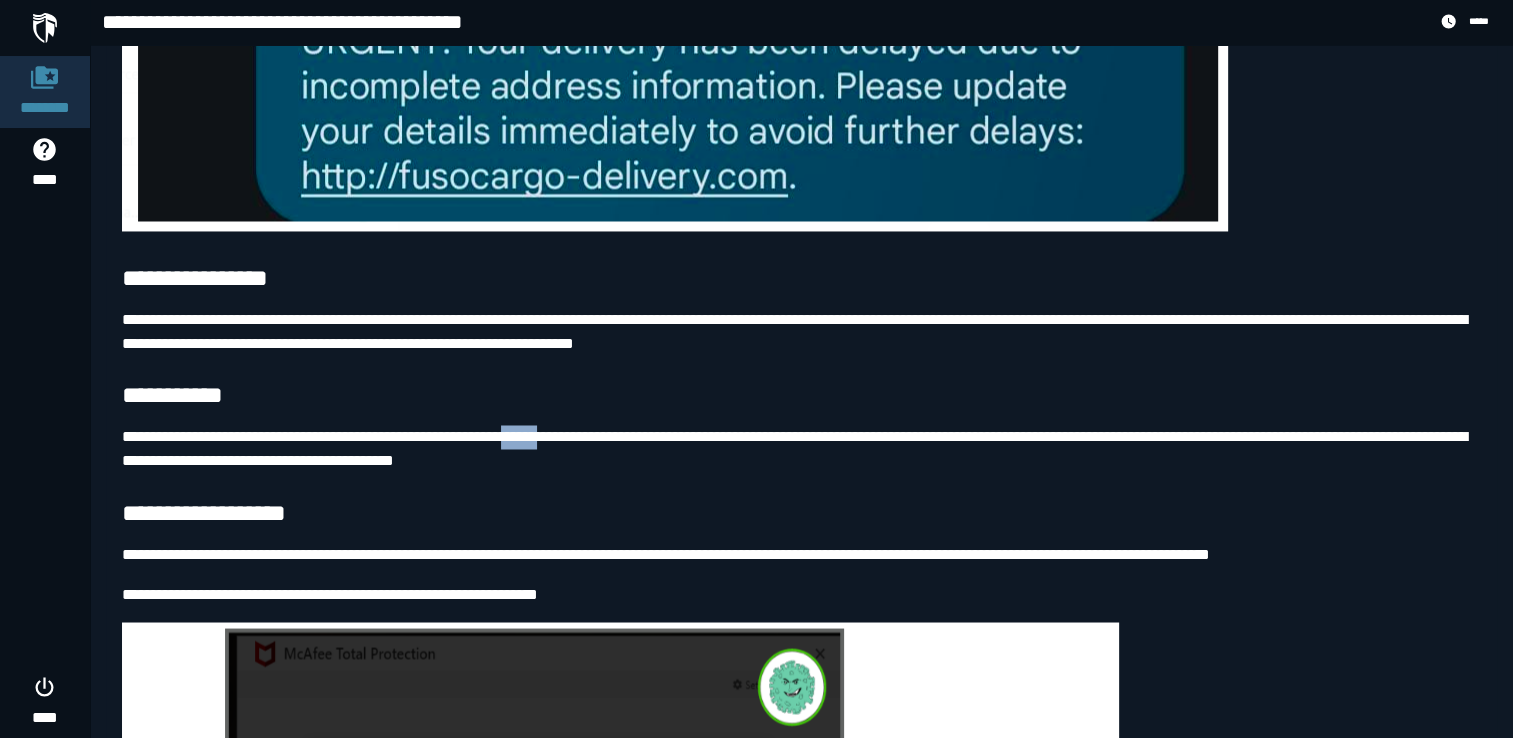 click on "**********" at bounding box center [801, 449] 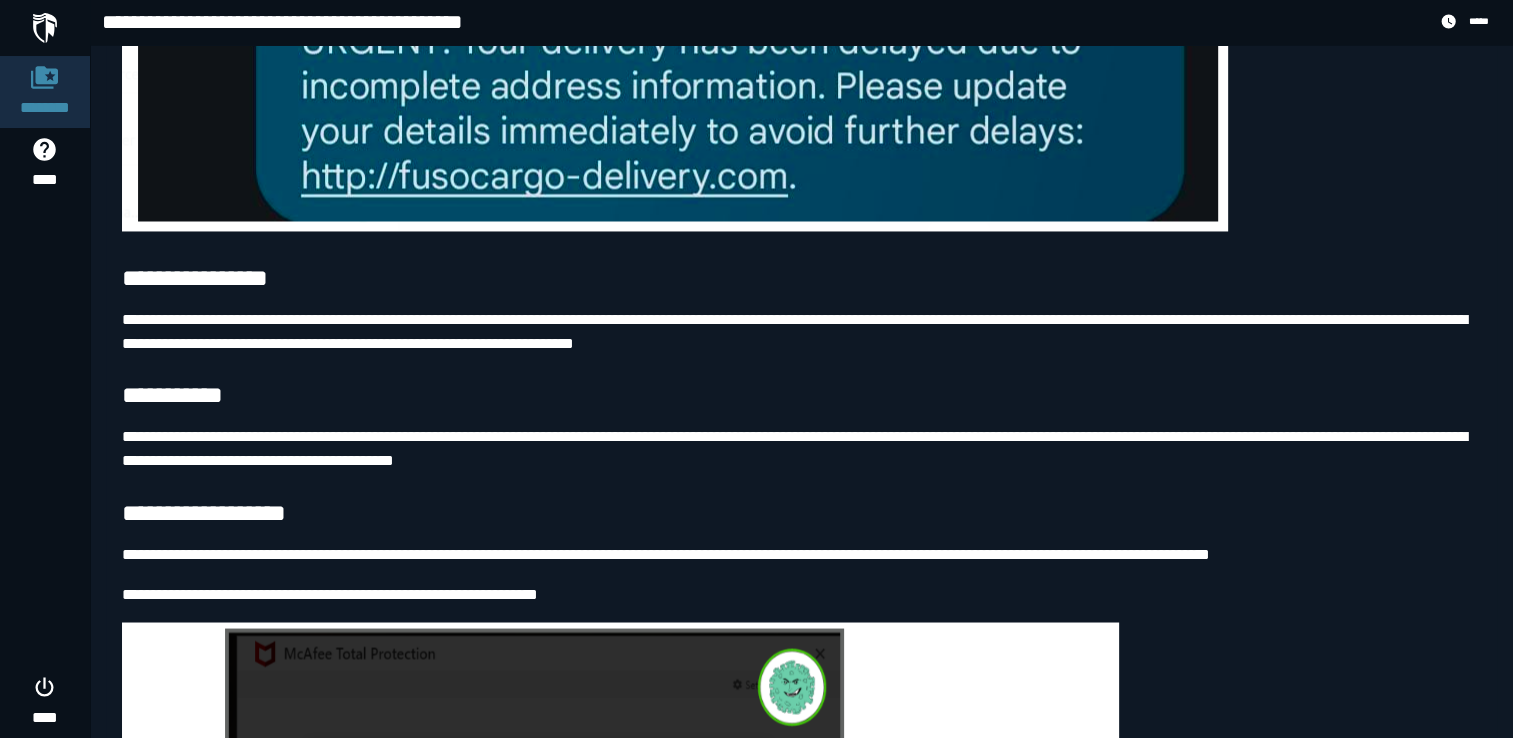 click on "**********" at bounding box center (801, -550) 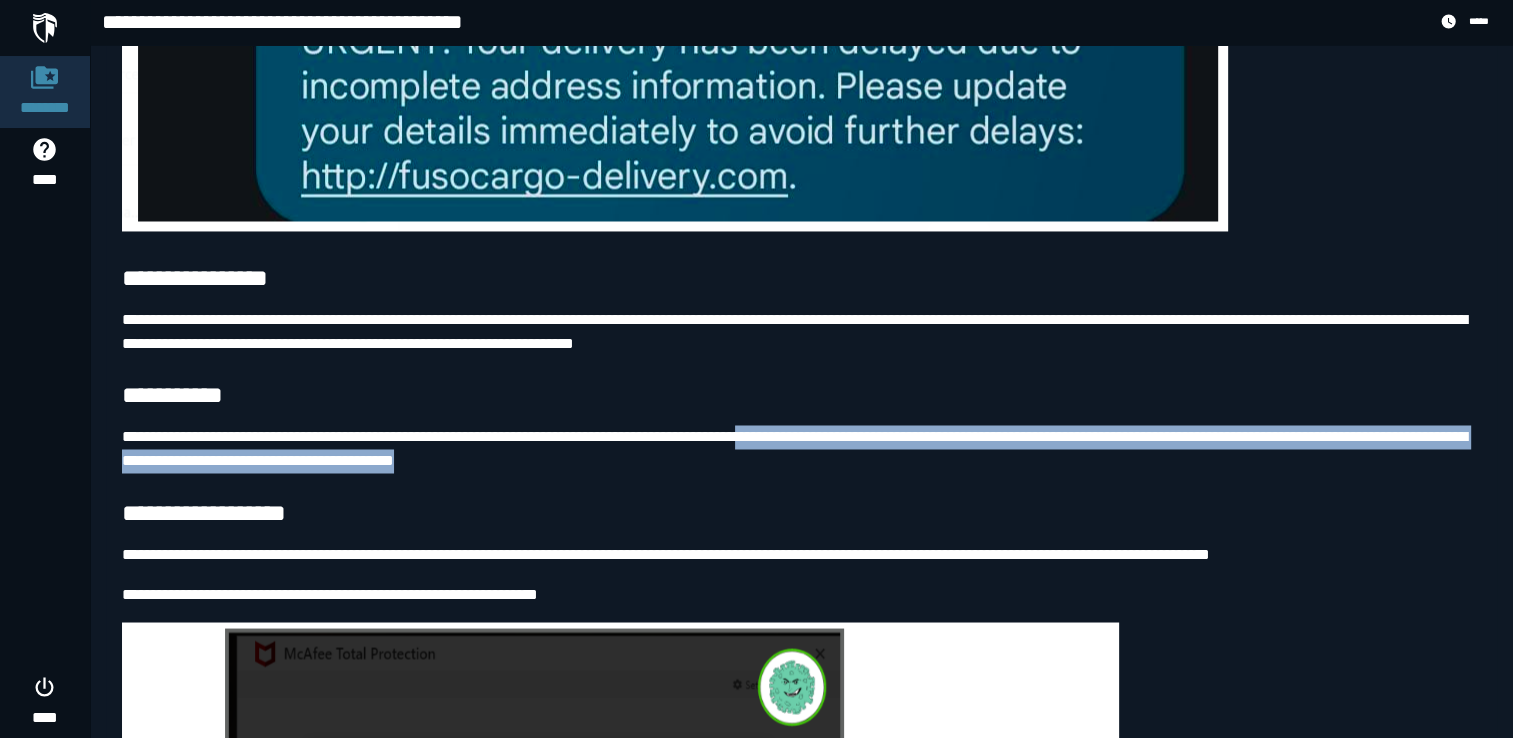 drag, startPoint x: 856, startPoint y: 471, endPoint x: 739, endPoint y: 485, distance: 117.83463 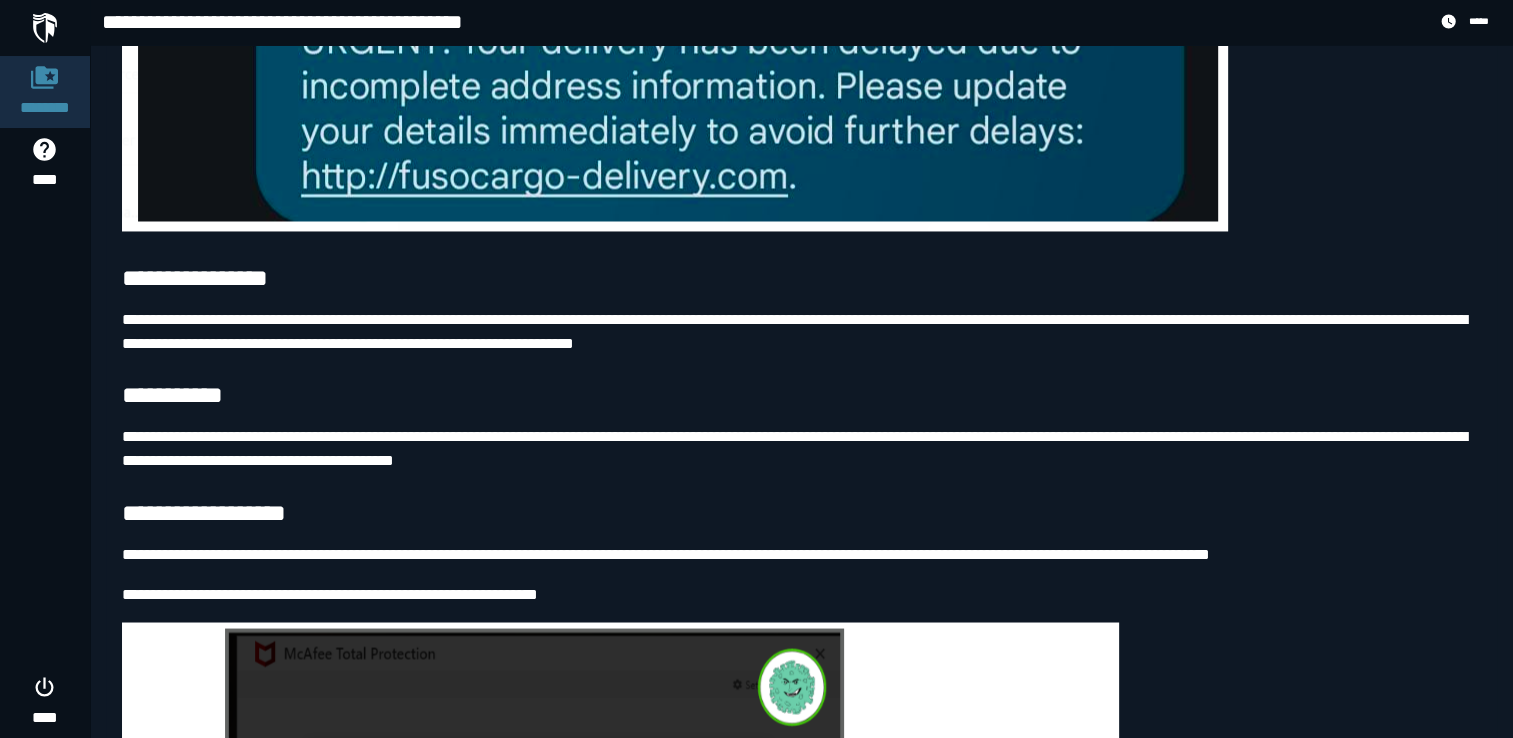 drag, startPoint x: 739, startPoint y: 485, endPoint x: 660, endPoint y: 541, distance: 96.83491 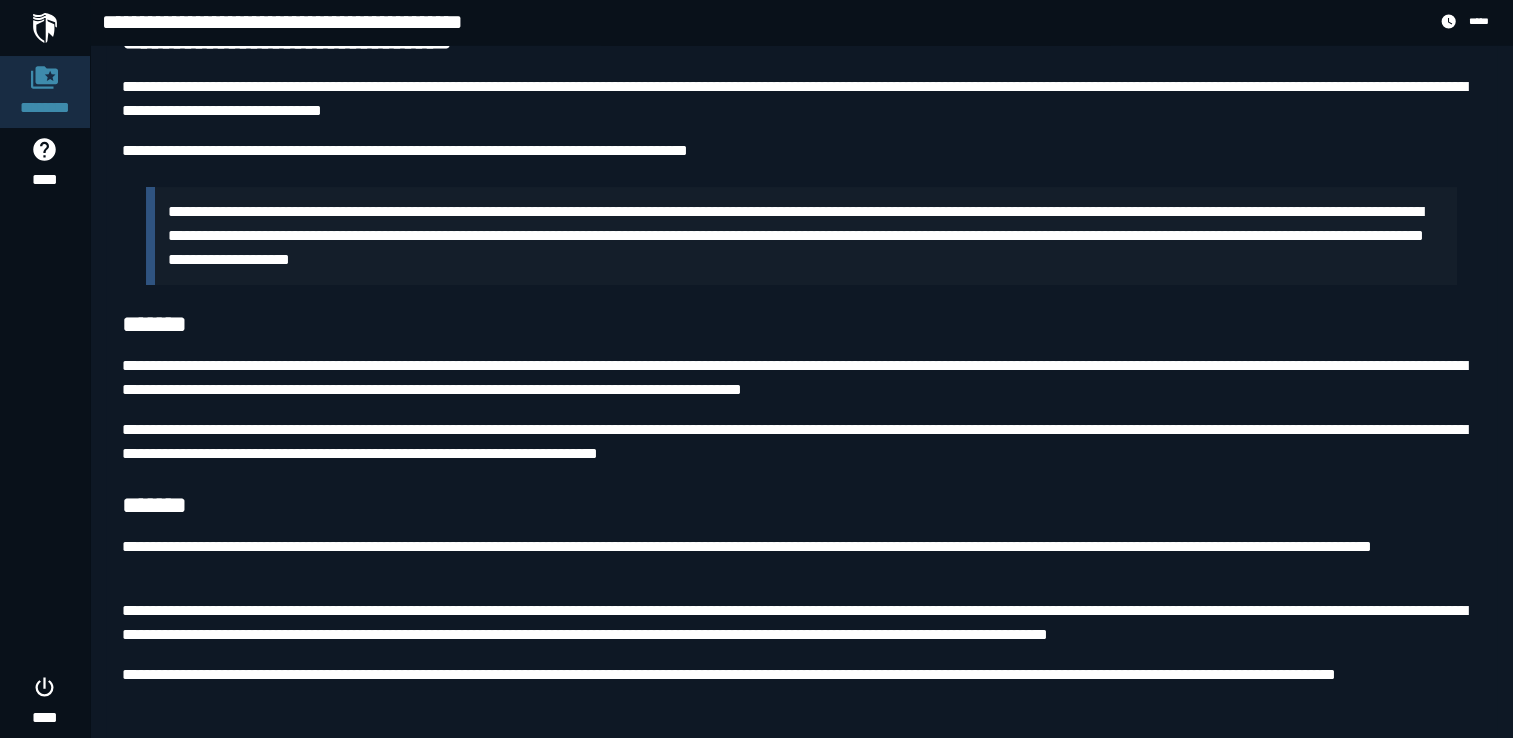 scroll, scrollTop: 4339, scrollLeft: 0, axis: vertical 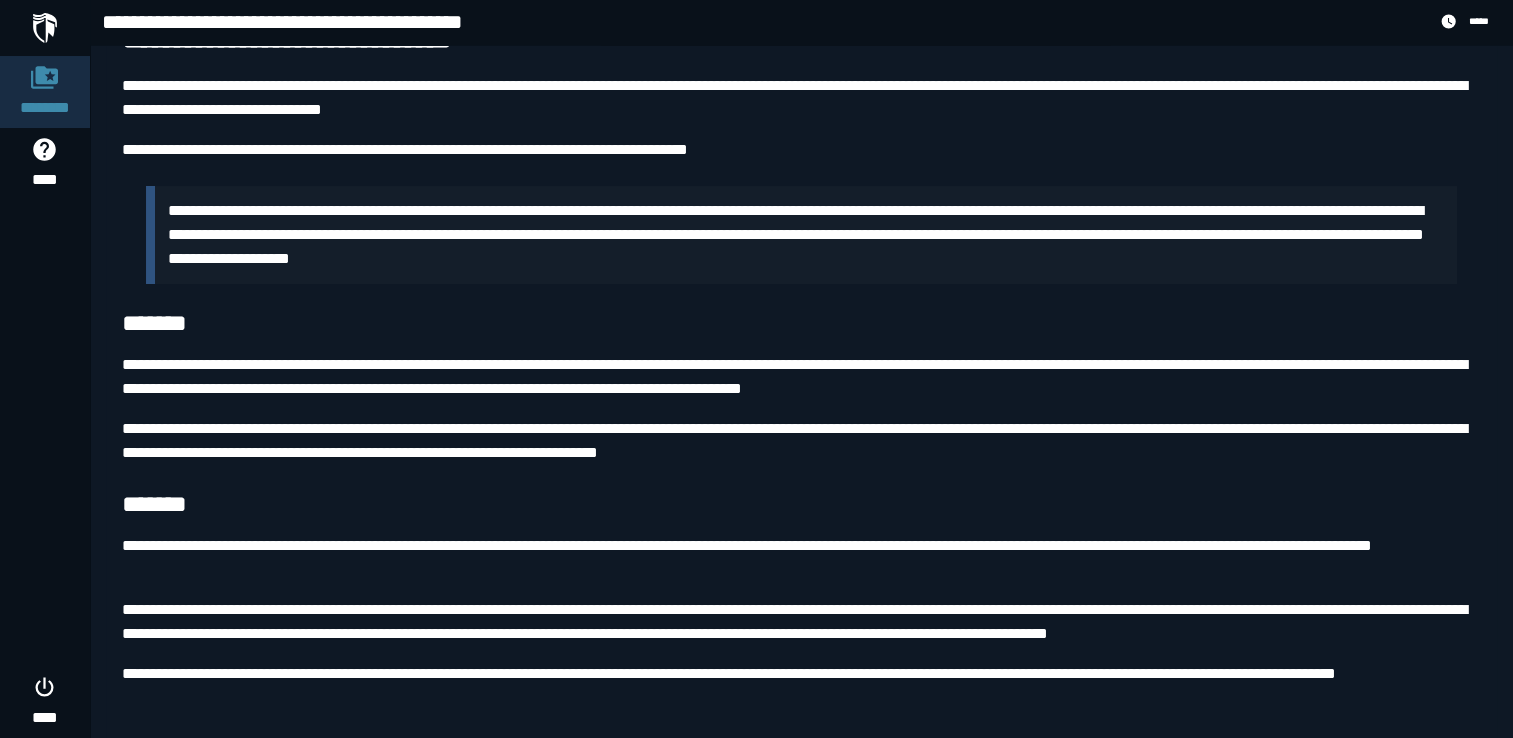 click on "**********" at bounding box center (801, 377) 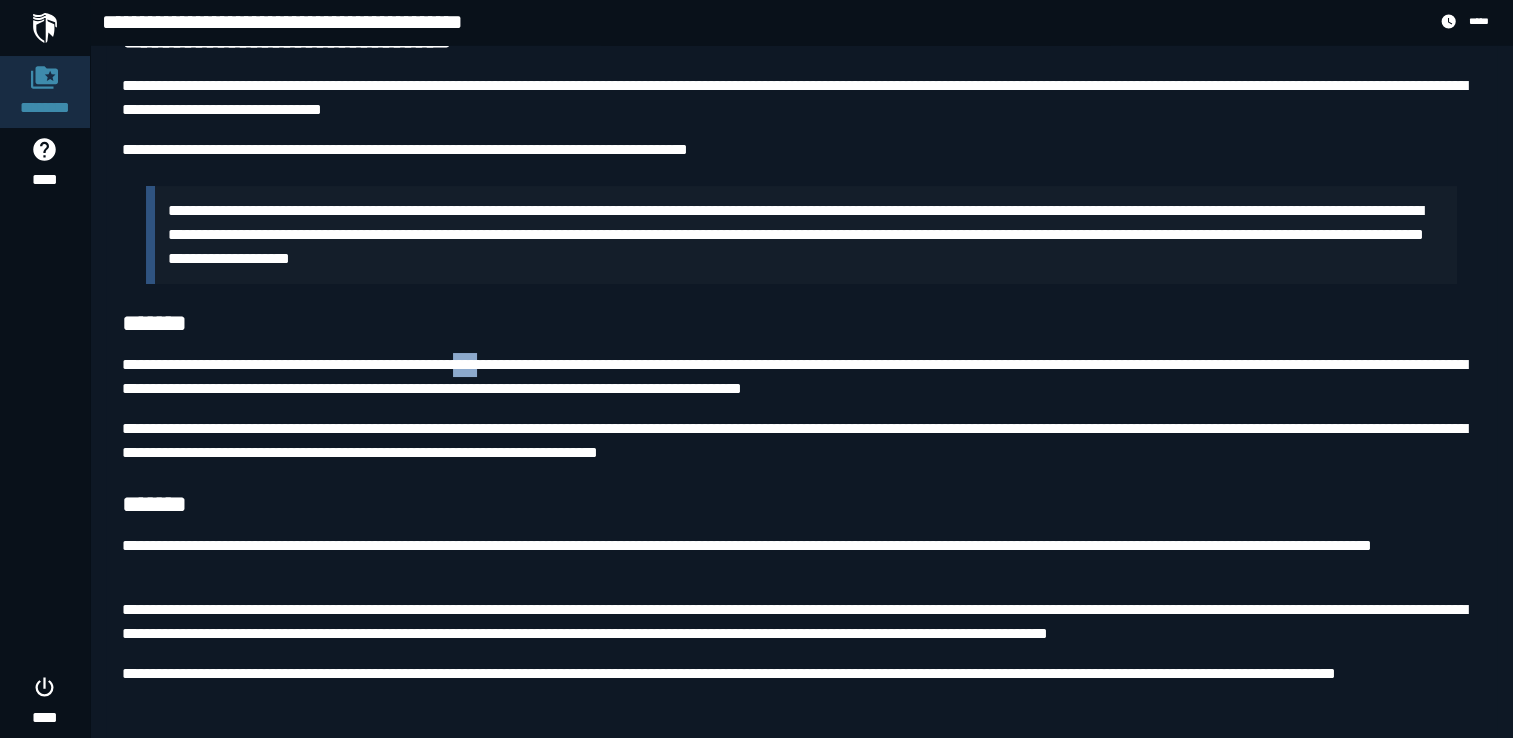 click on "**********" at bounding box center [801, 377] 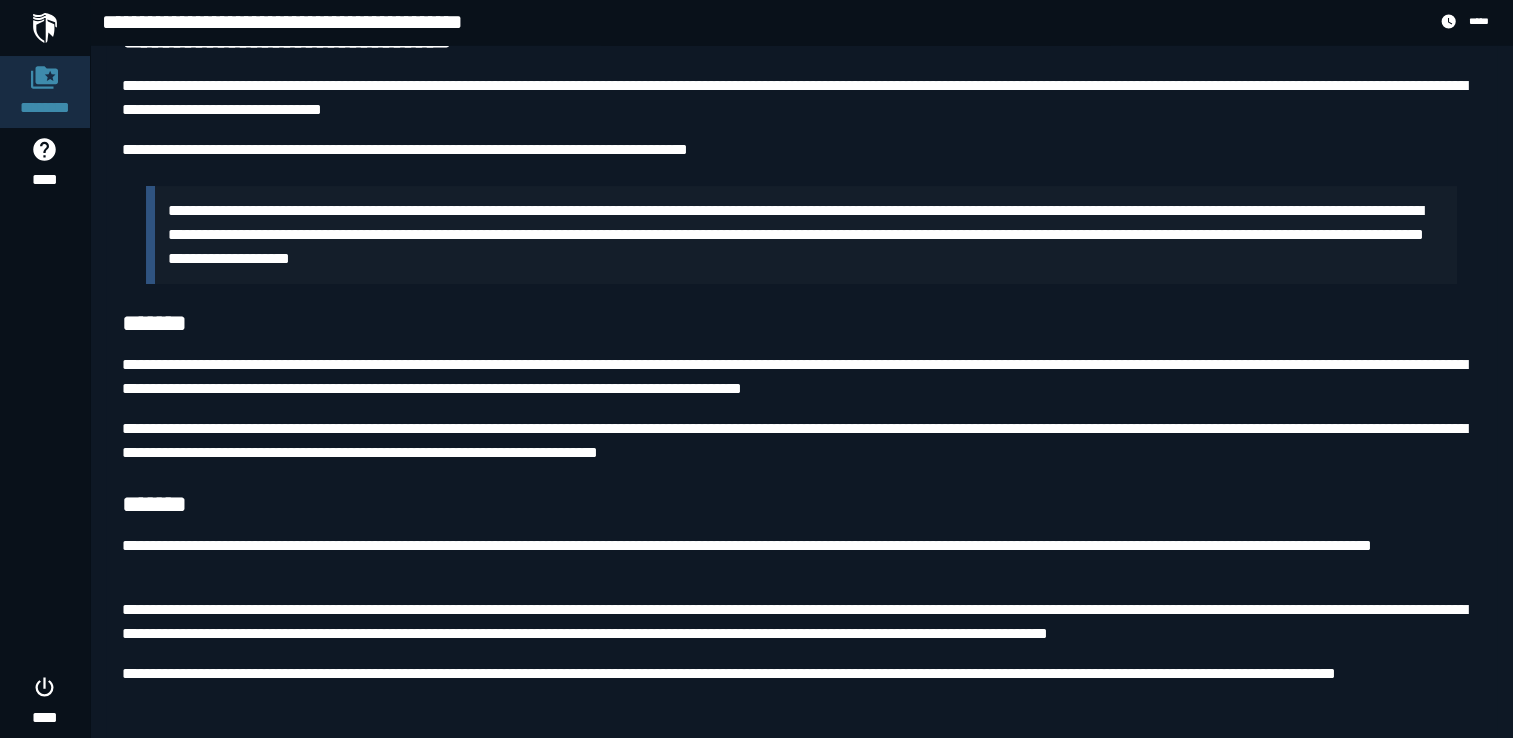 click on "**********" at bounding box center (801, 150) 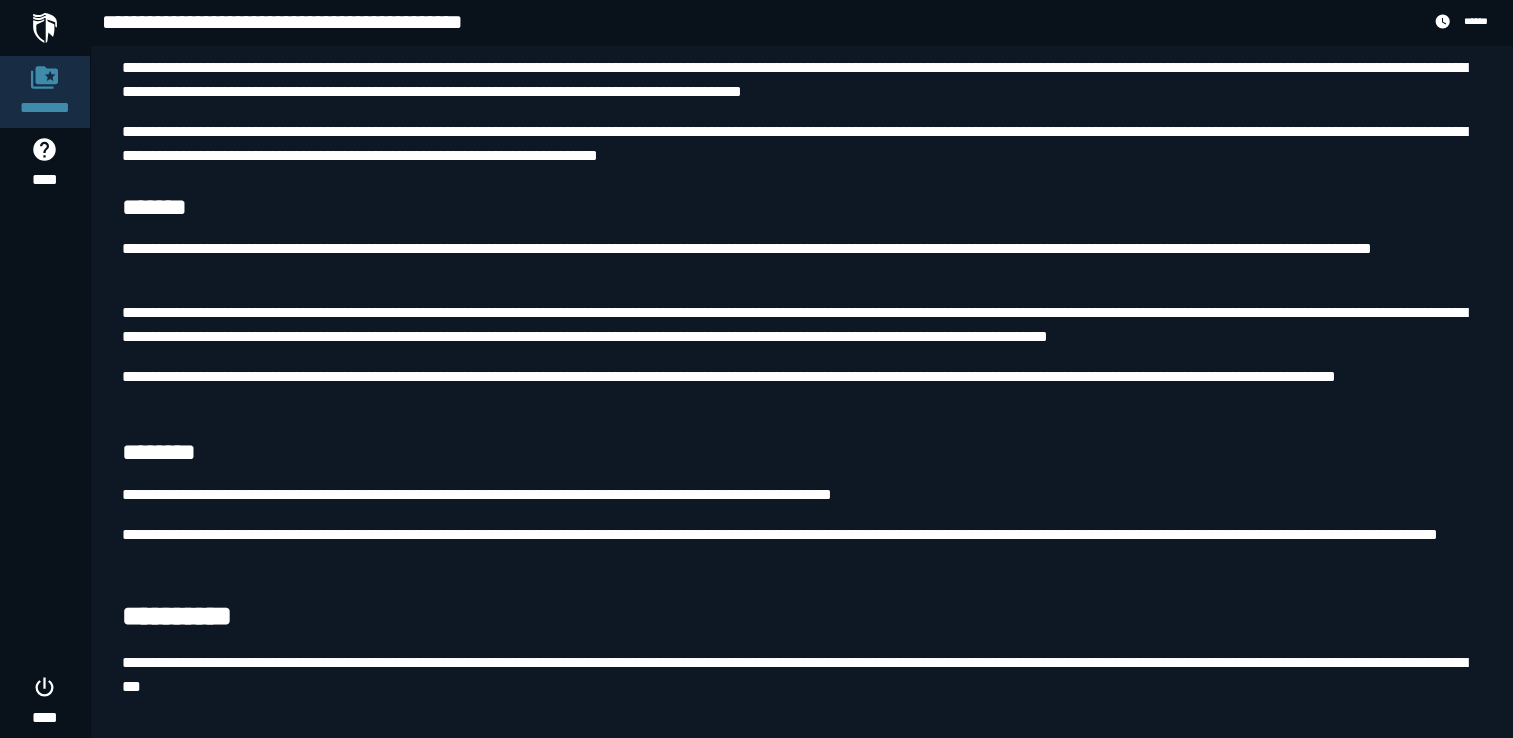 scroll, scrollTop: 4662, scrollLeft: 0, axis: vertical 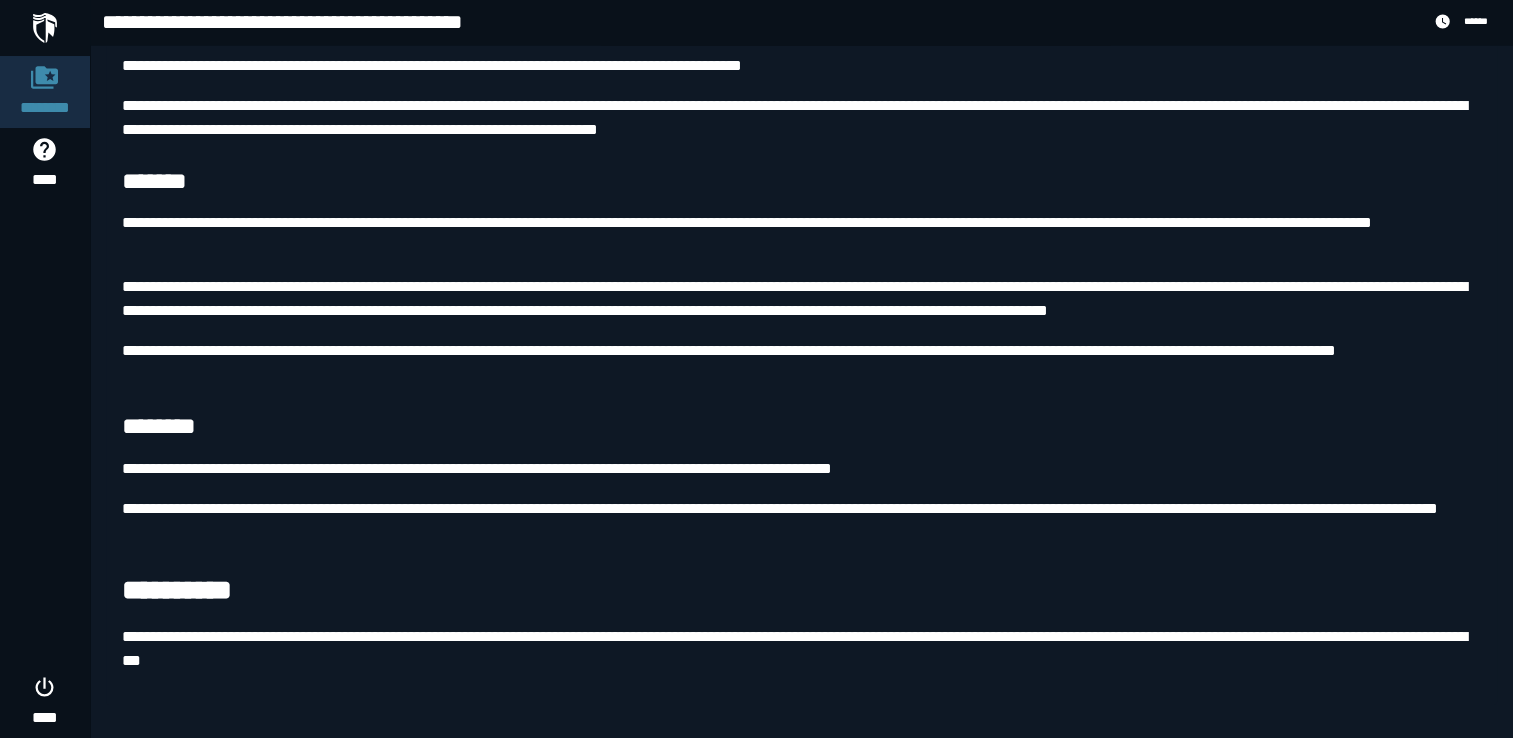 click on "**********" at bounding box center [801, 521] 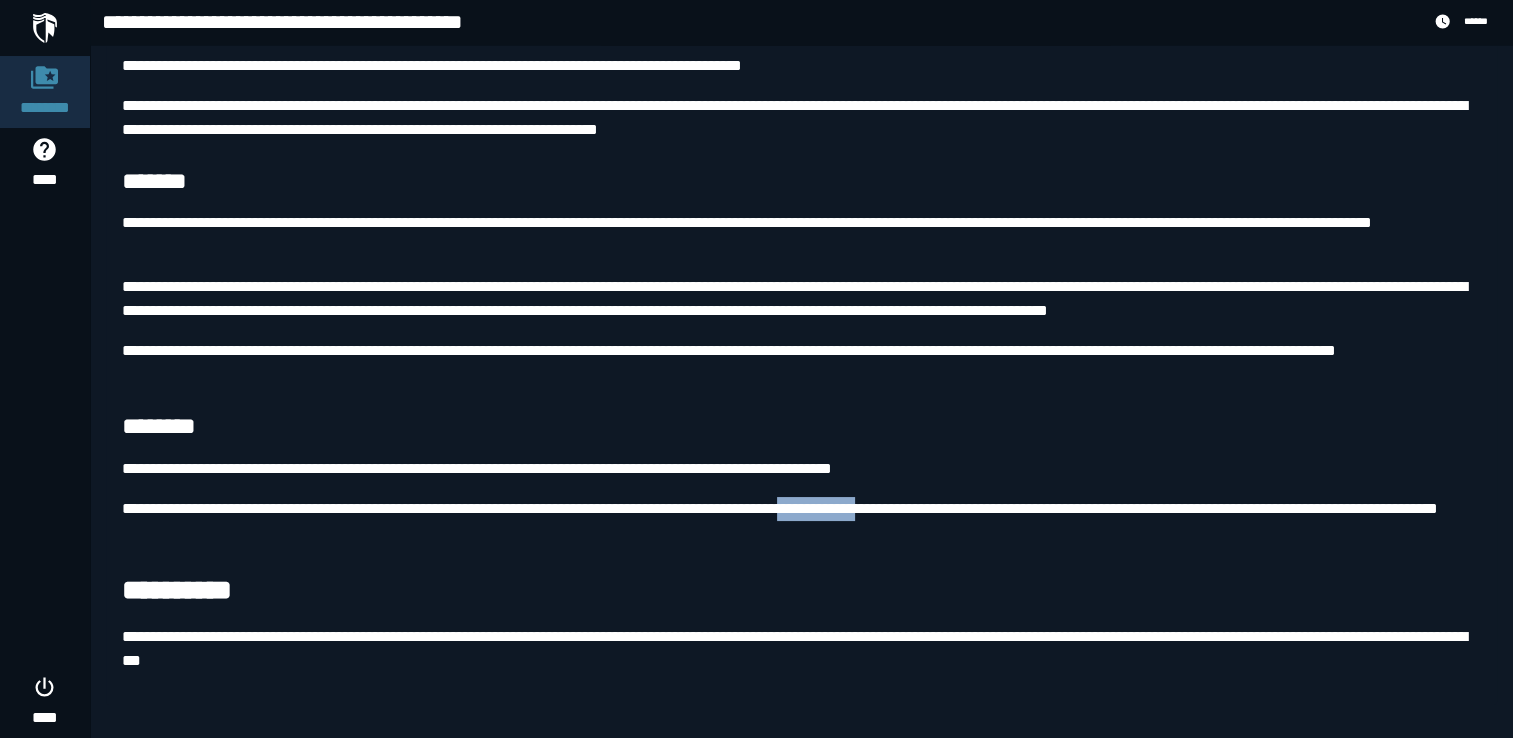 click on "**********" at bounding box center (801, 521) 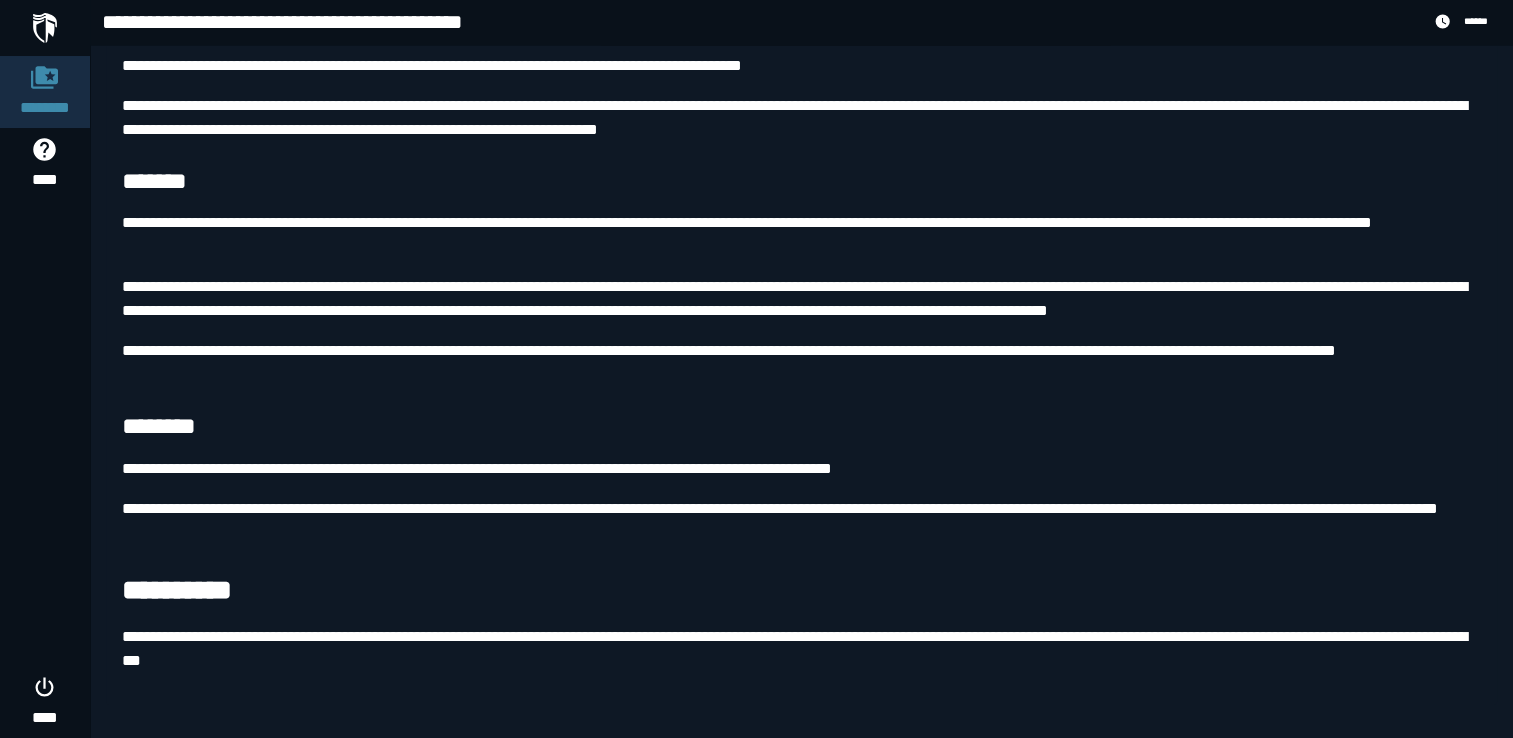 click on "*******" at bounding box center [801, 182] 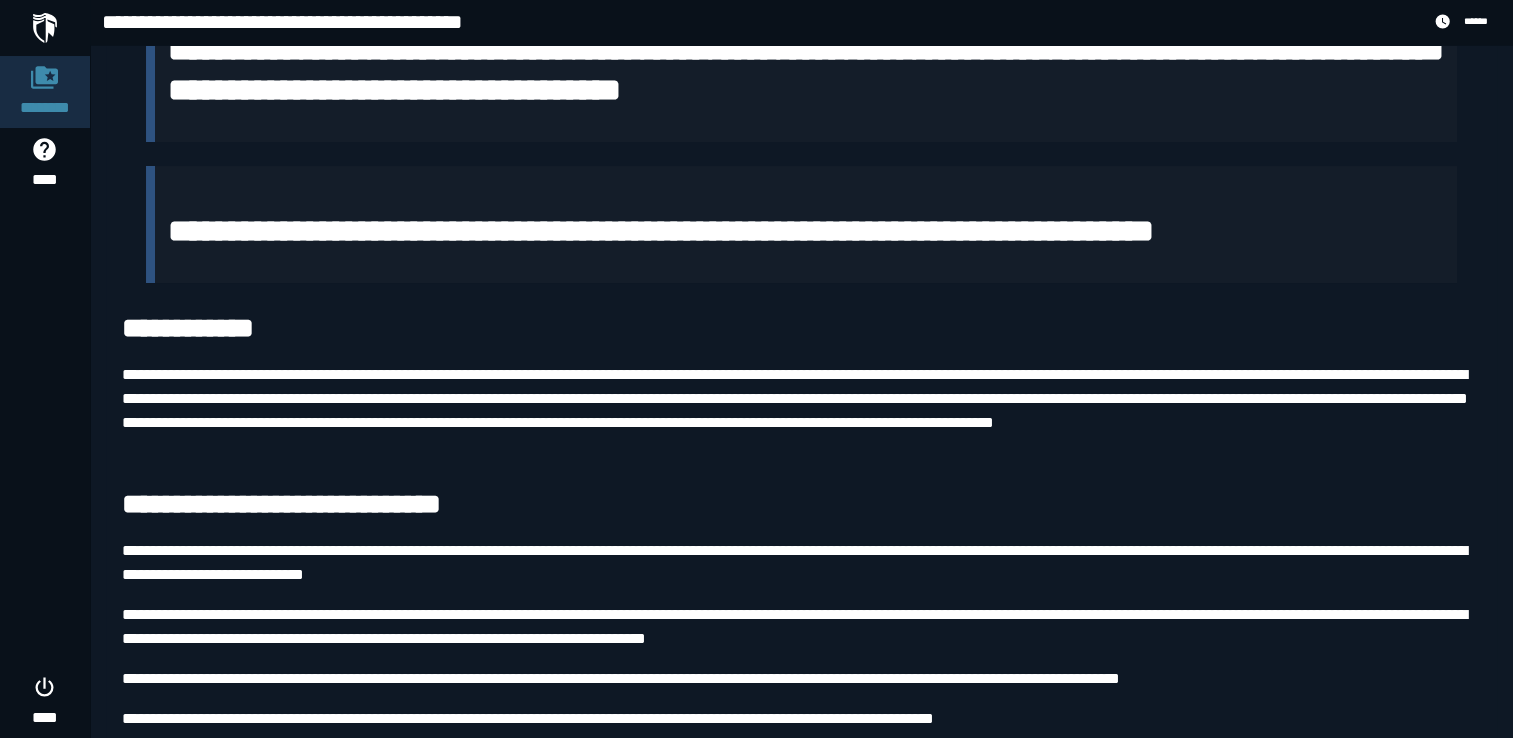 scroll, scrollTop: 0, scrollLeft: 0, axis: both 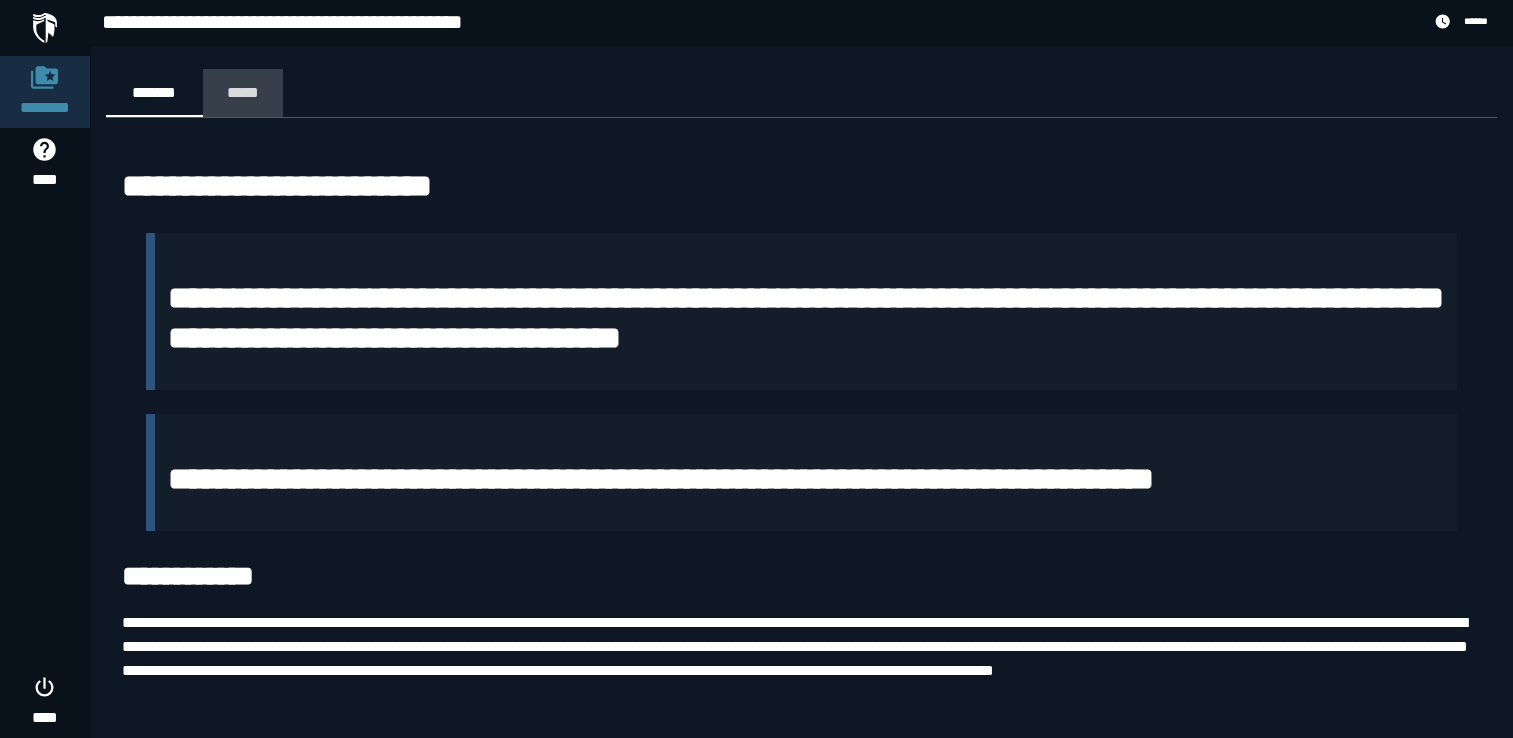 click on "*****" at bounding box center [243, 92] 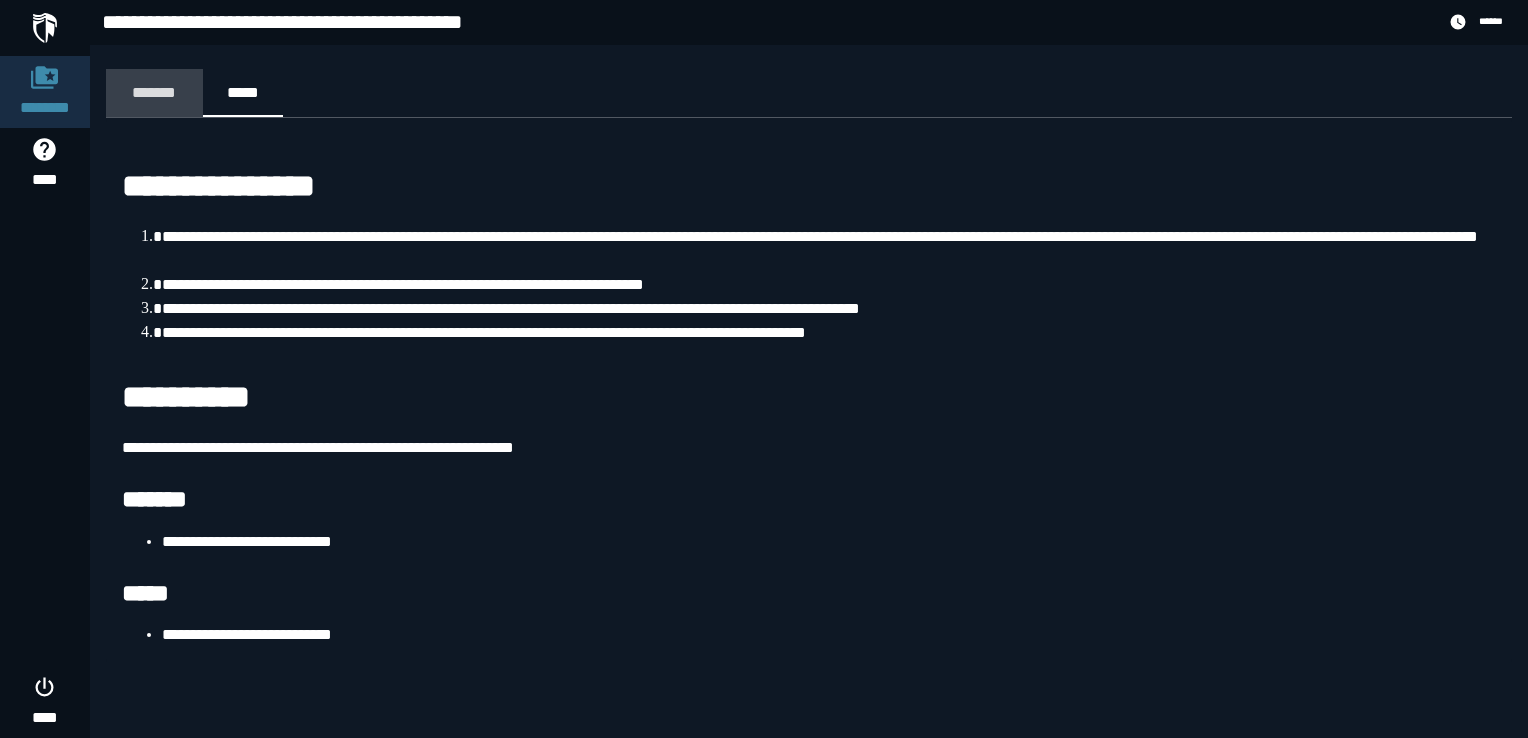 click on "*******" at bounding box center [154, 92] 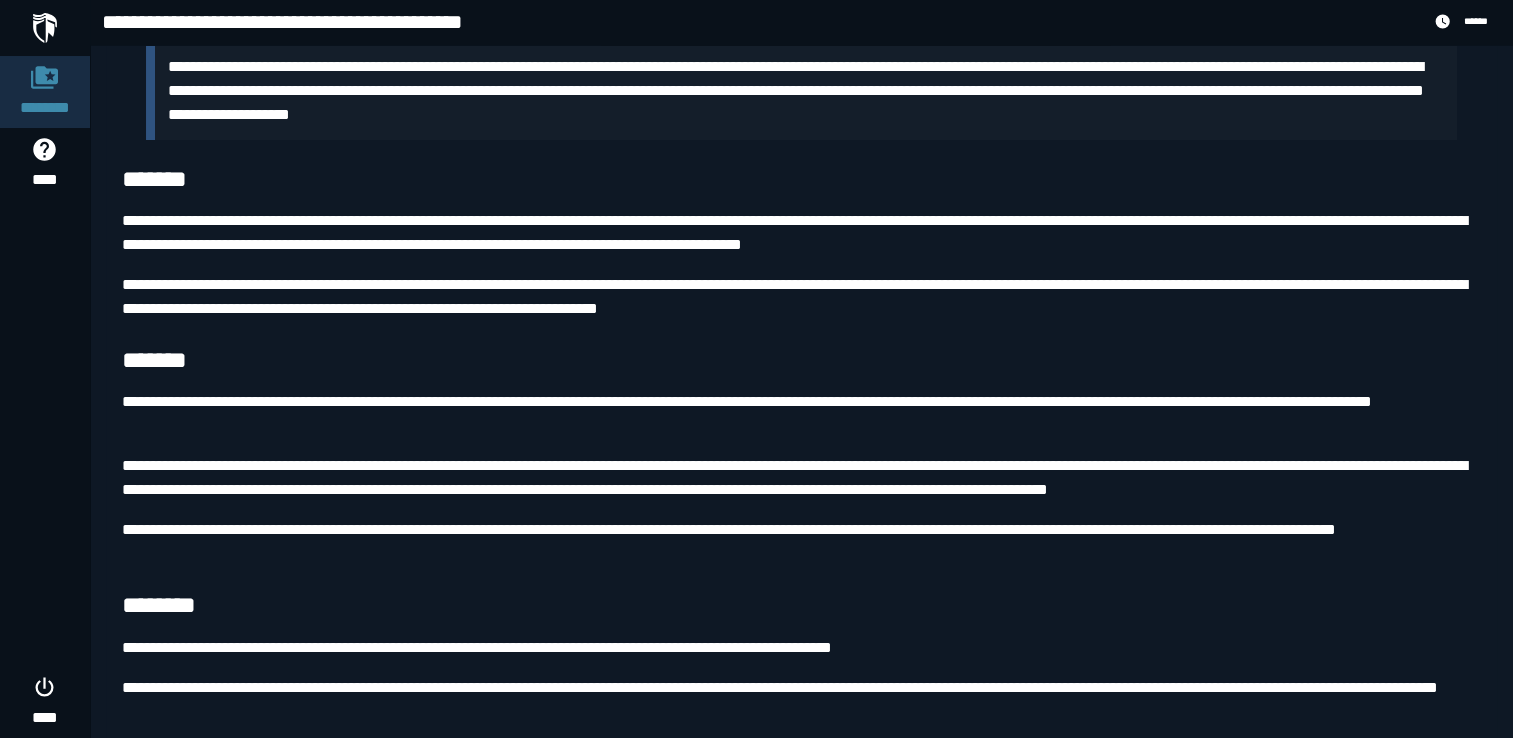 scroll, scrollTop: 4662, scrollLeft: 0, axis: vertical 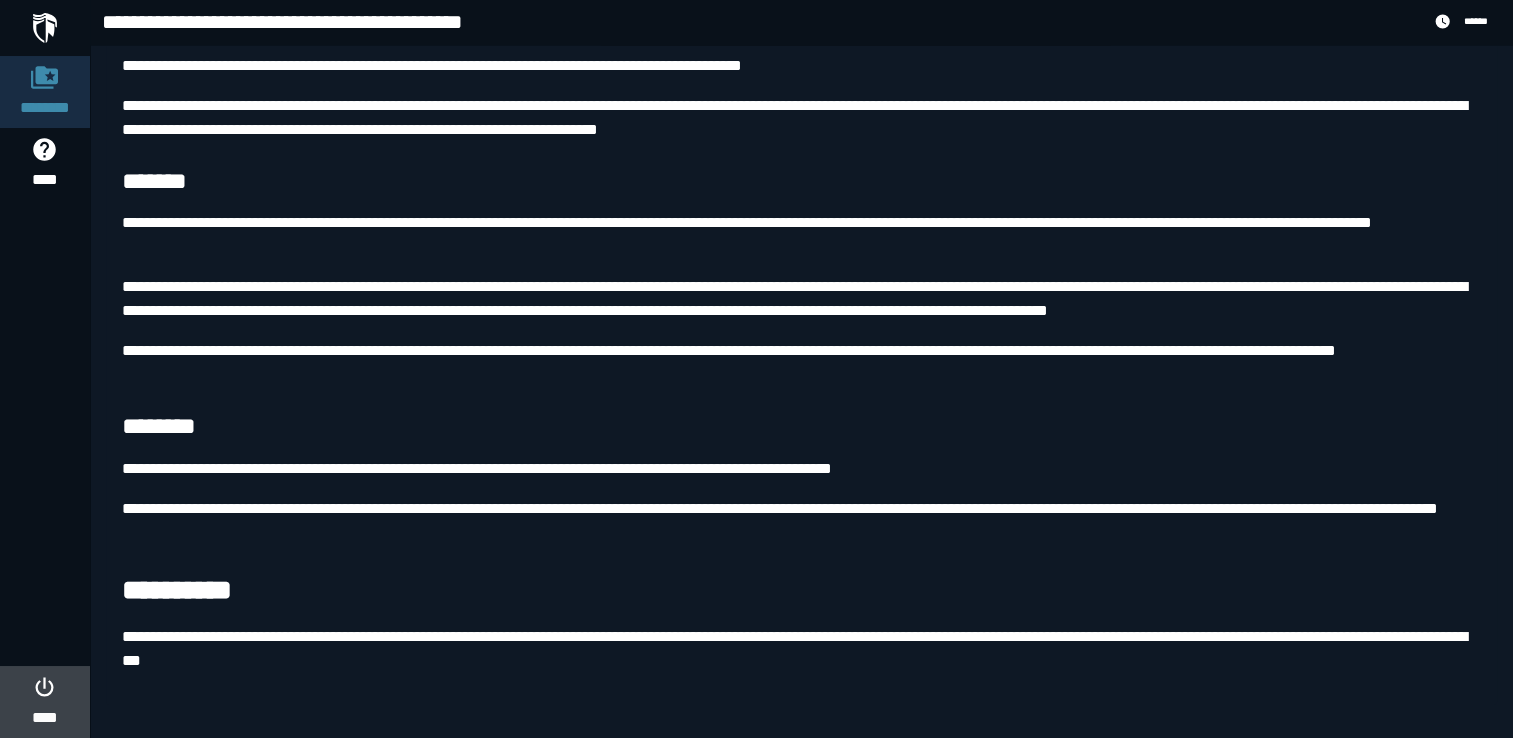 click on "****" 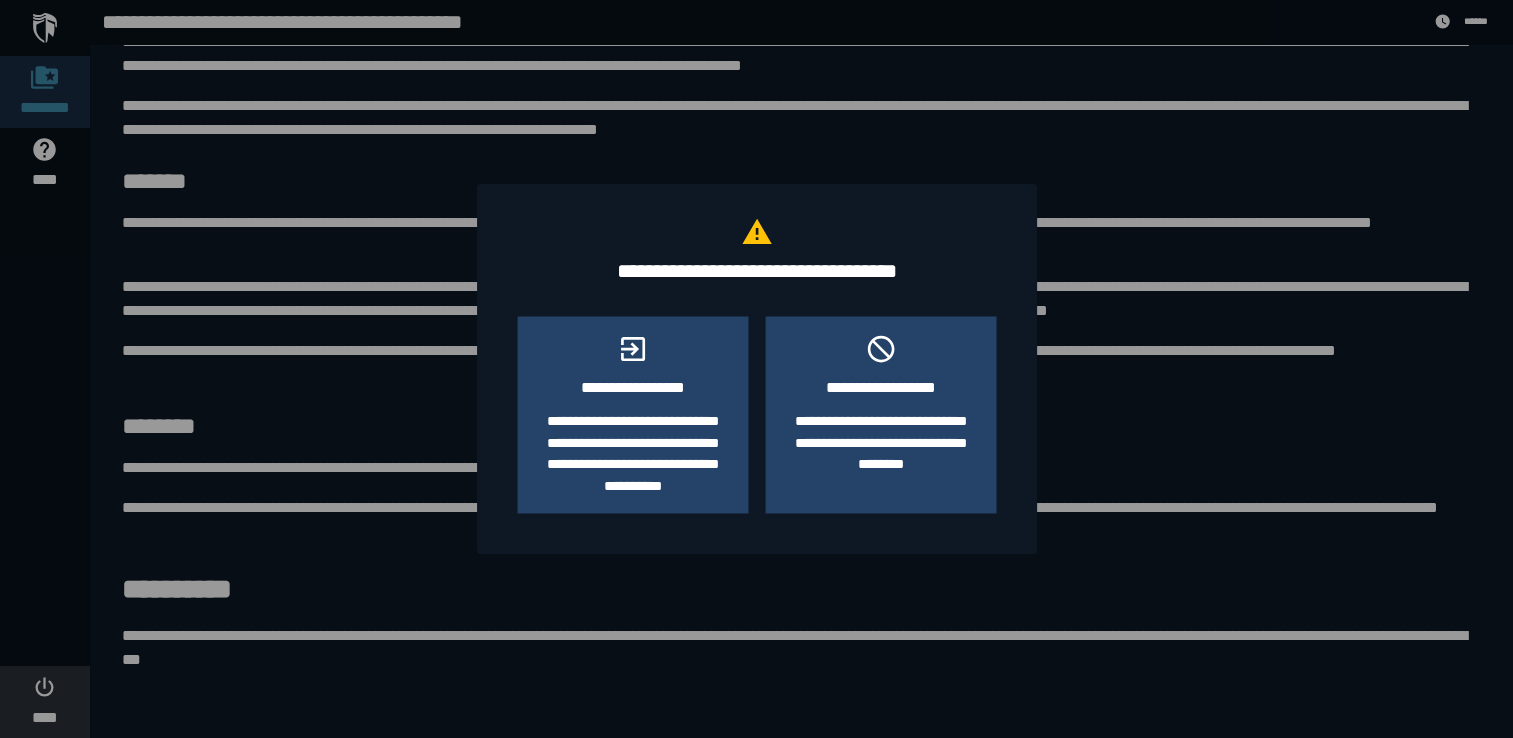 scroll, scrollTop: 0, scrollLeft: 0, axis: both 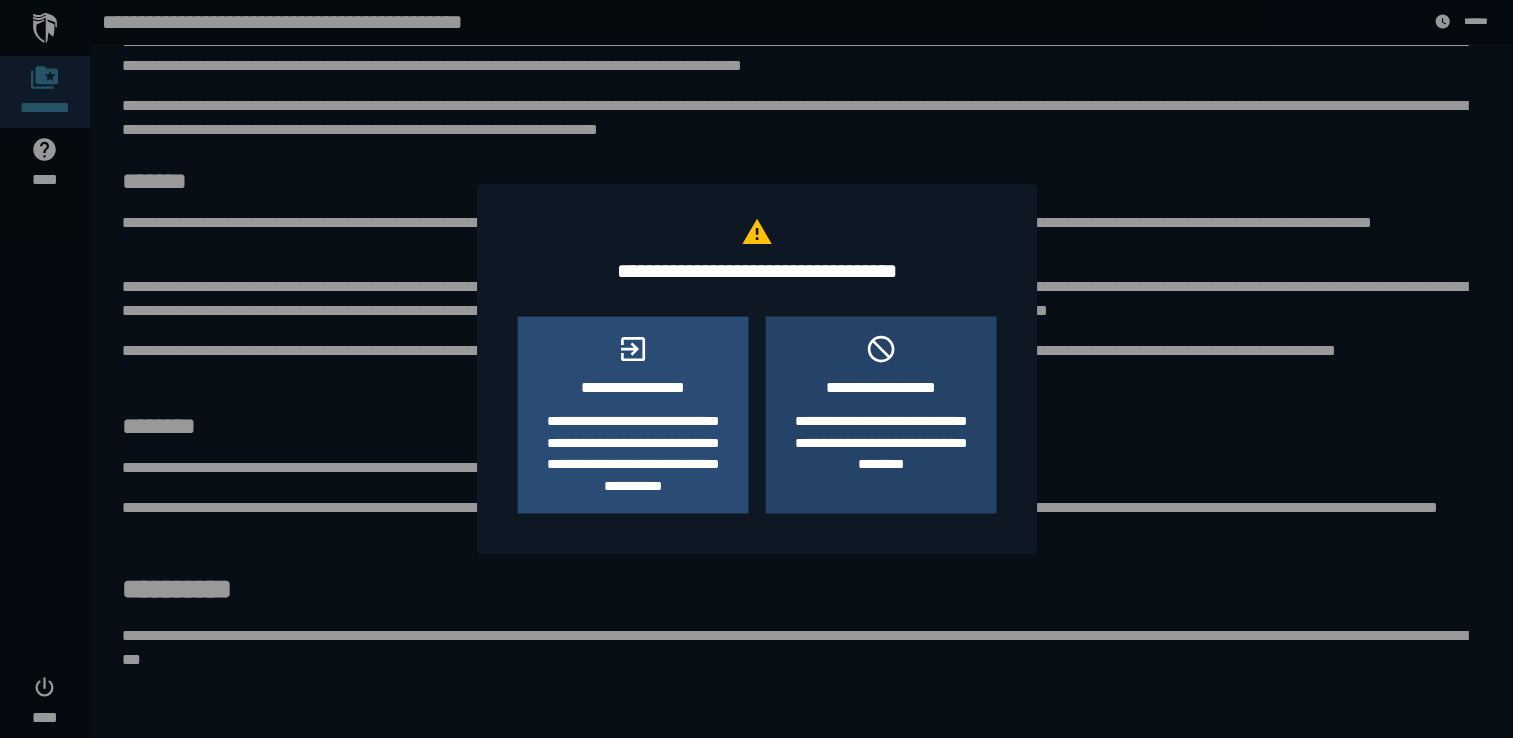 click on "**********" 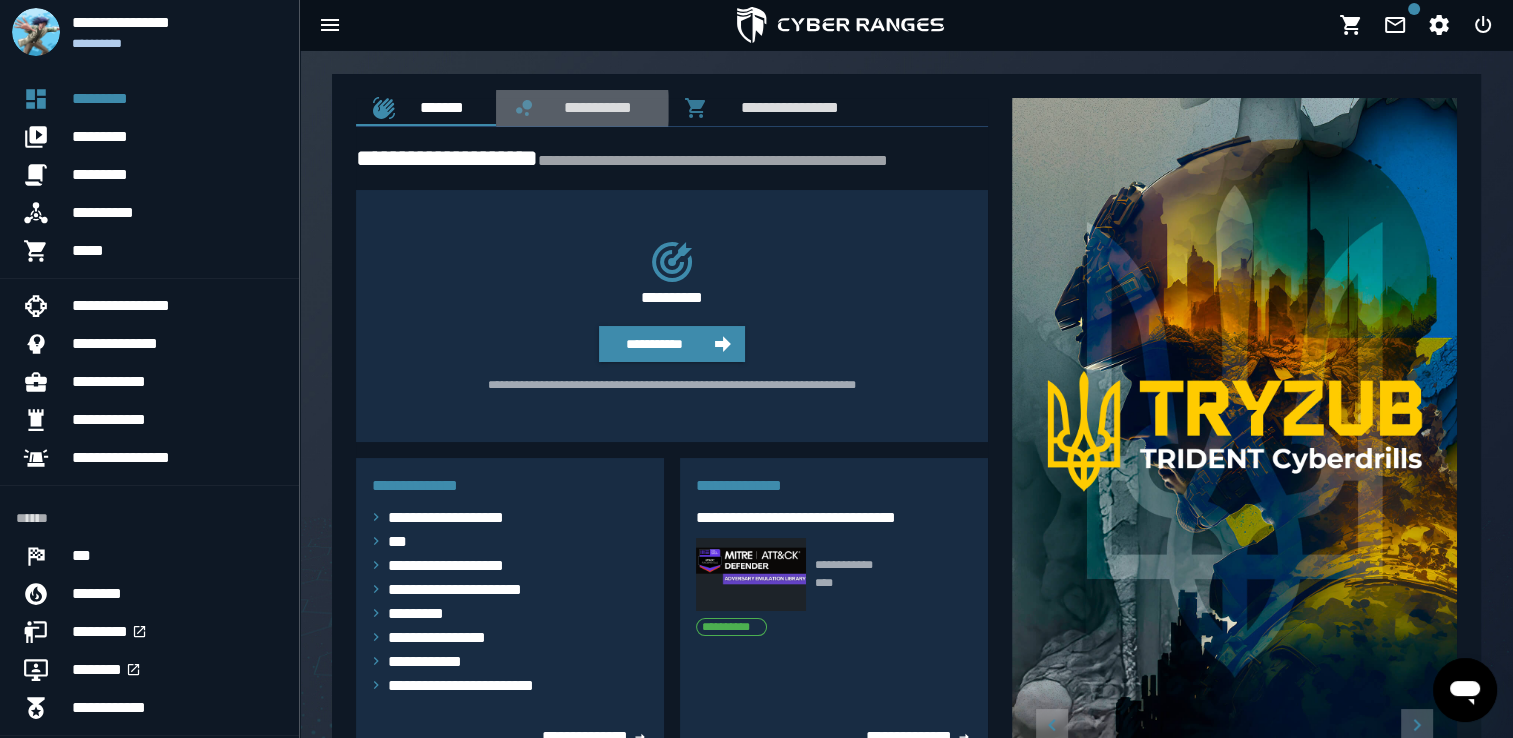 click on "**********" at bounding box center [594, 107] 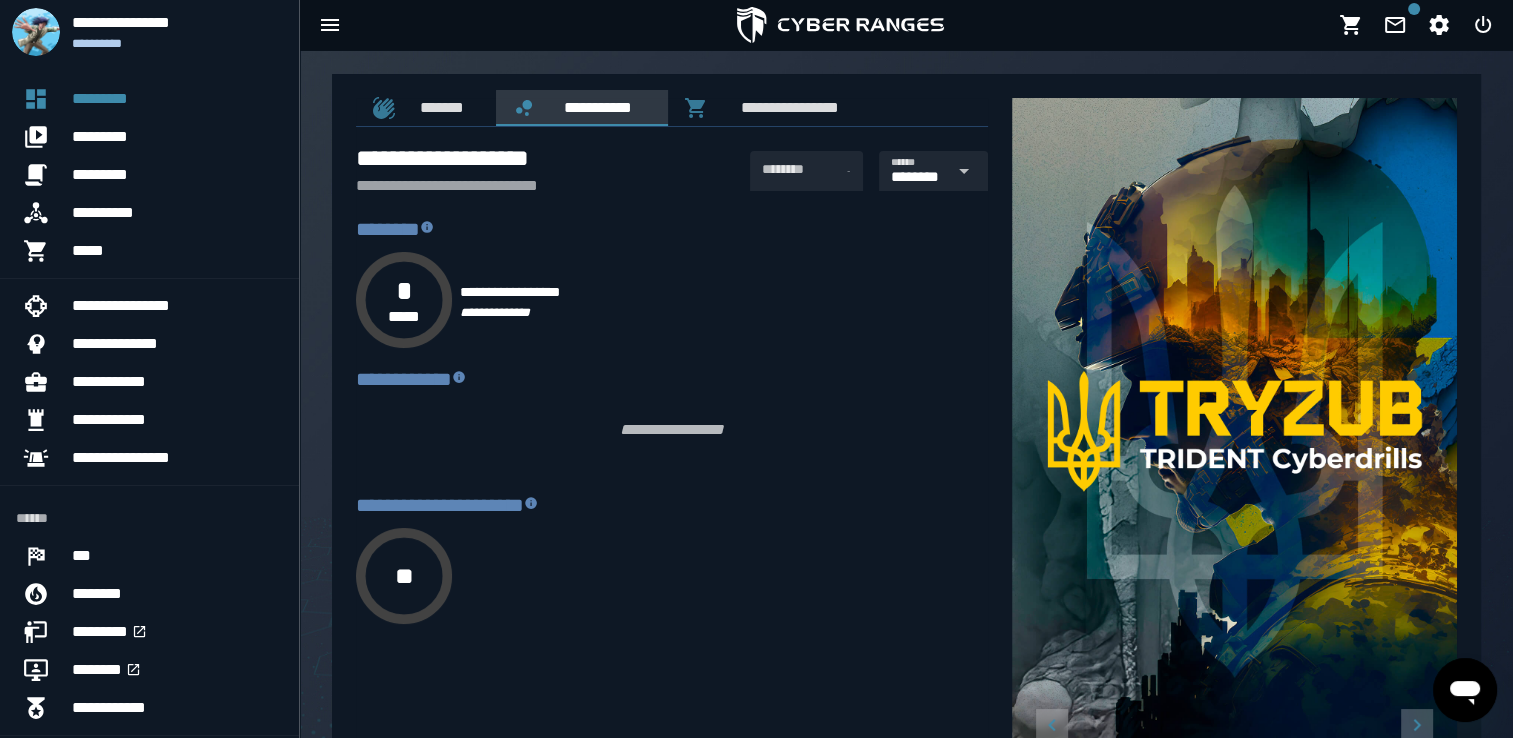 type on "****" 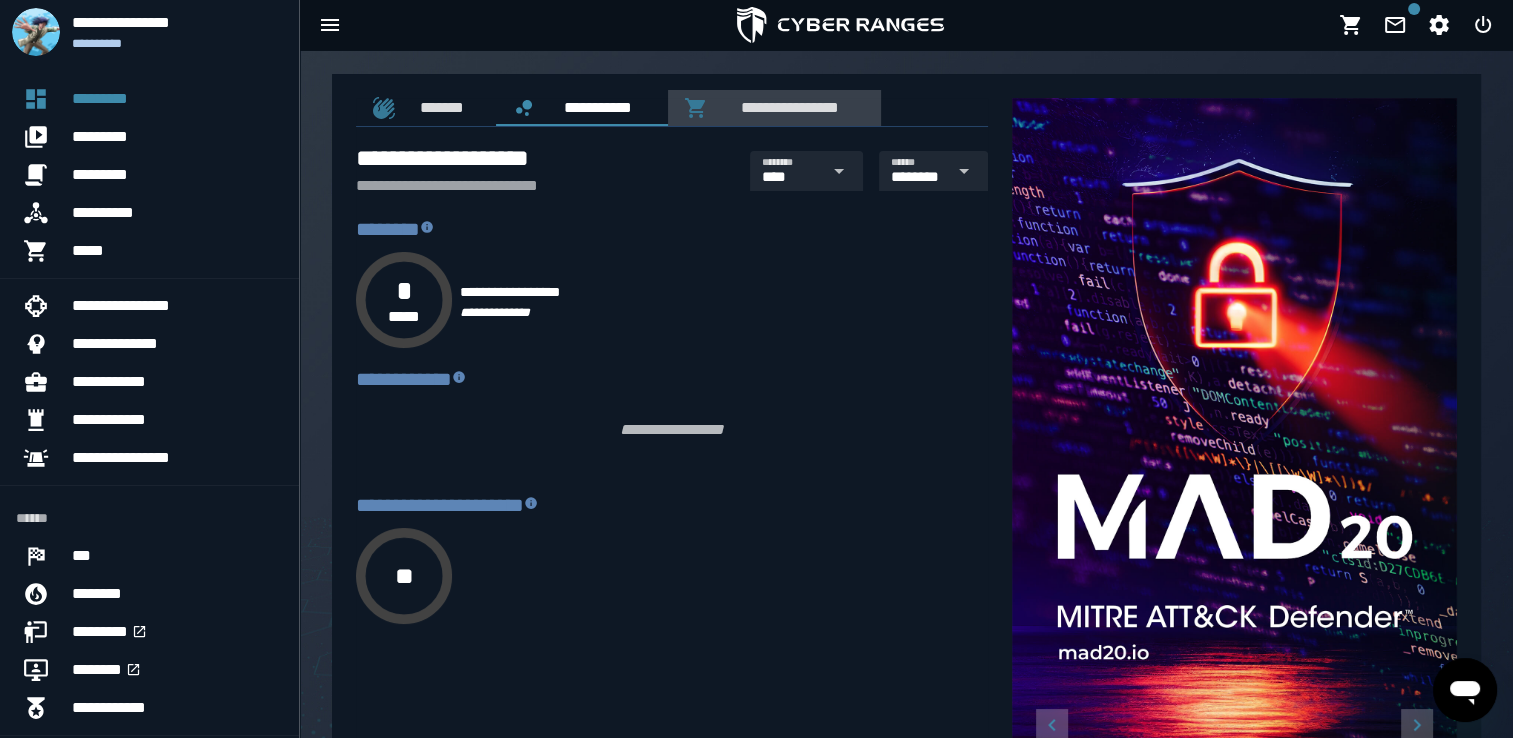 click 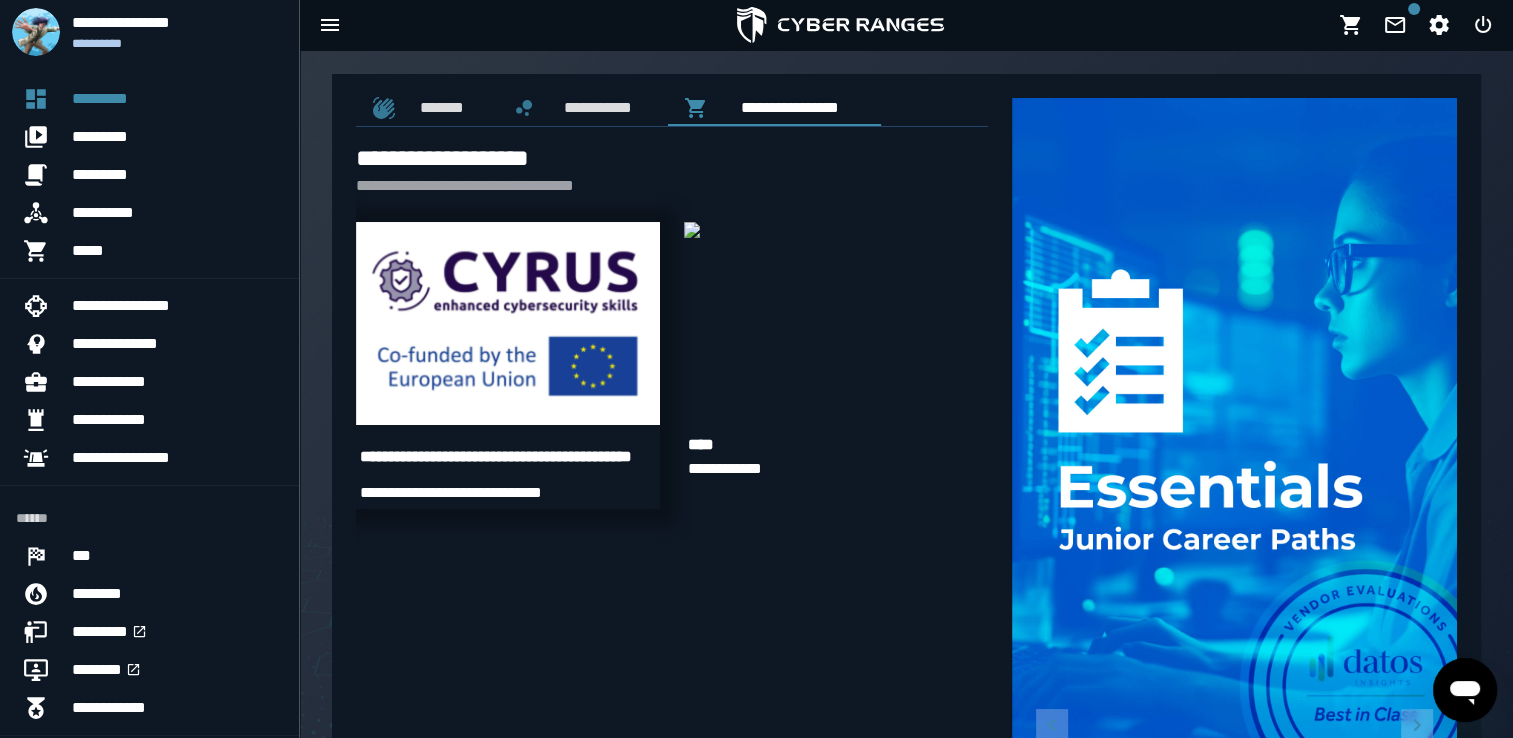 click at bounding box center [508, 323] 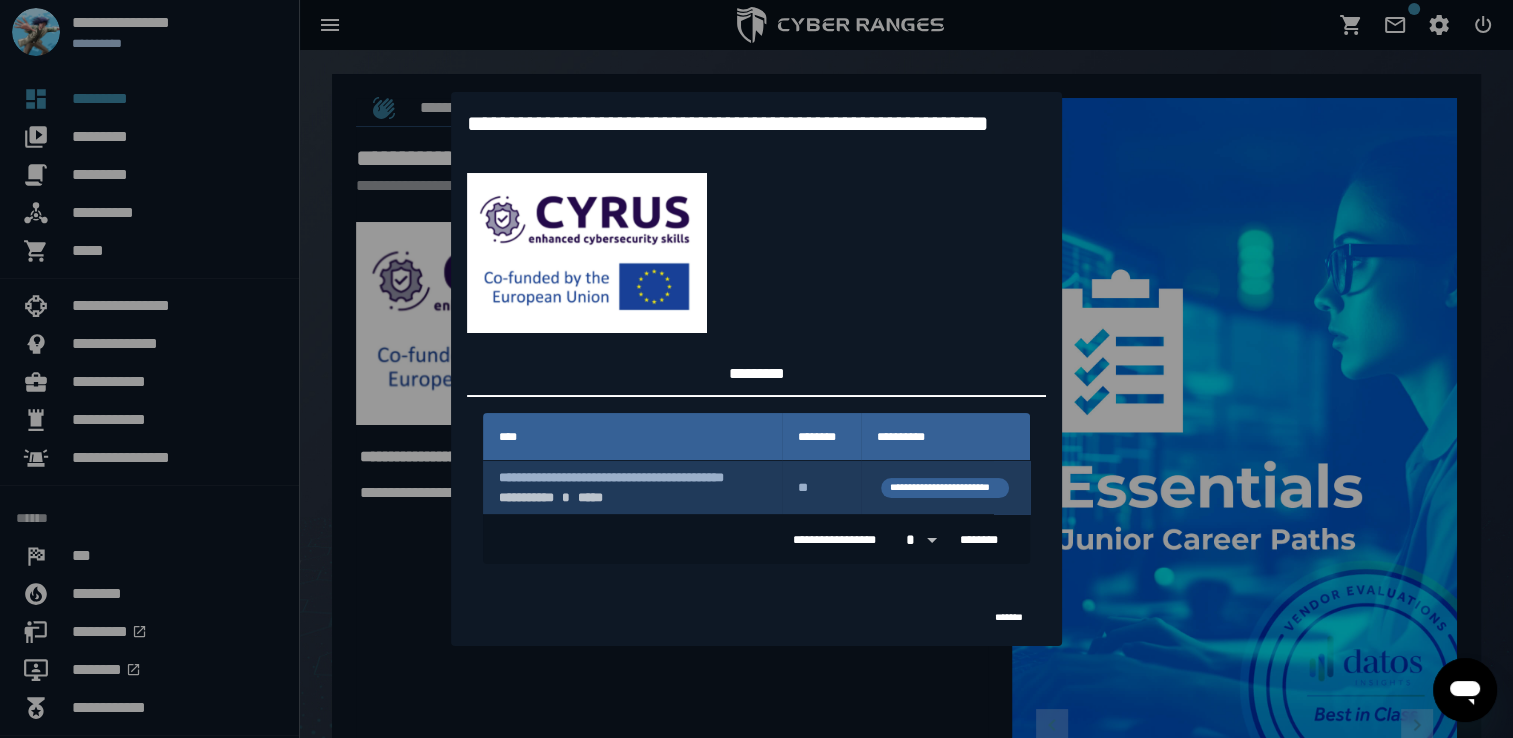 click on "**********" at bounding box center [633, 487] 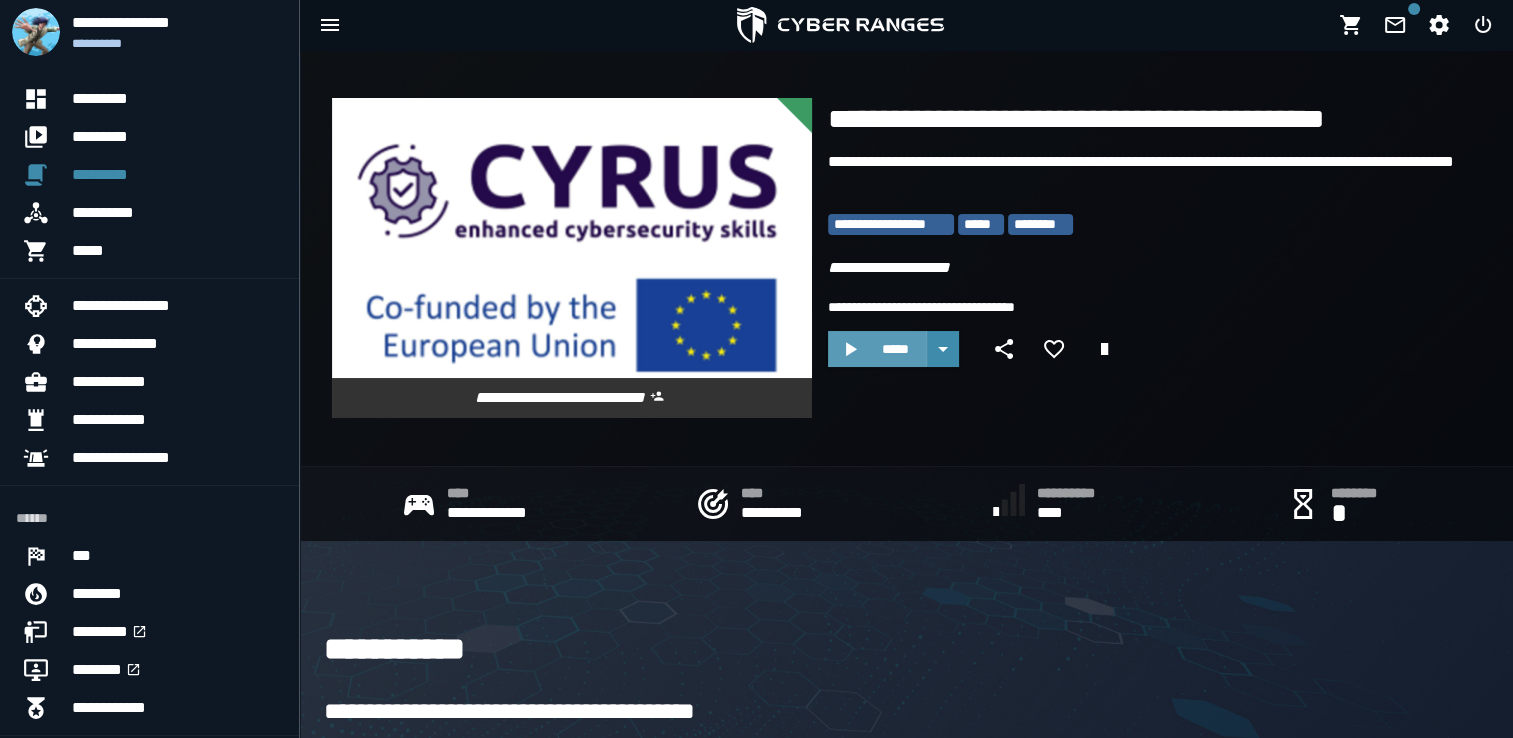 click on "*****" at bounding box center [895, 349] 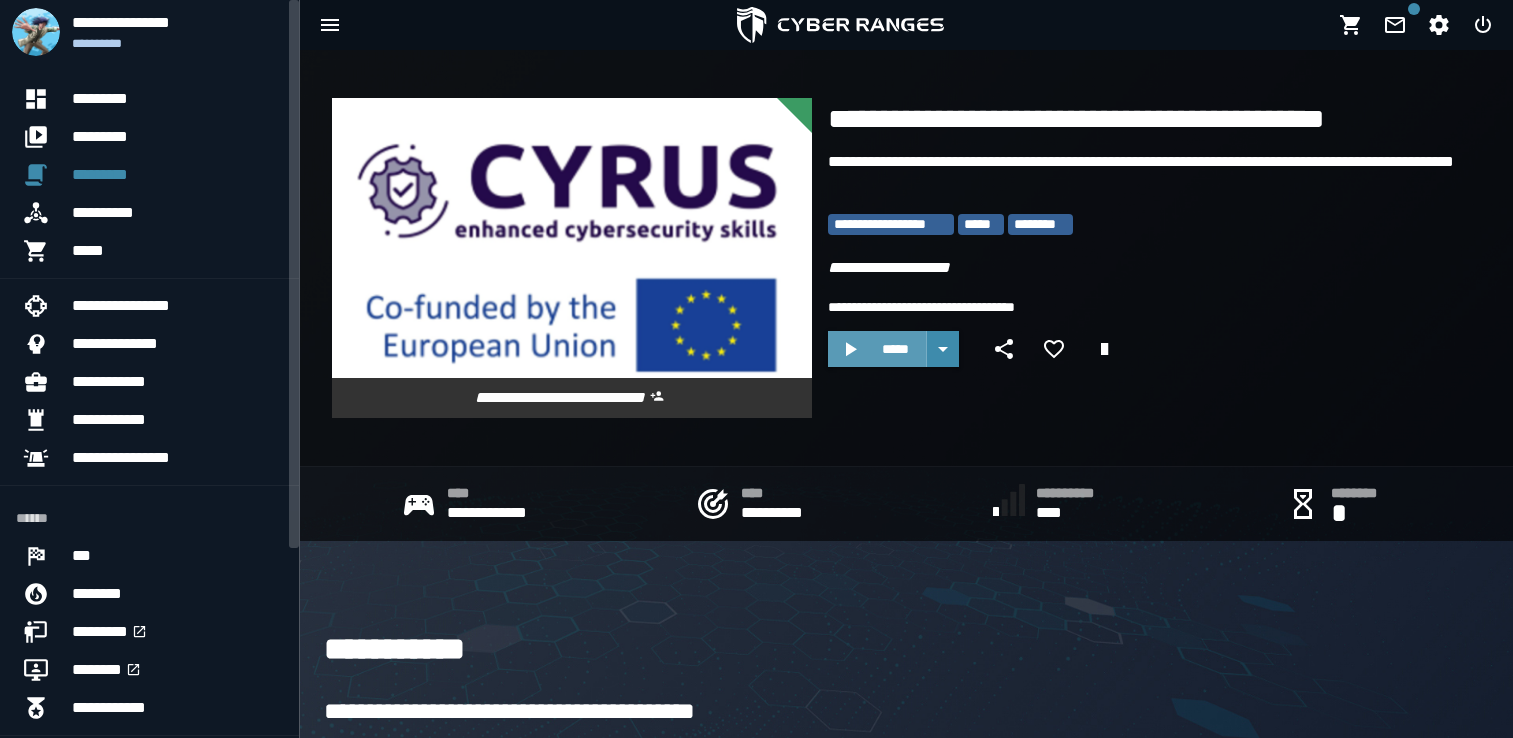 scroll, scrollTop: 0, scrollLeft: 0, axis: both 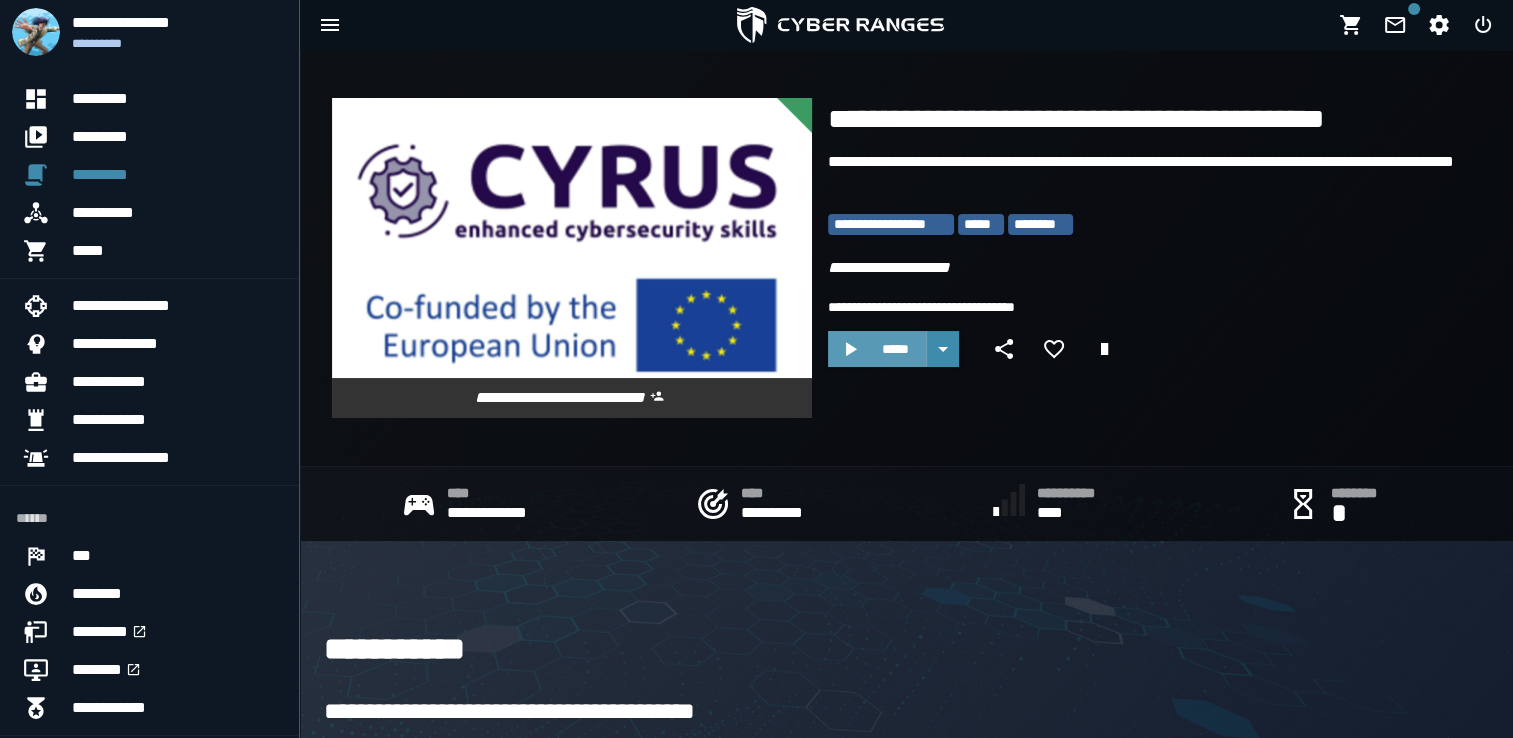 click on "*****" at bounding box center [895, 349] 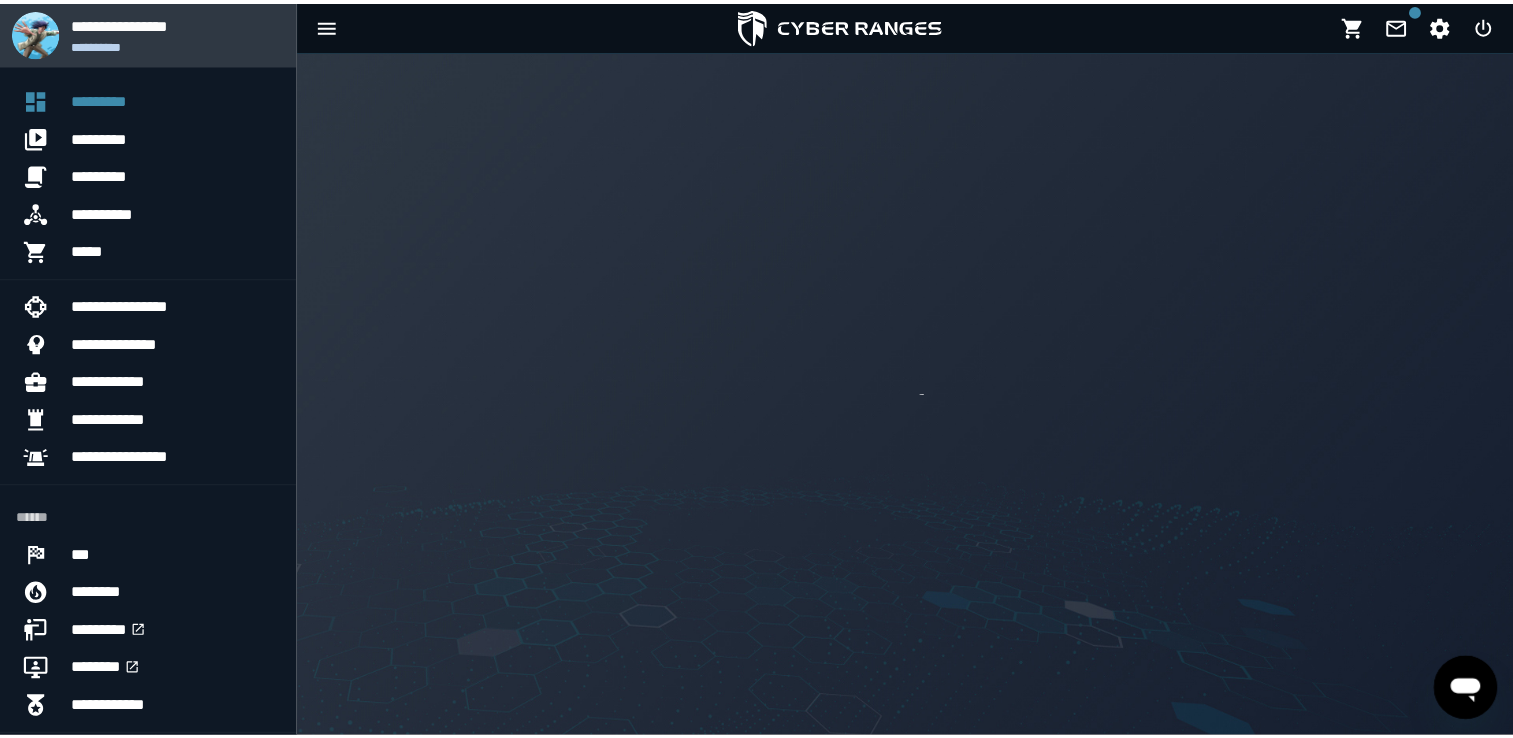 scroll, scrollTop: 0, scrollLeft: 0, axis: both 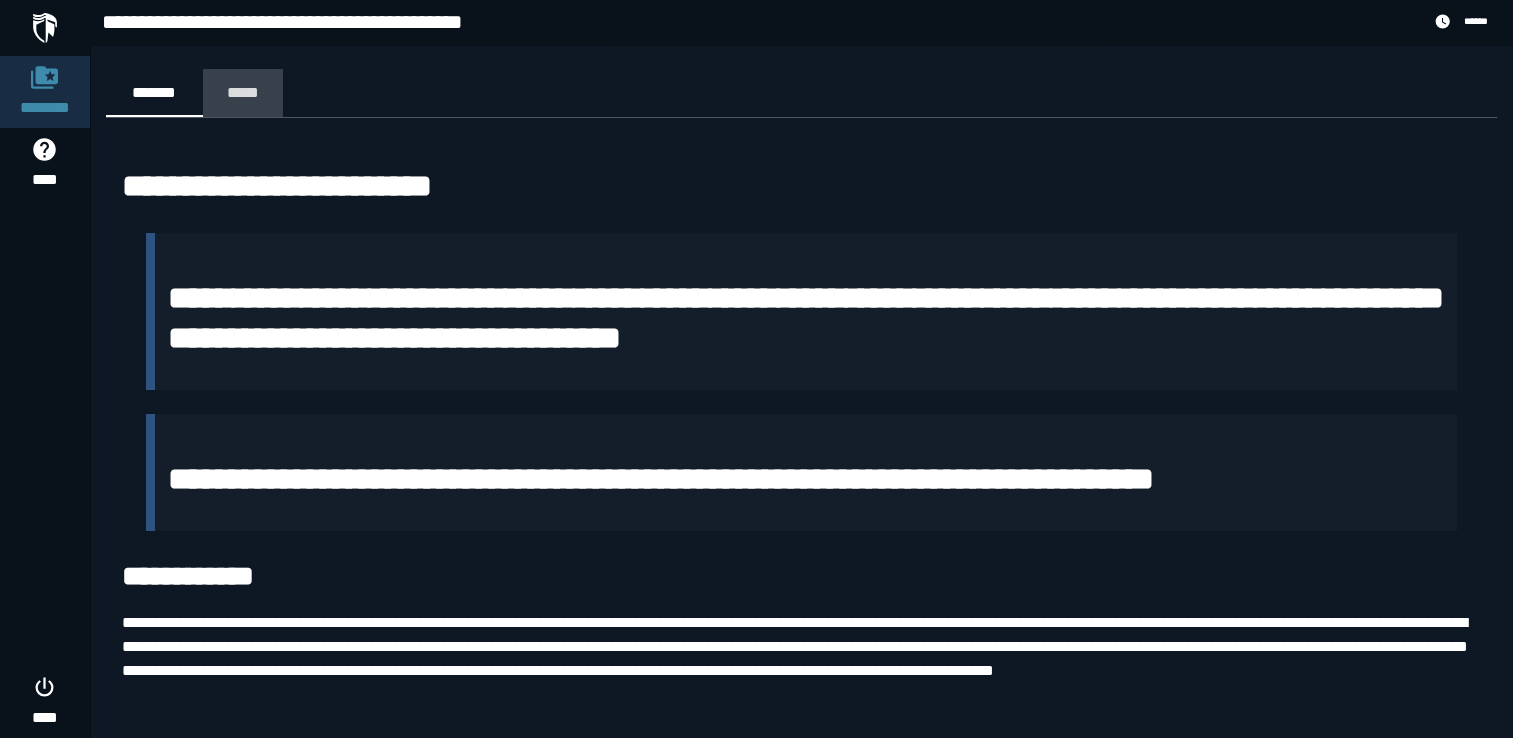click on "*****" 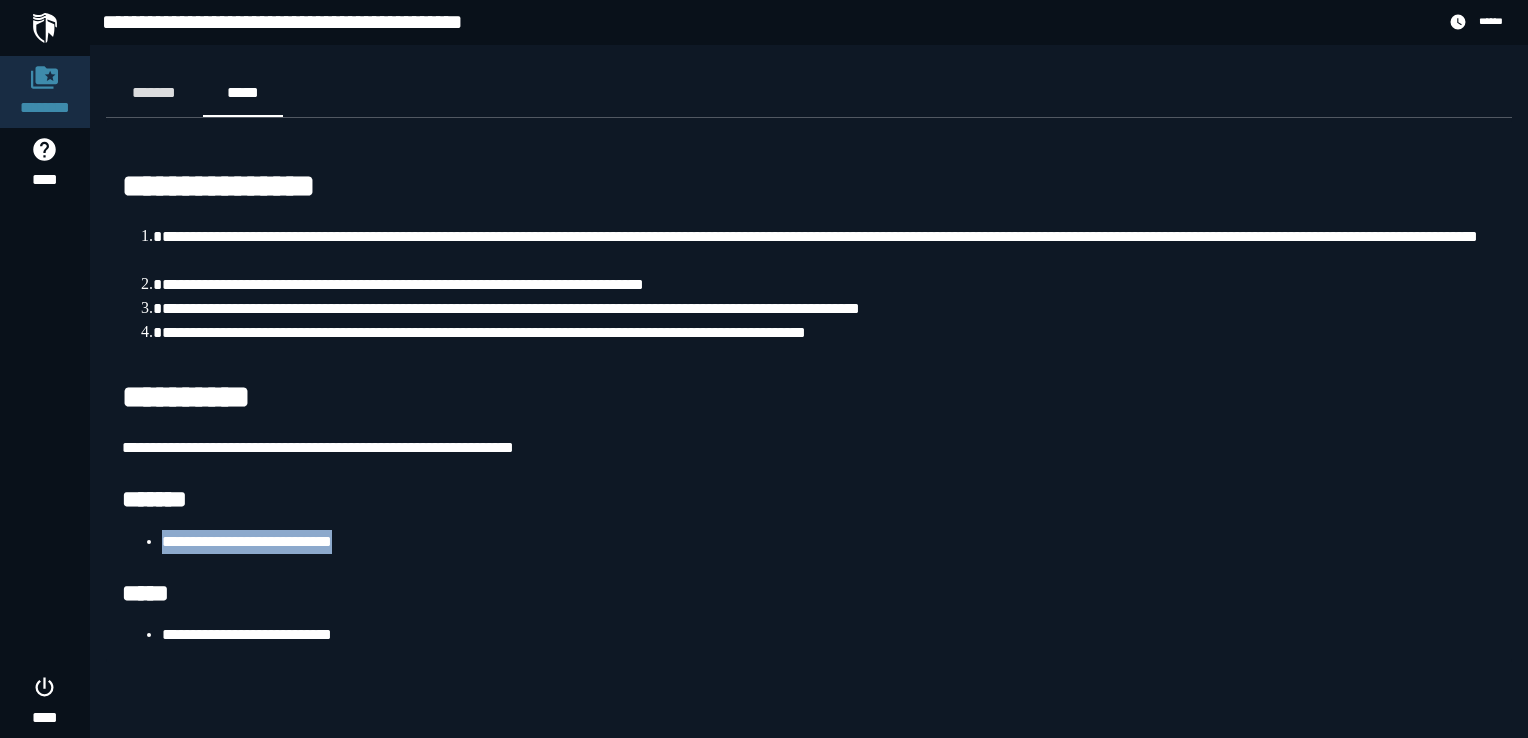 drag, startPoint x: 165, startPoint y: 545, endPoint x: 380, endPoint y: 540, distance: 215.05814 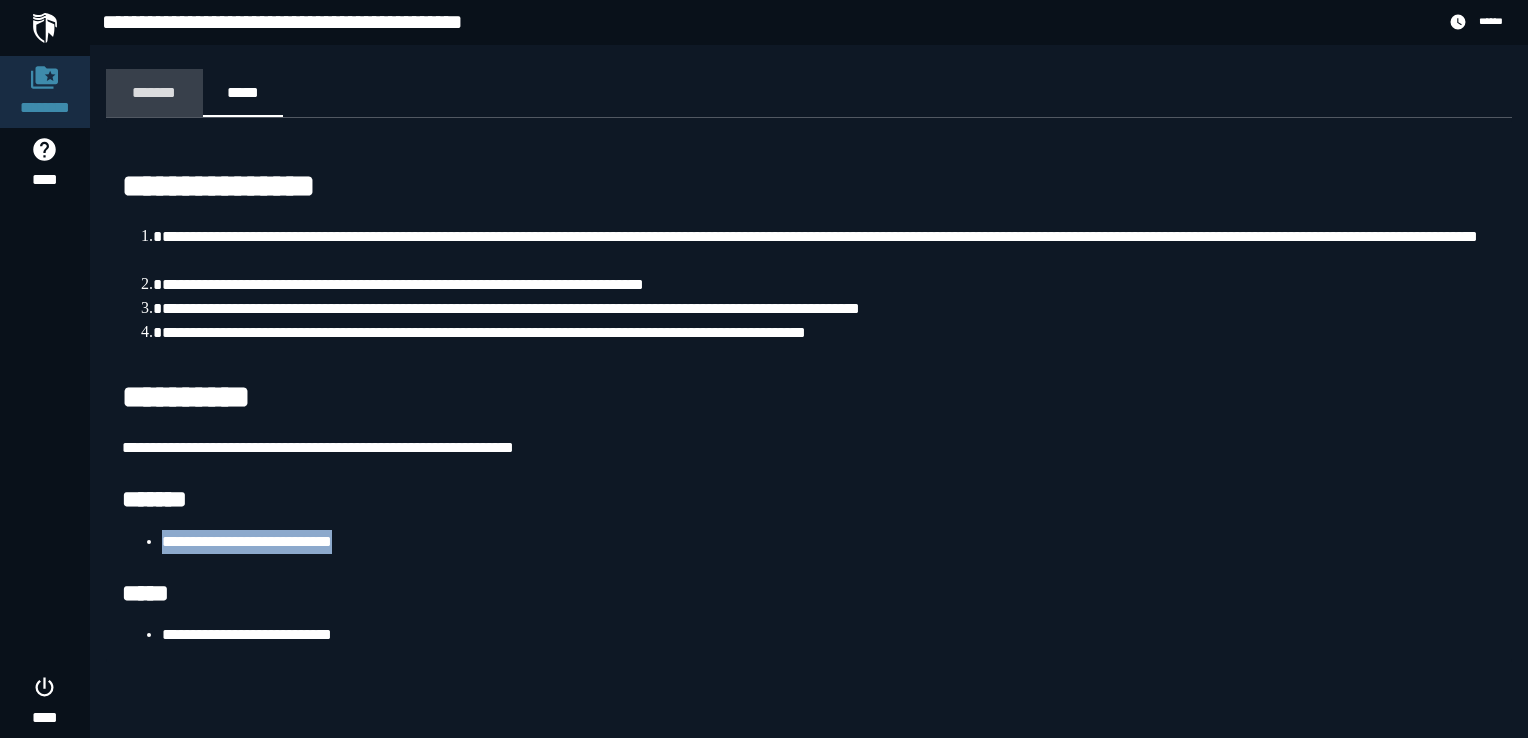 click on "*******" at bounding box center (154, 92) 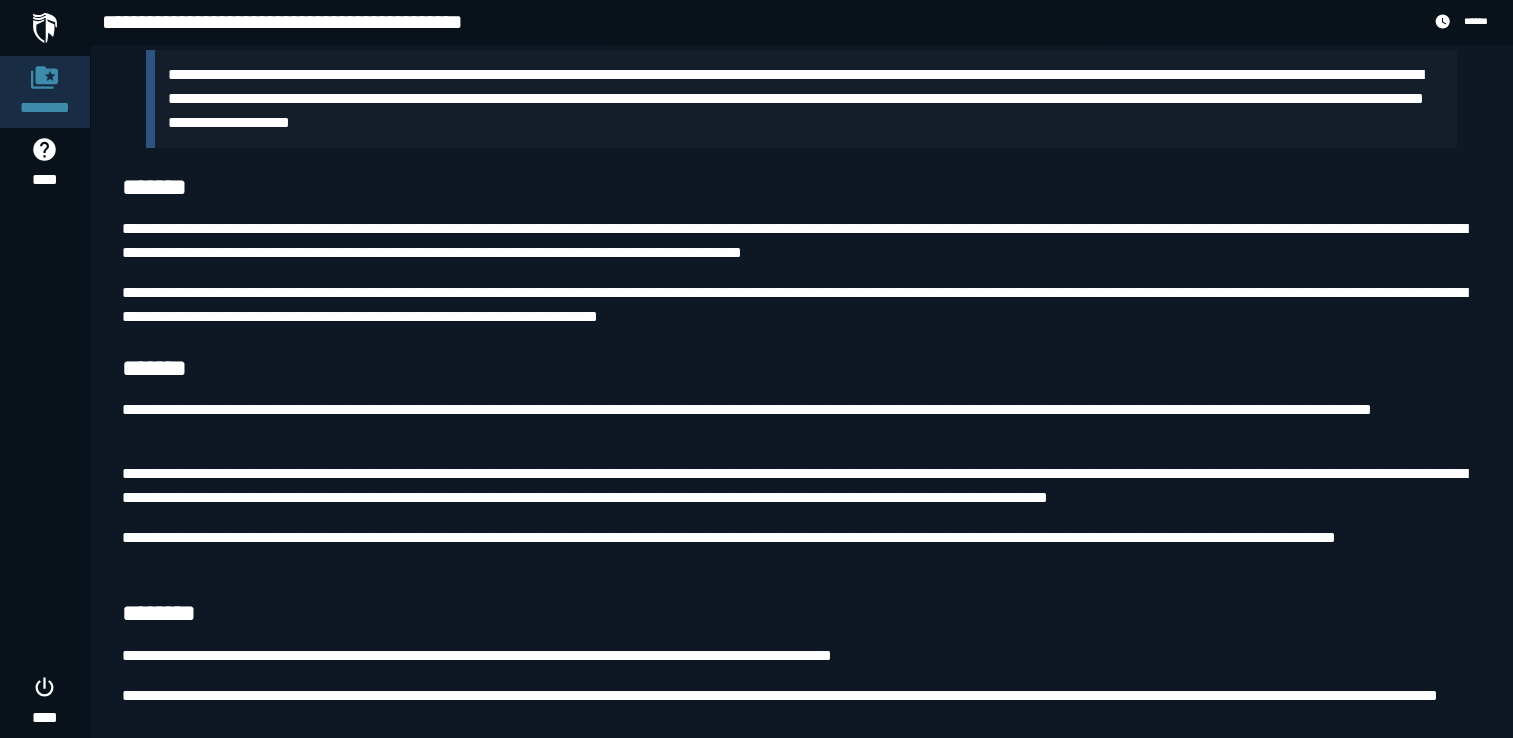 scroll, scrollTop: 4662, scrollLeft: 0, axis: vertical 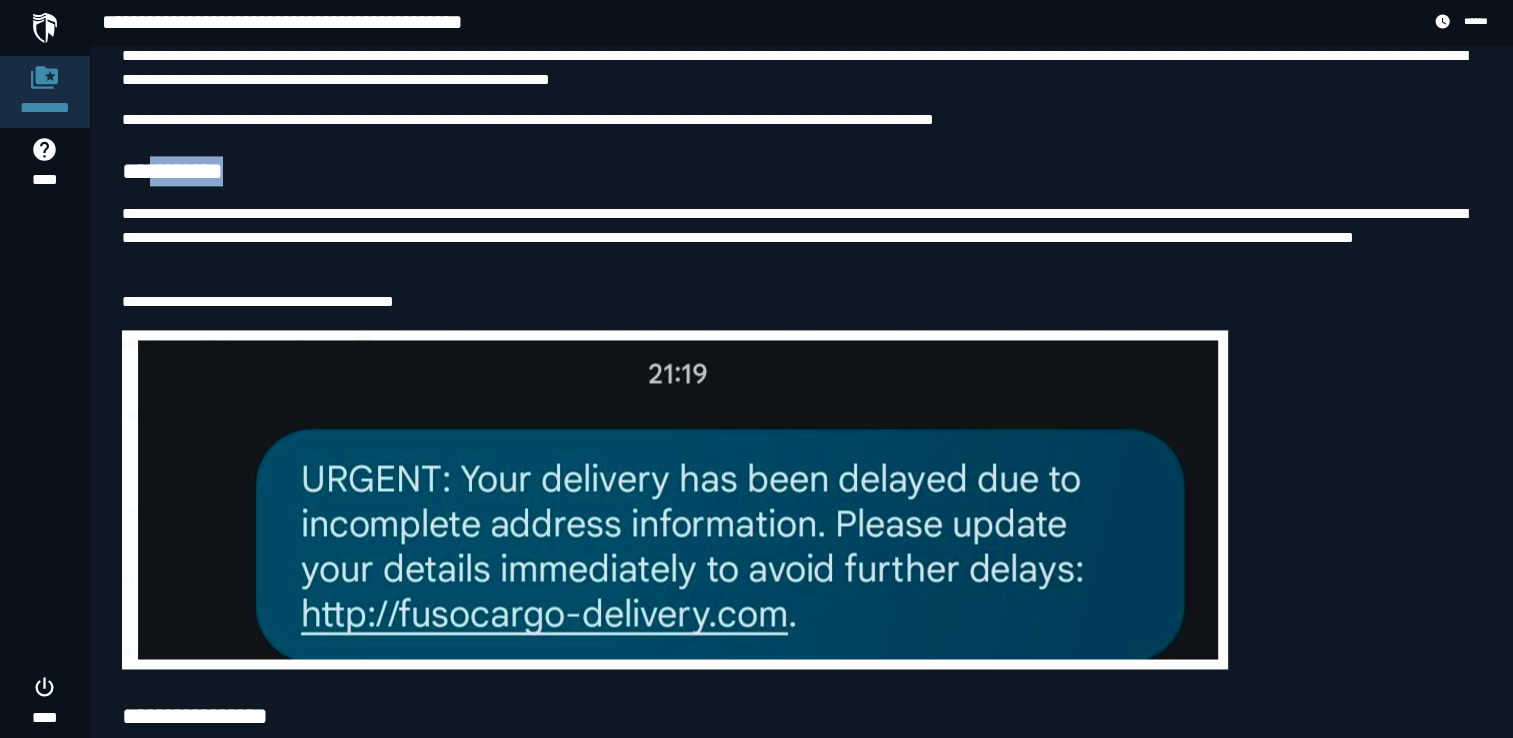 drag, startPoint x: 150, startPoint y: 211, endPoint x: 268, endPoint y: 221, distance: 118.42297 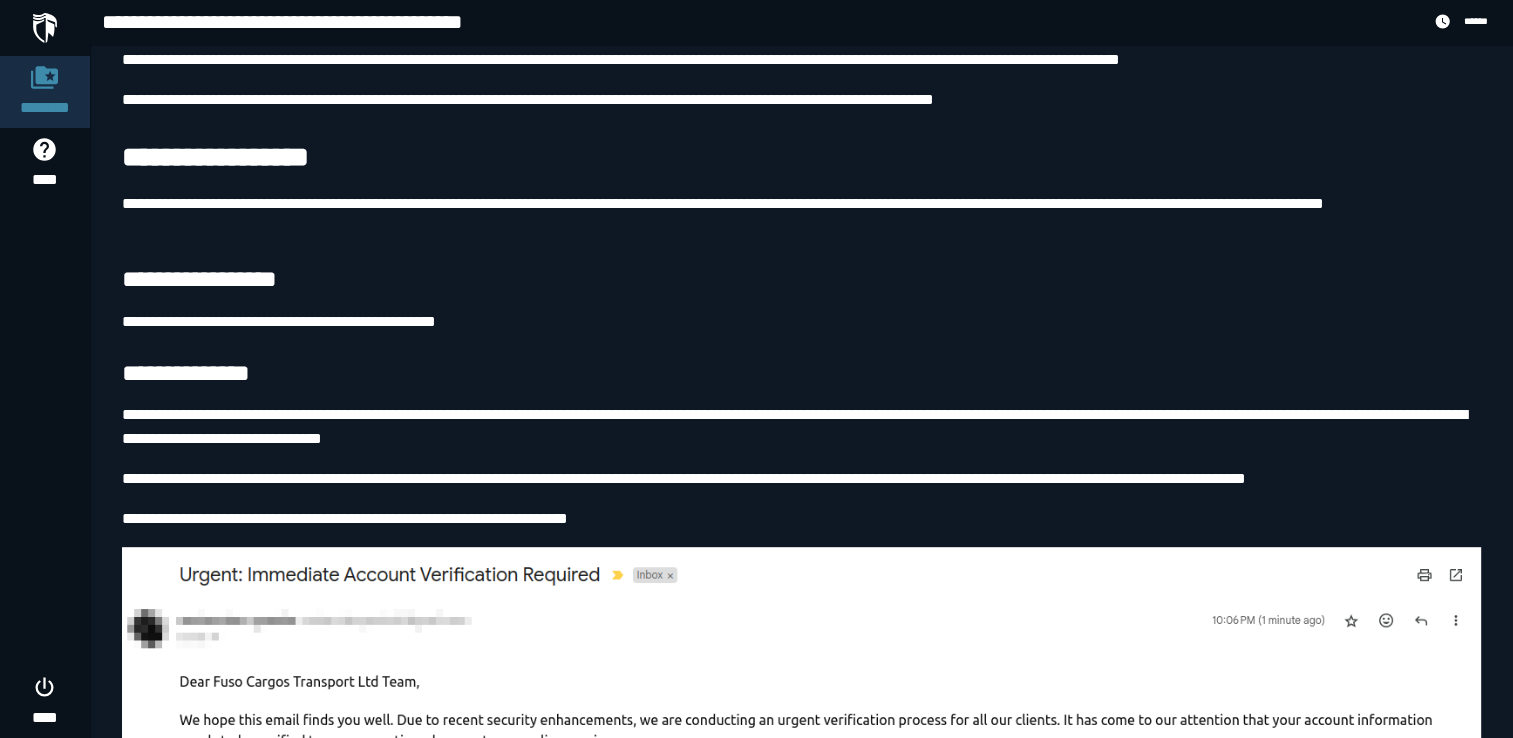 scroll, scrollTop: 862, scrollLeft: 0, axis: vertical 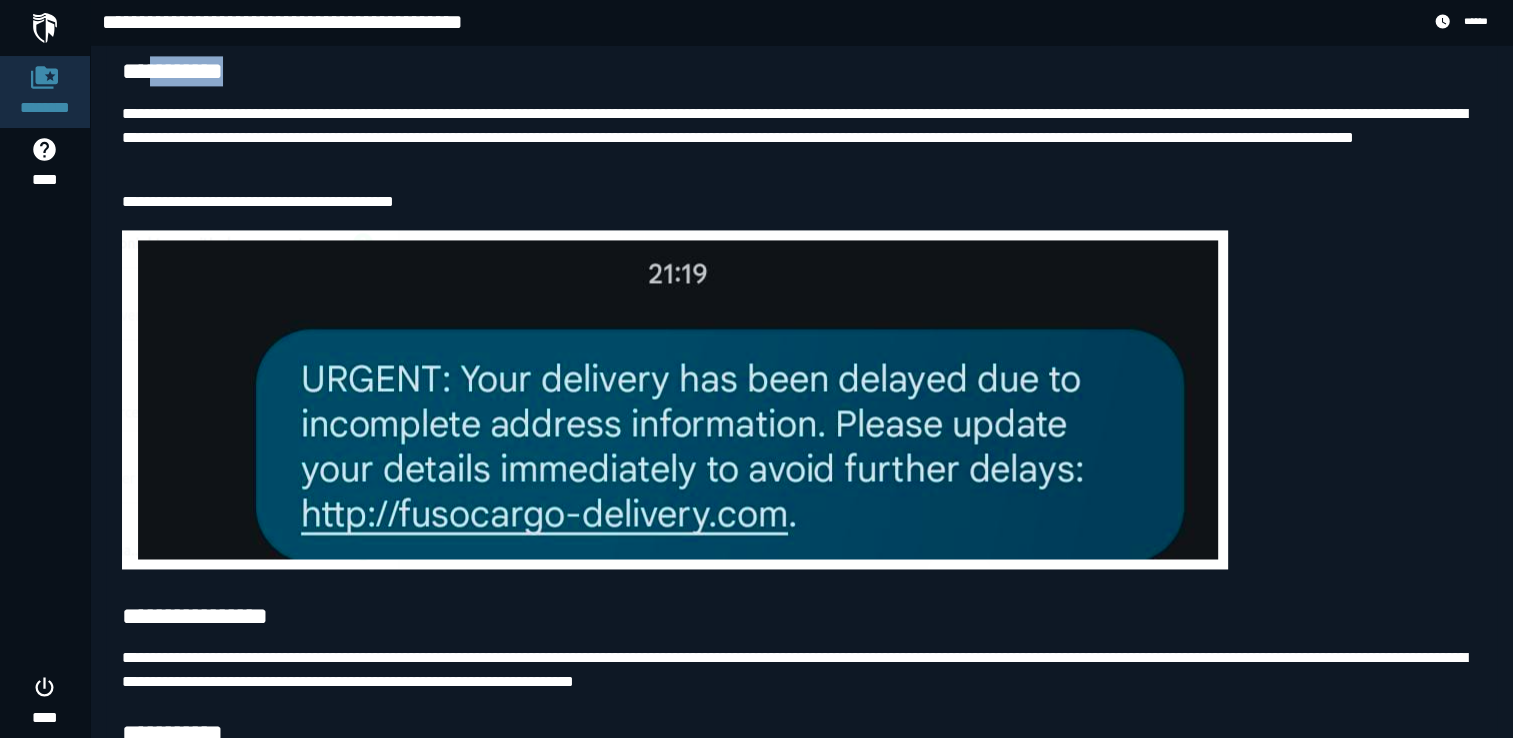copy on "********" 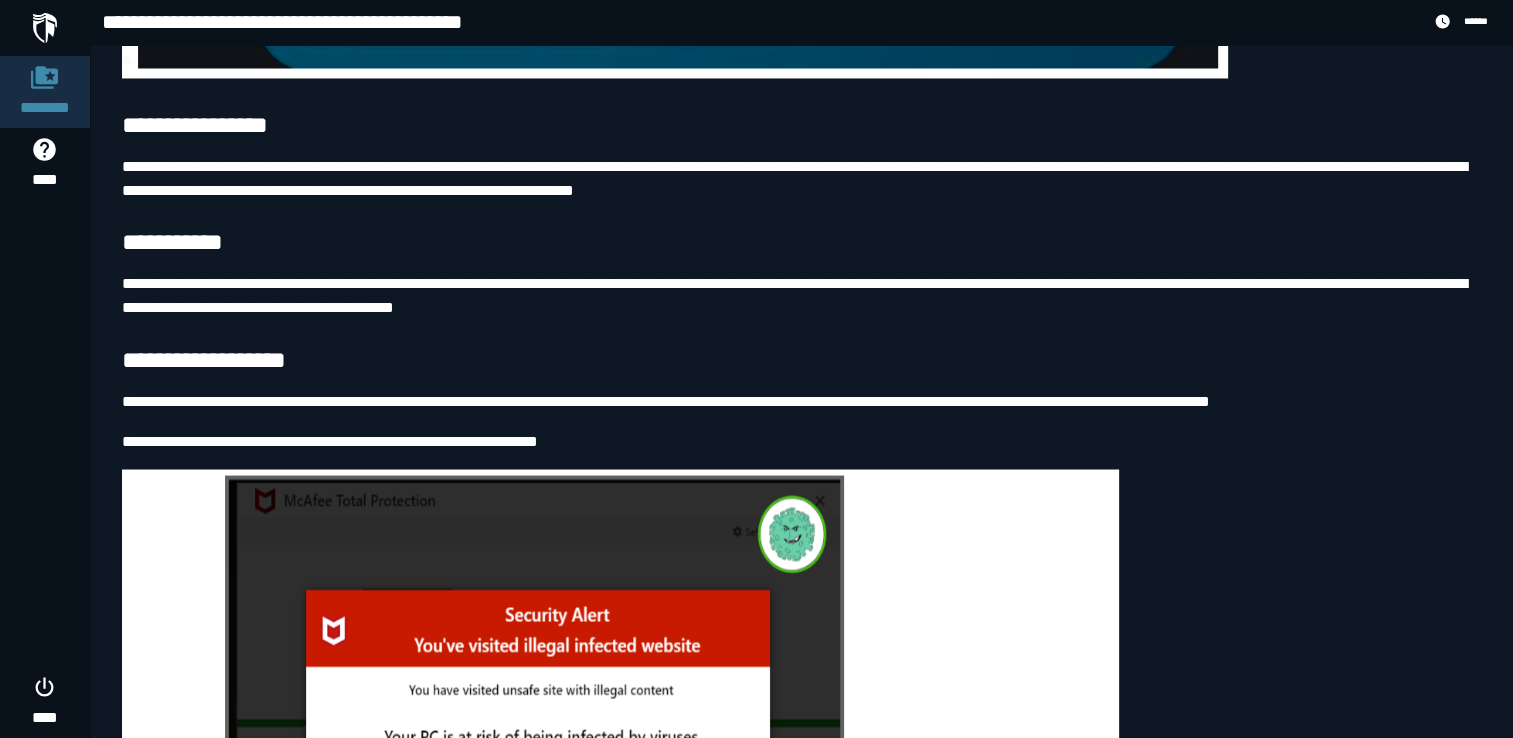 scroll, scrollTop: 3462, scrollLeft: 0, axis: vertical 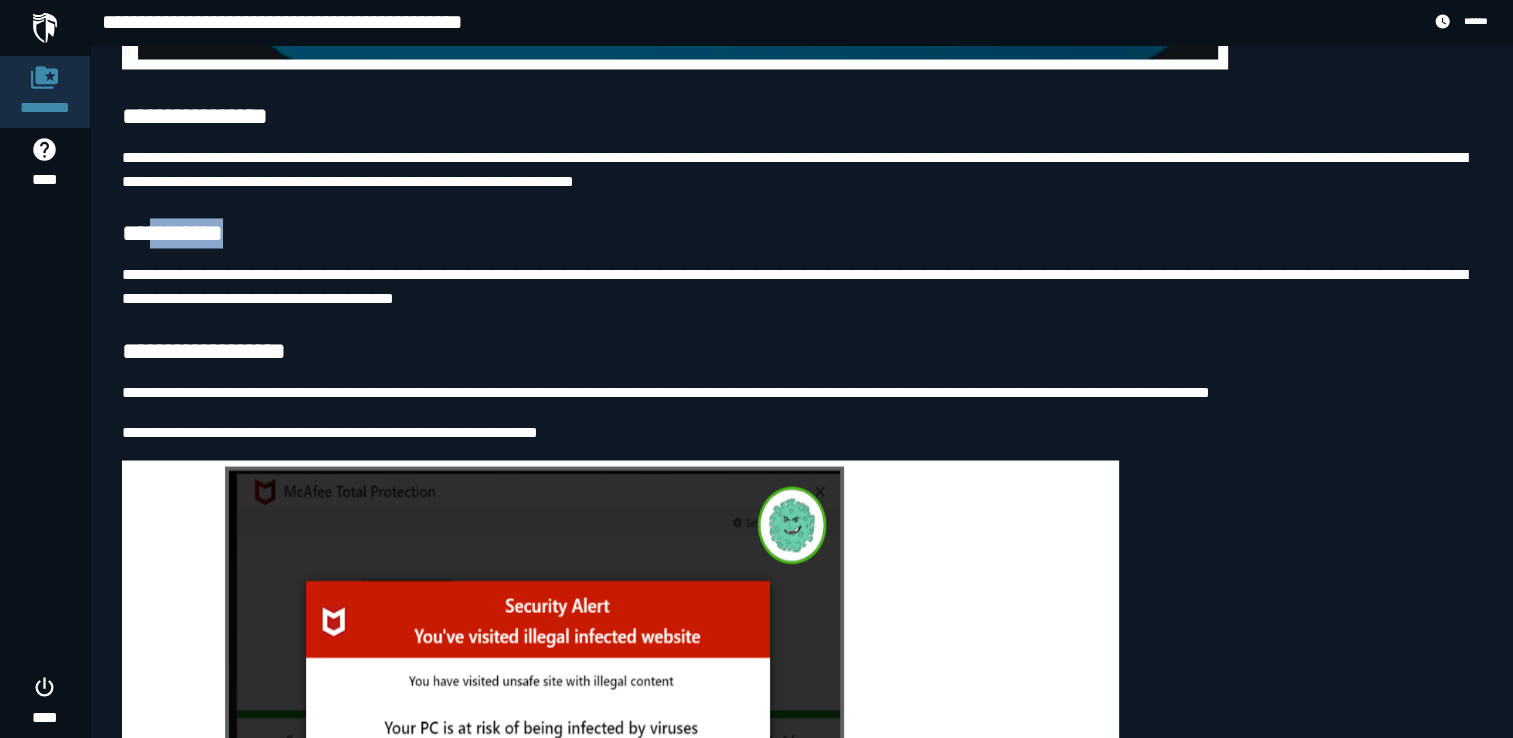 drag, startPoint x: 247, startPoint y: 272, endPoint x: 148, endPoint y: 266, distance: 99.18165 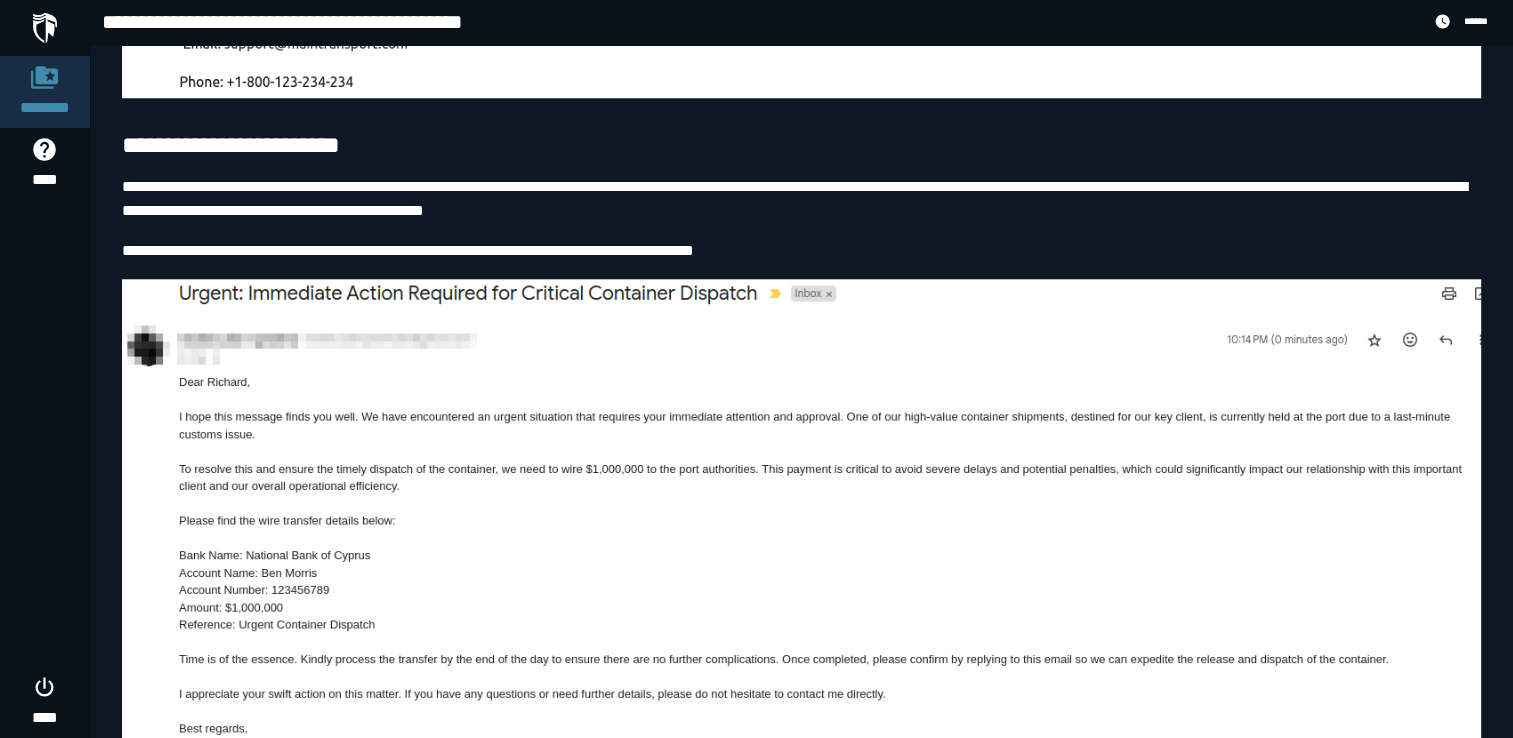 scroll, scrollTop: 1962, scrollLeft: 0, axis: vertical 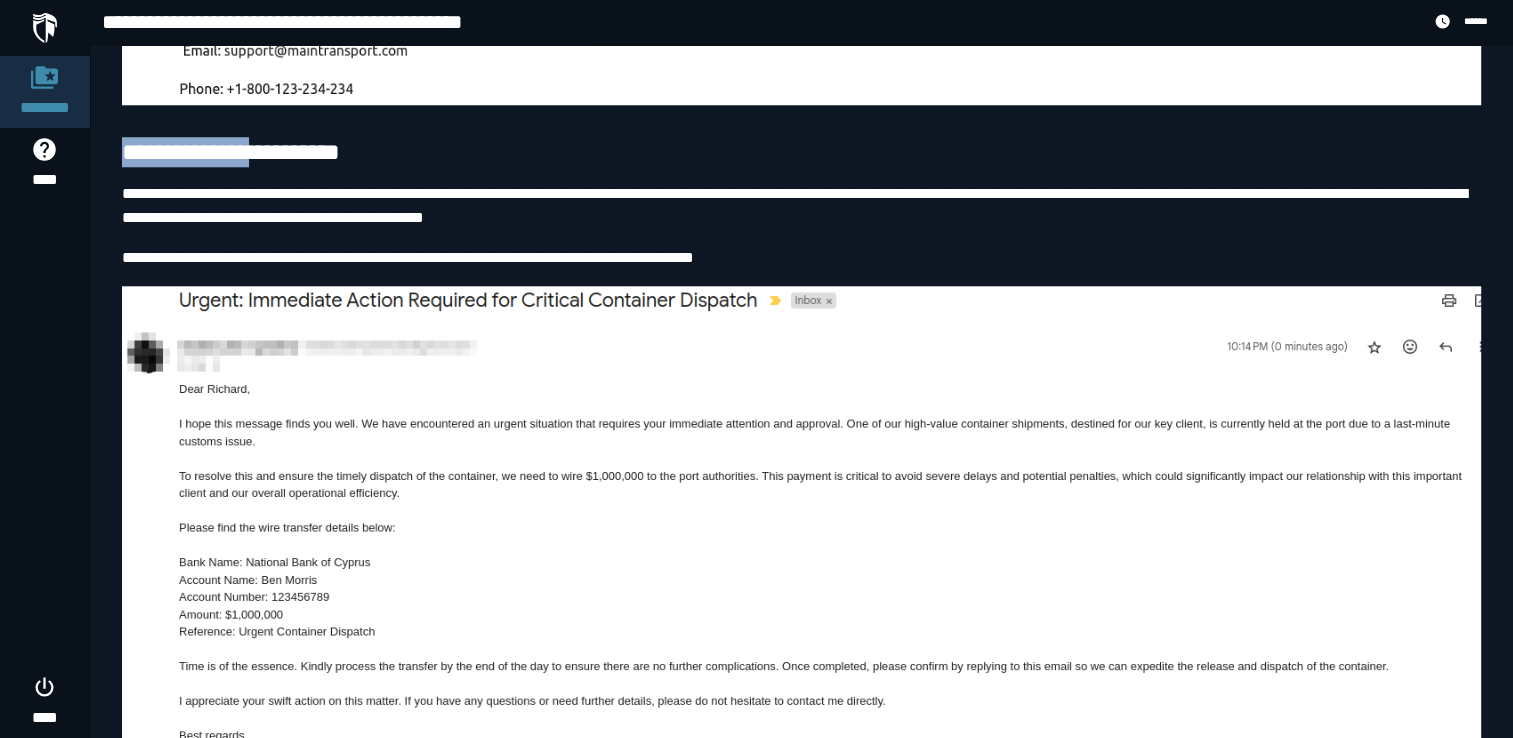 drag, startPoint x: 121, startPoint y: 188, endPoint x: 281, endPoint y: 194, distance: 160.11246 